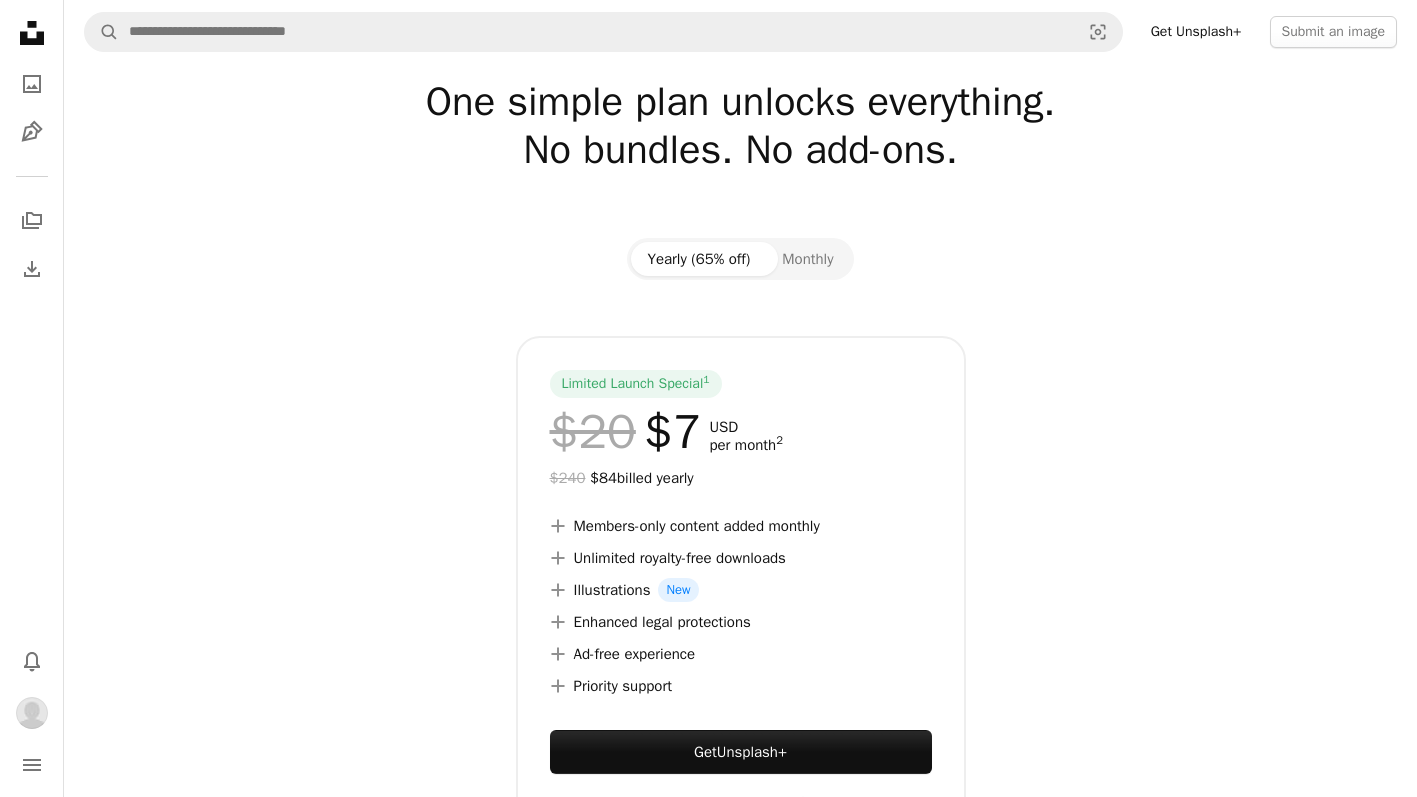 scroll, scrollTop: 64, scrollLeft: 0, axis: vertical 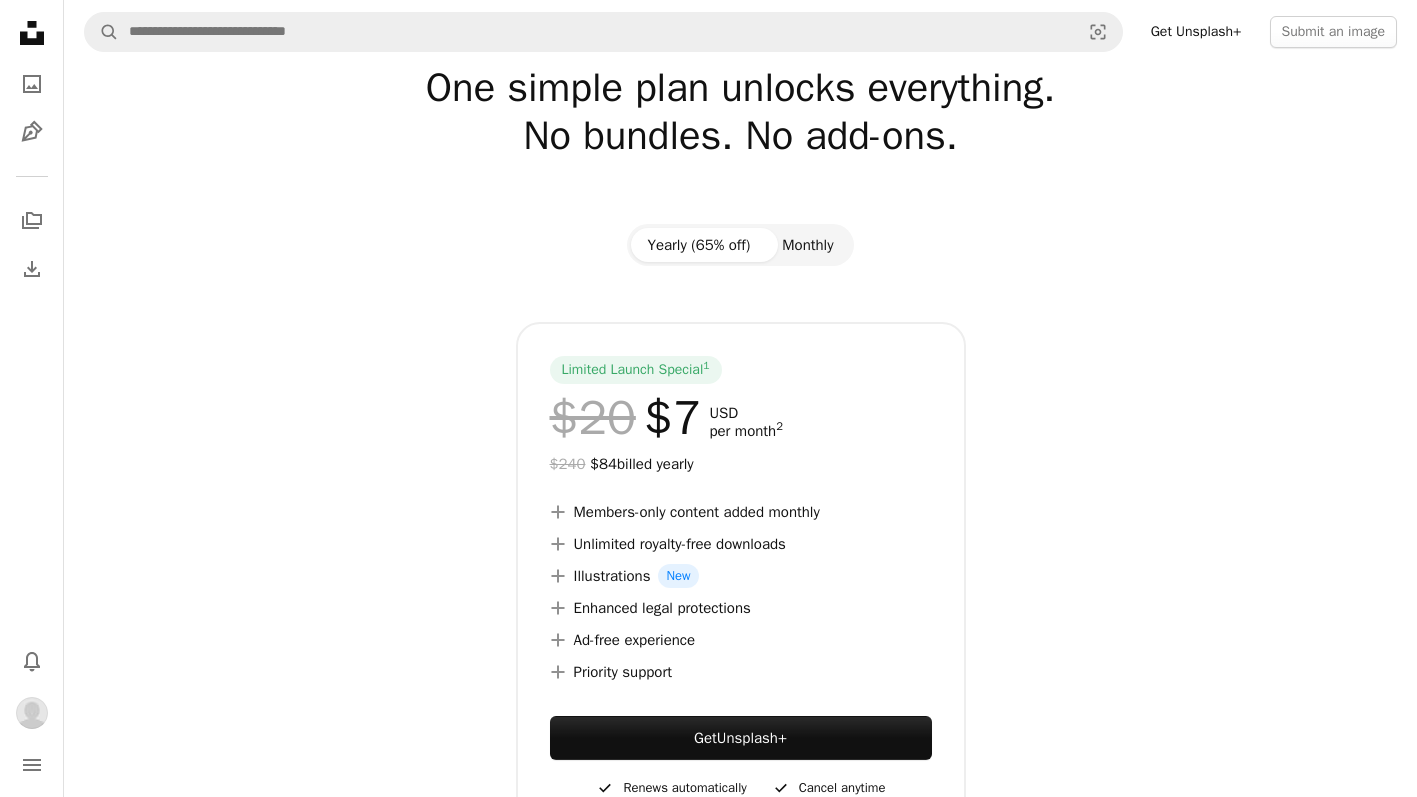 click on "Monthly" at bounding box center (807, 245) 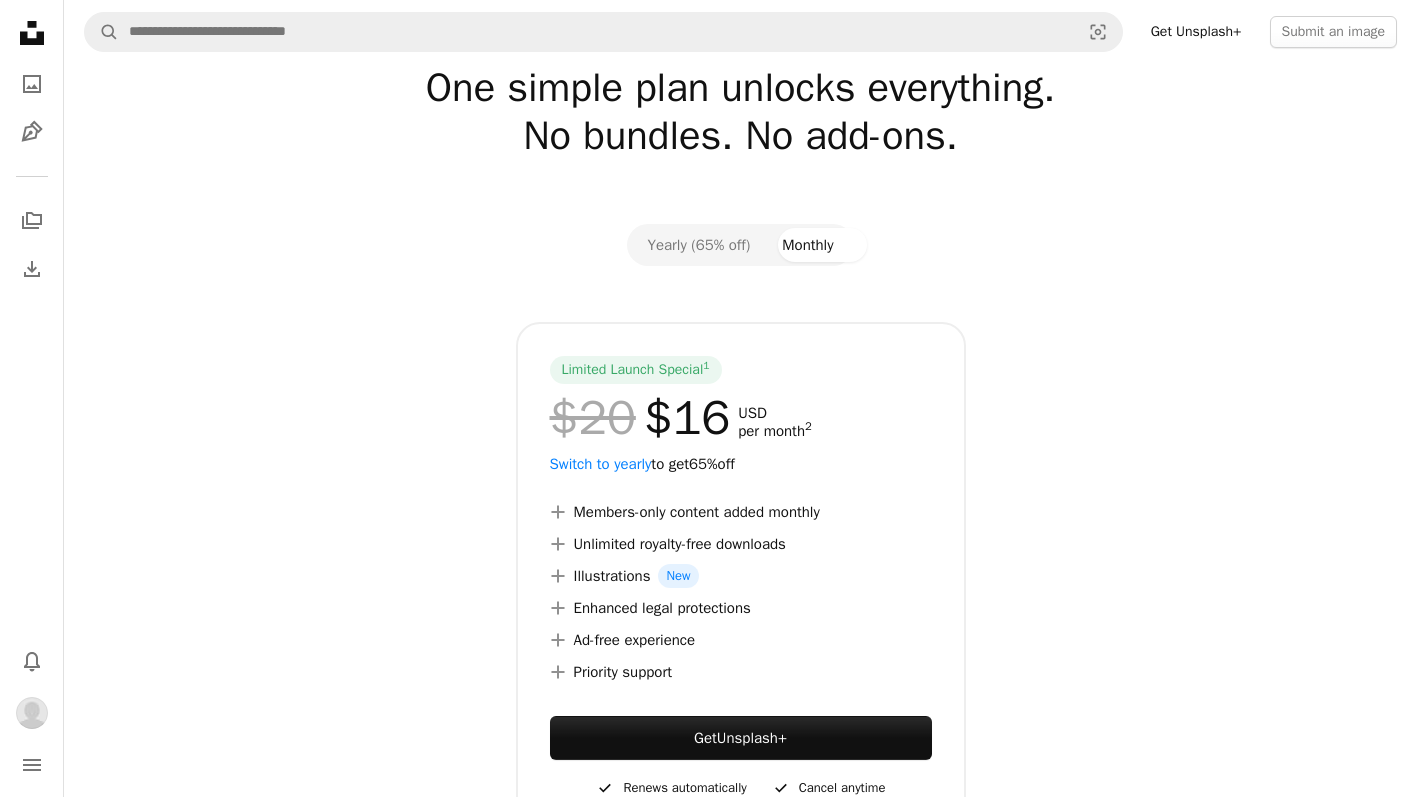 click on "Unsplash logo Unsplash Home" 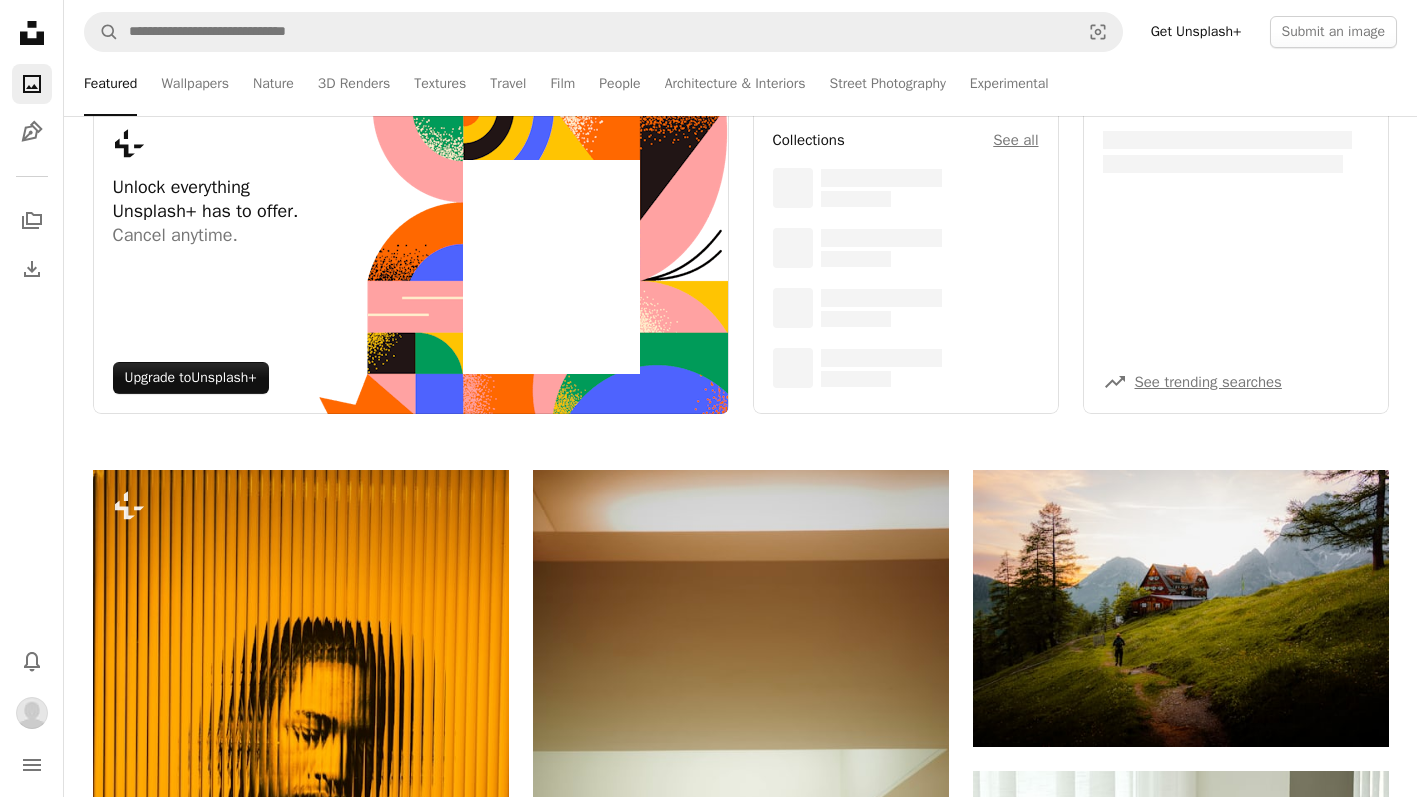 scroll, scrollTop: 0, scrollLeft: 0, axis: both 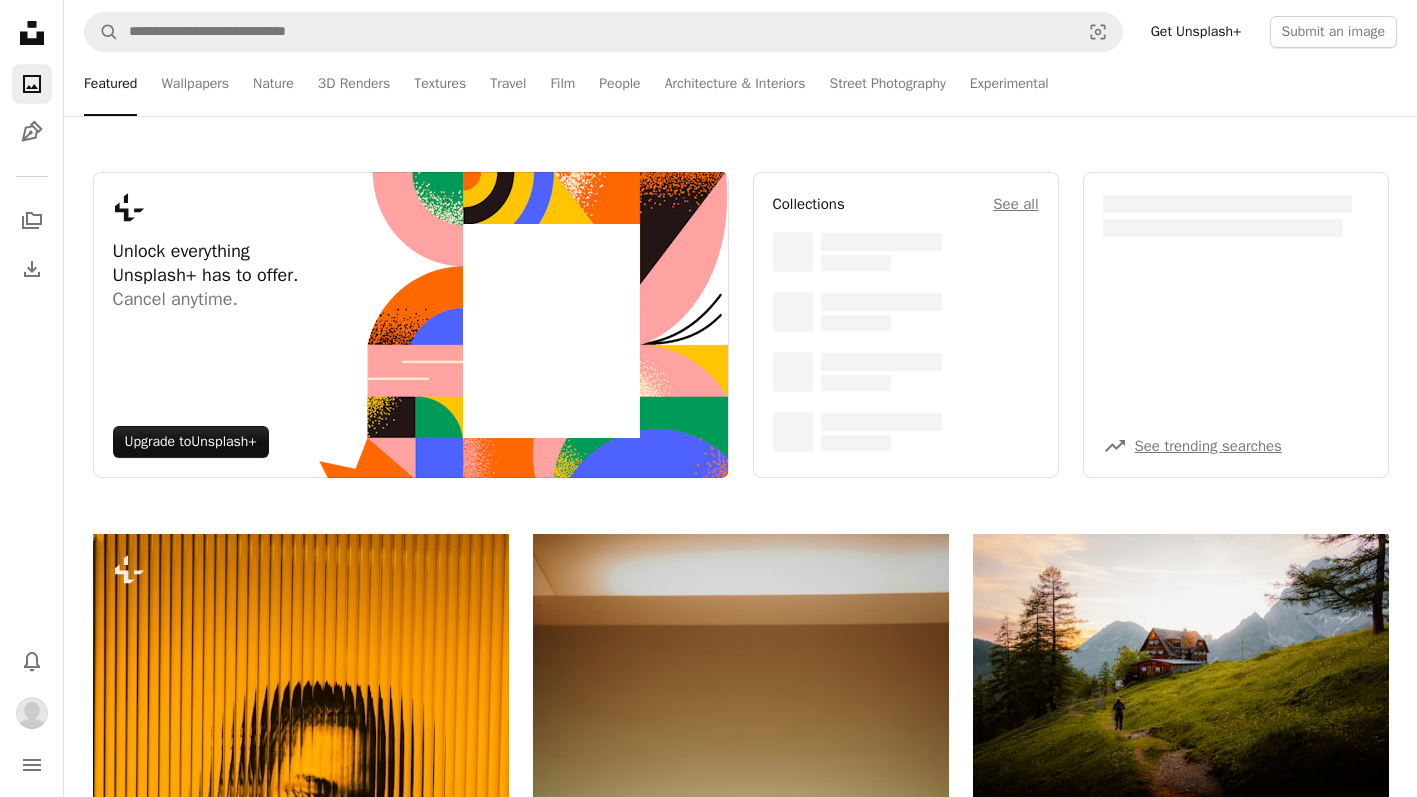 click on "Unsplash logo Unsplash Home" 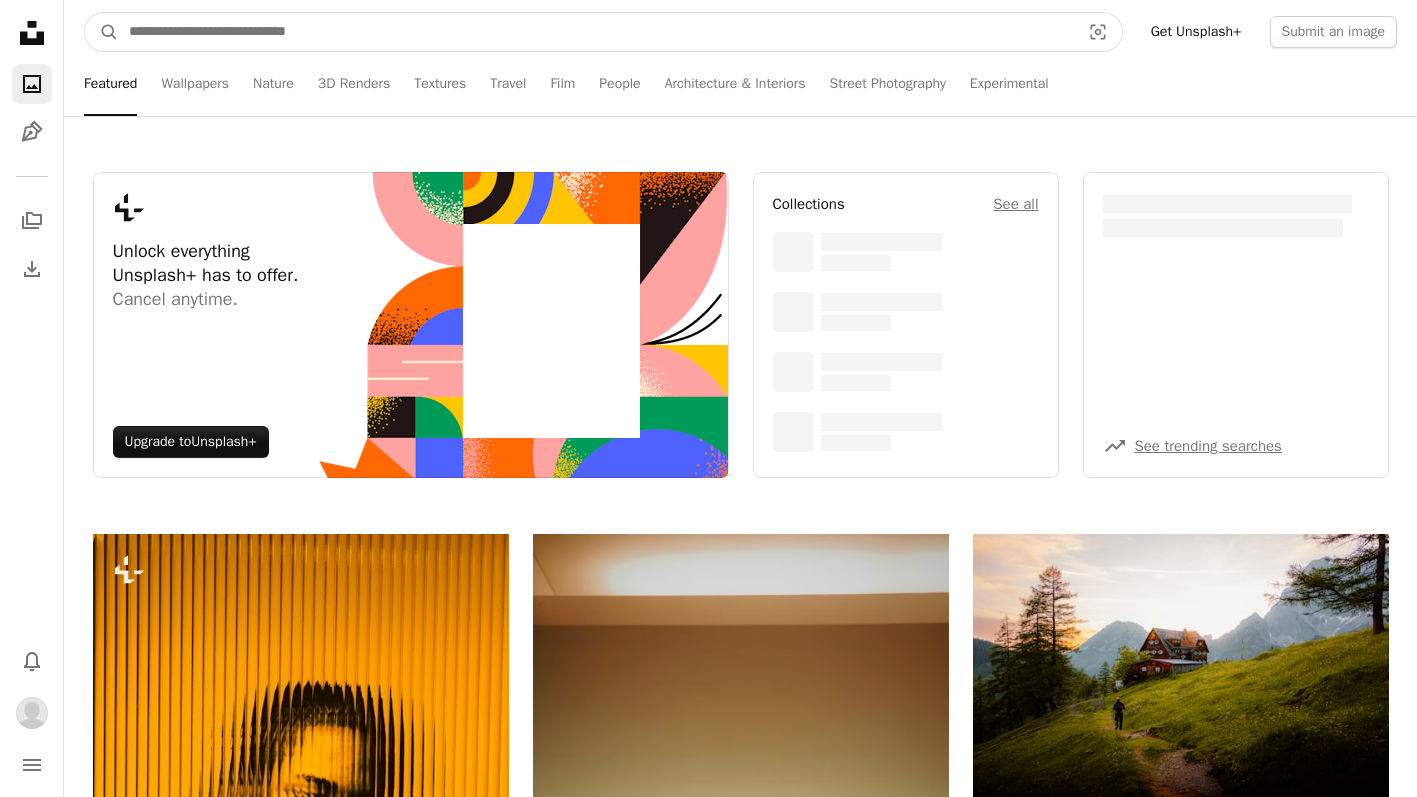 click at bounding box center [596, 32] 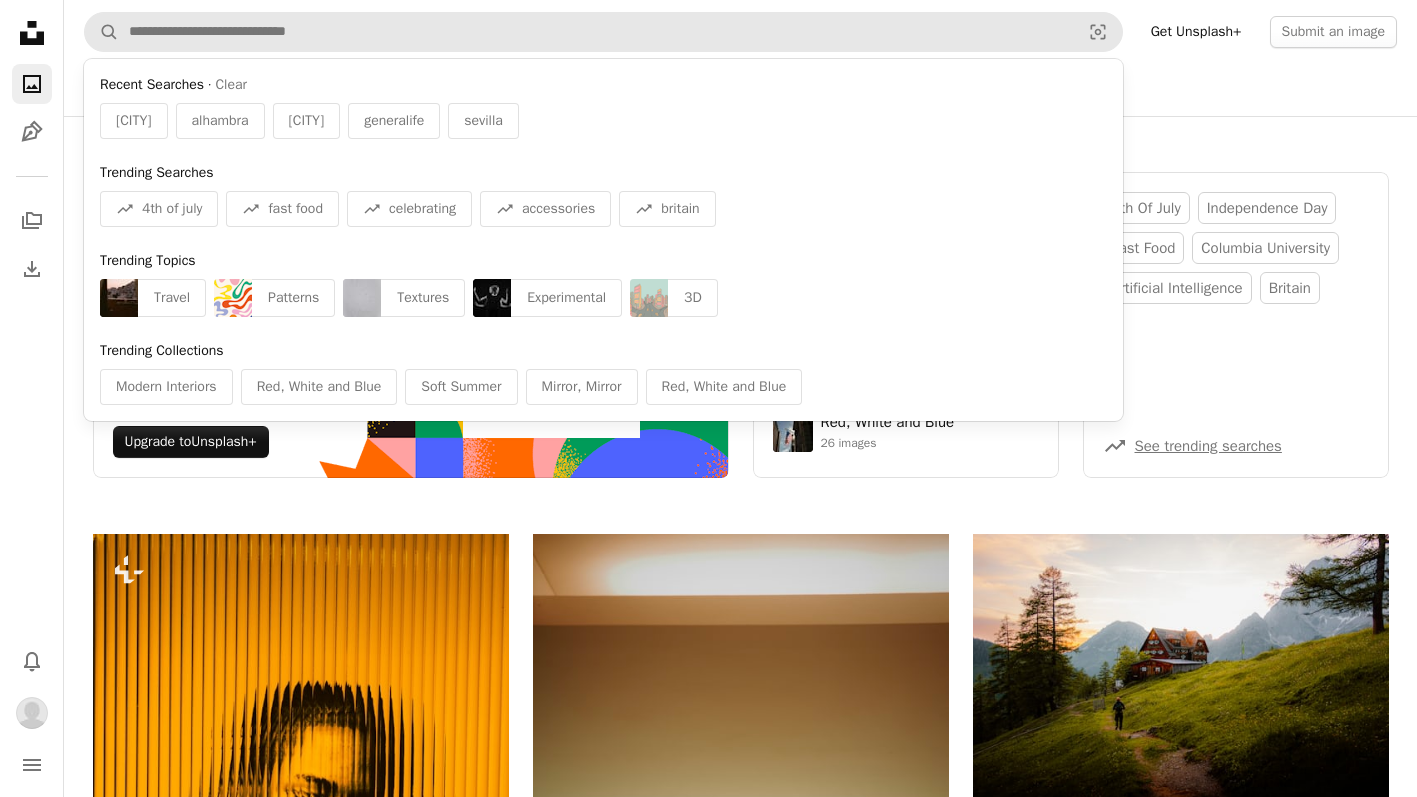 click on "[CITY]" at bounding box center (134, 121) 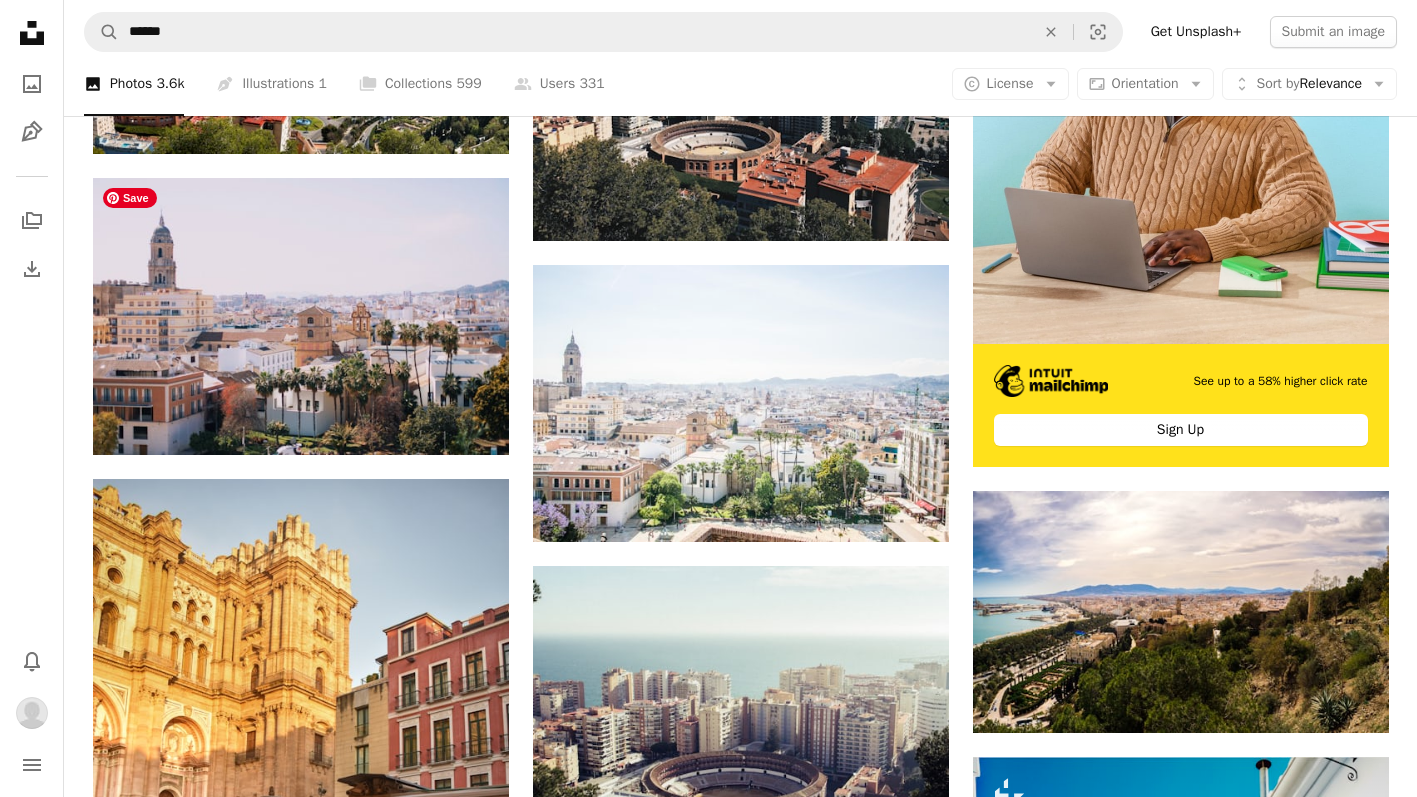 scroll, scrollTop: 589, scrollLeft: 0, axis: vertical 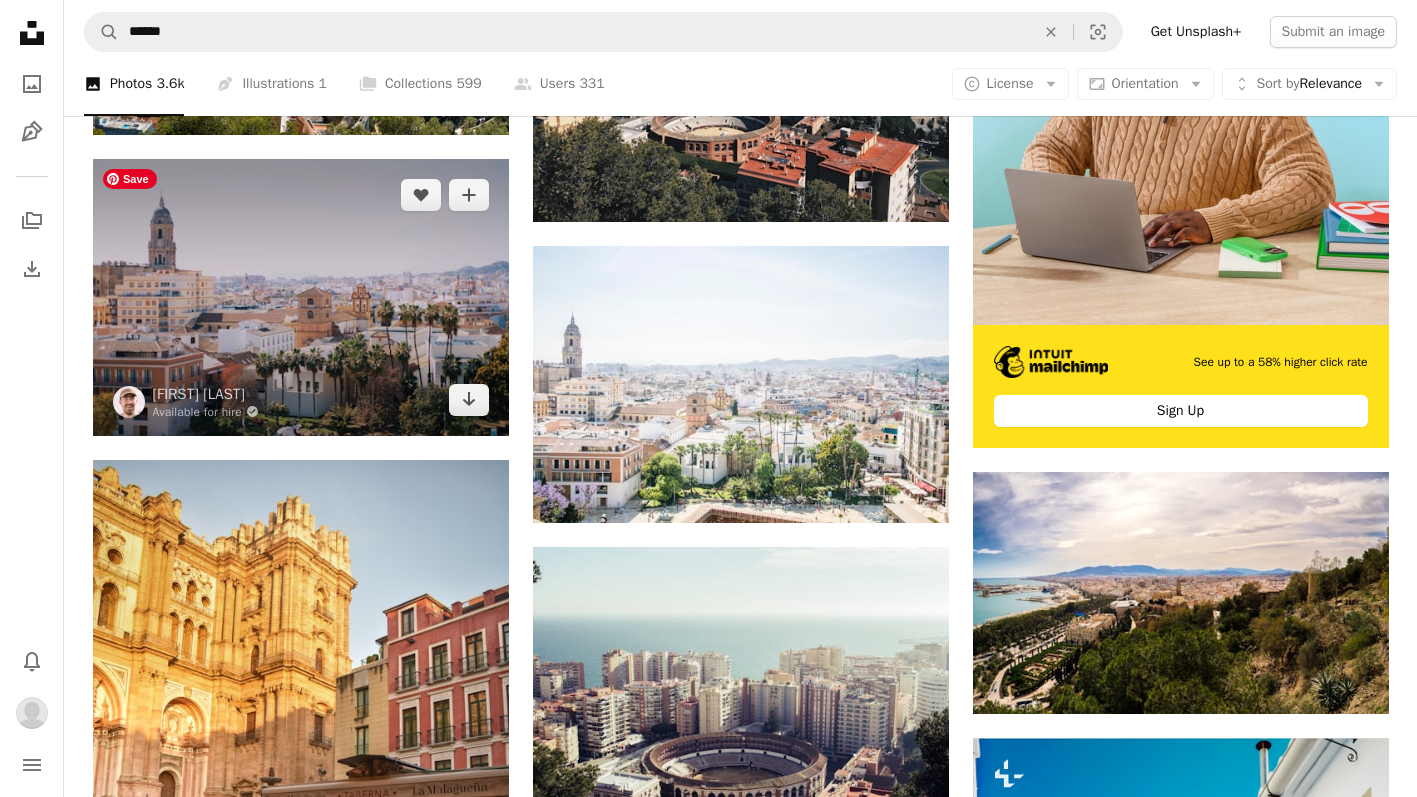 click at bounding box center [301, 297] 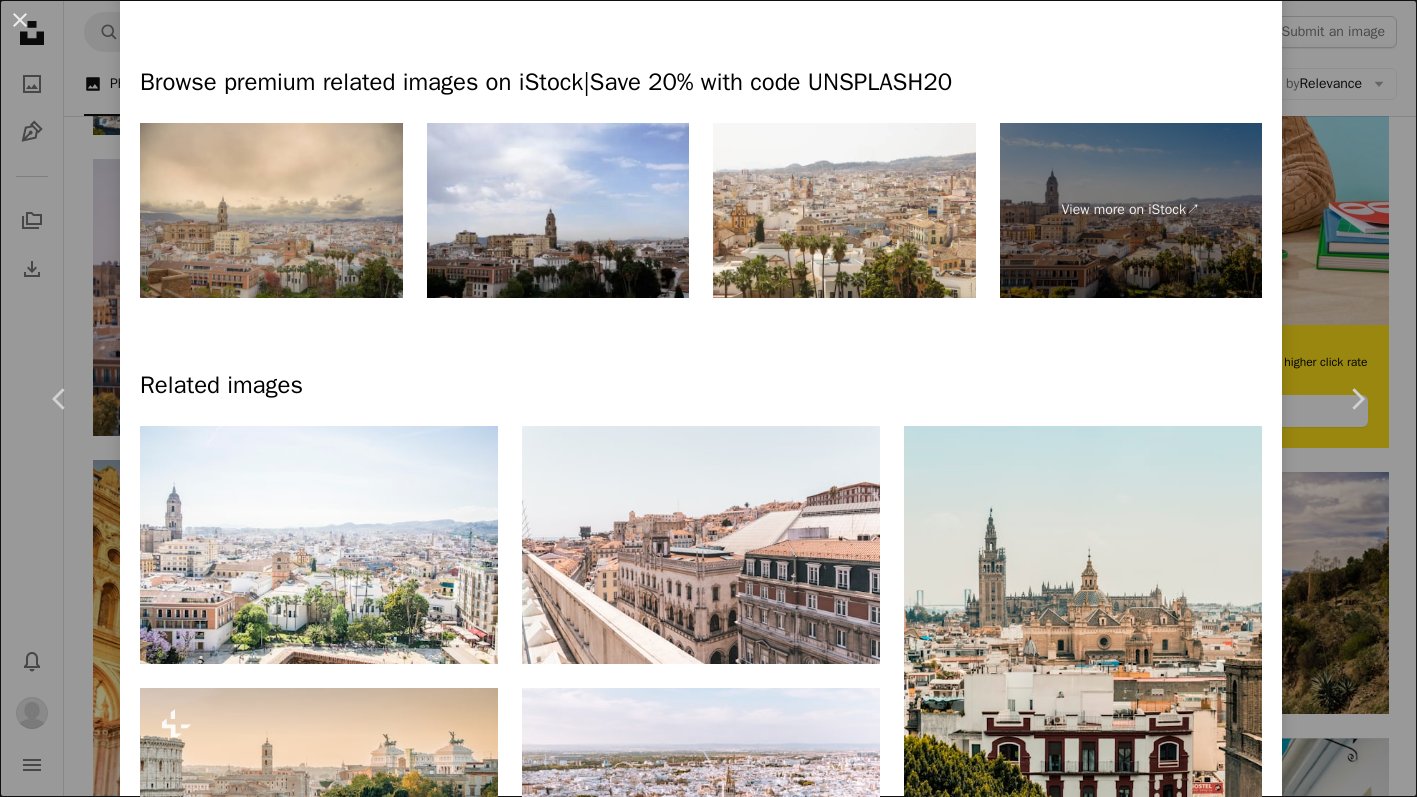 scroll, scrollTop: 1186, scrollLeft: 0, axis: vertical 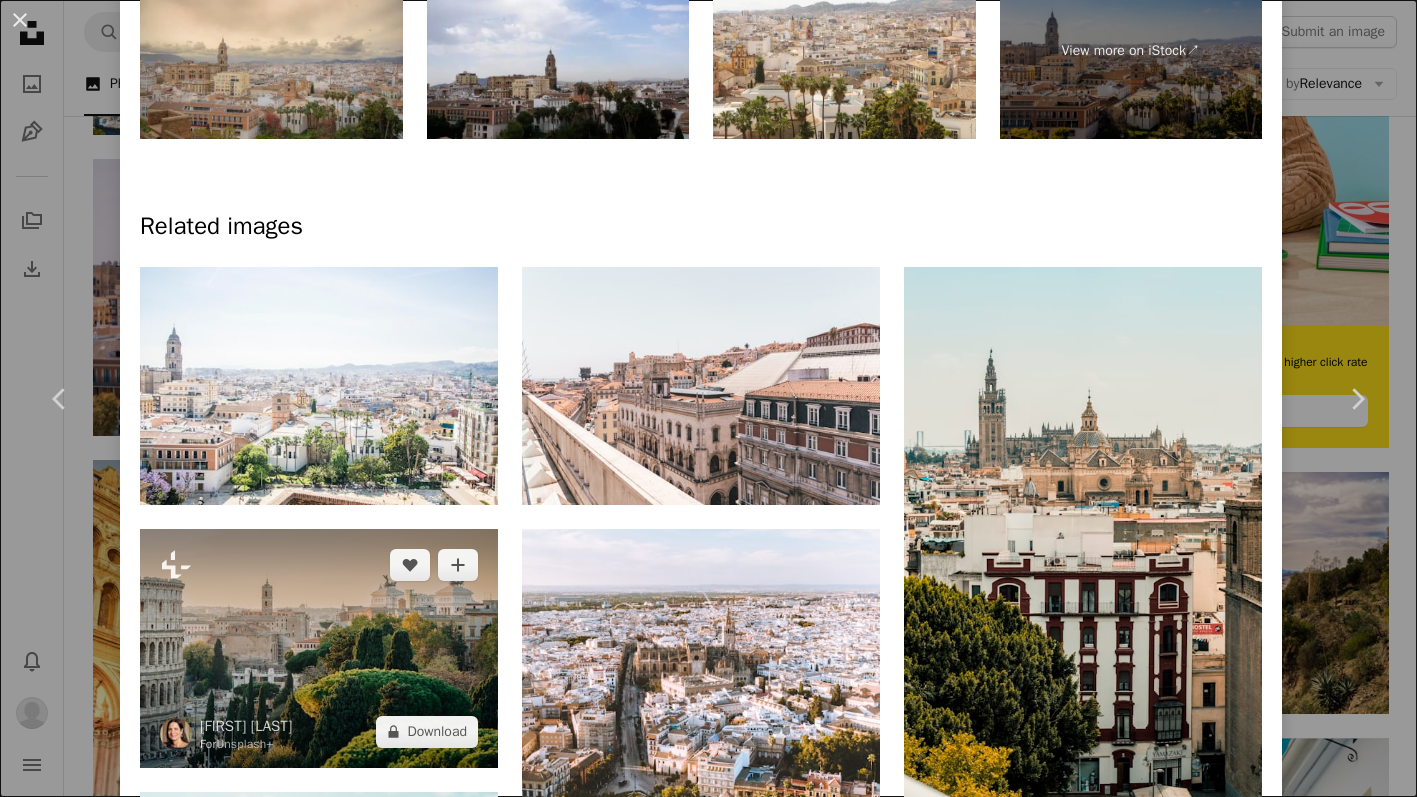 click at bounding box center [319, 648] 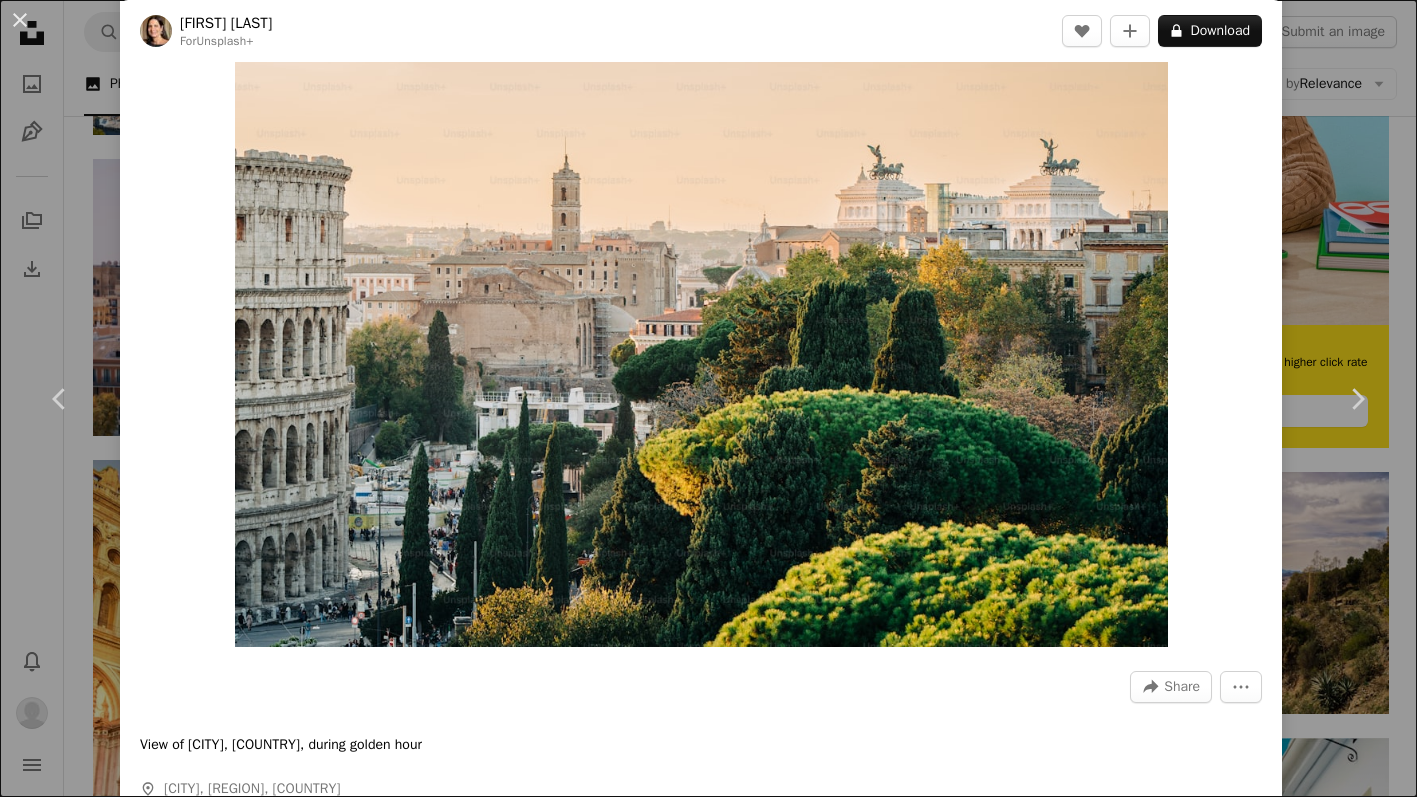 scroll, scrollTop: 61, scrollLeft: 0, axis: vertical 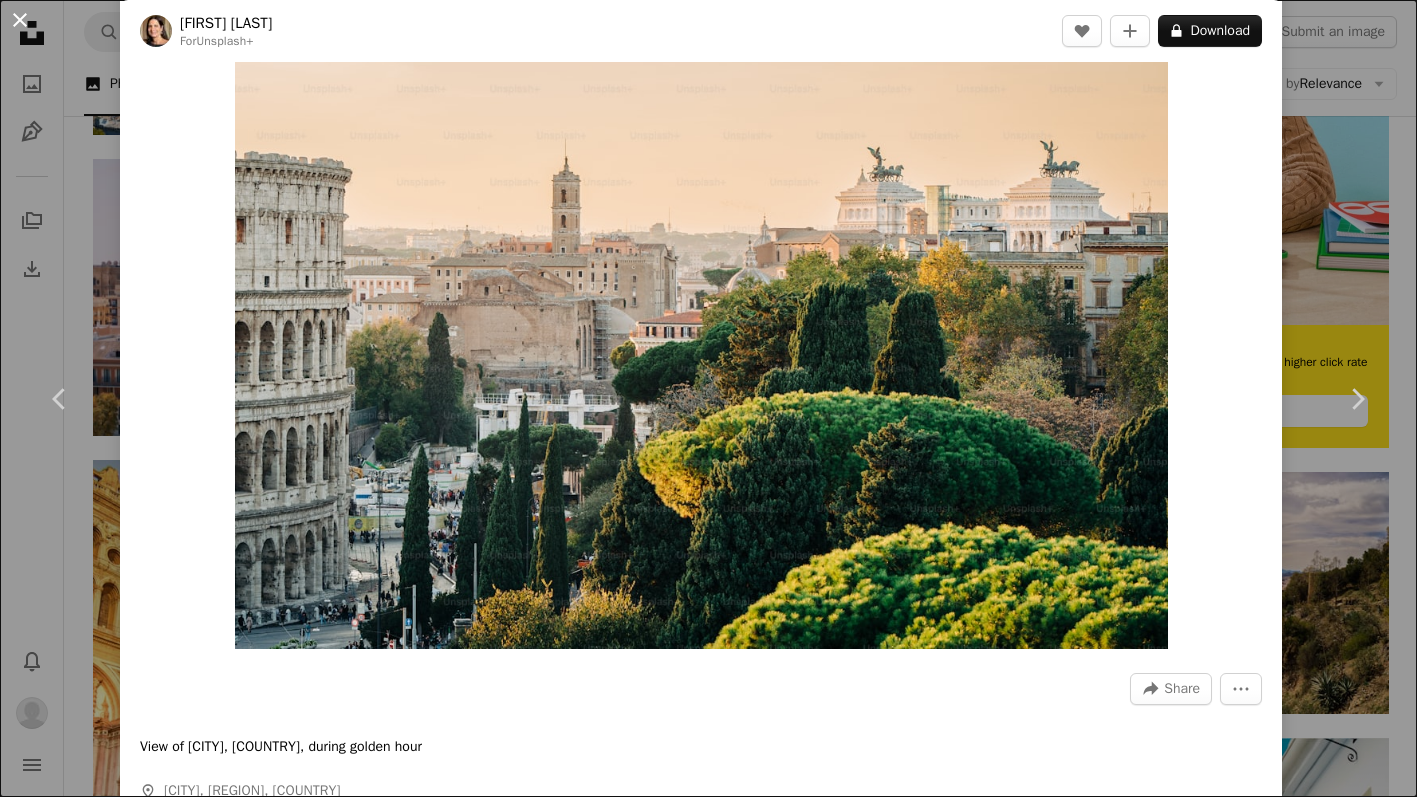 click on "An X shape" at bounding box center [20, 20] 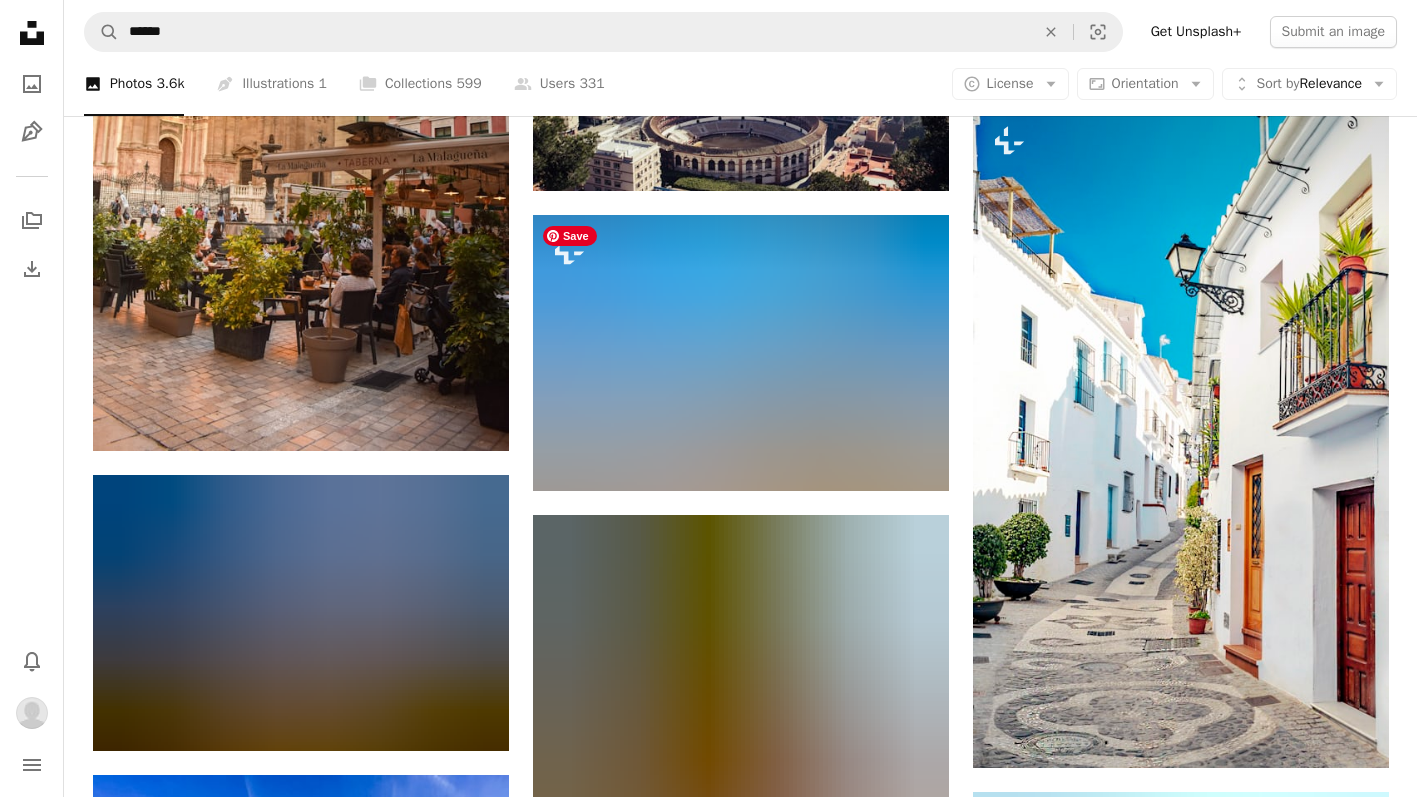 scroll, scrollTop: 1233, scrollLeft: 0, axis: vertical 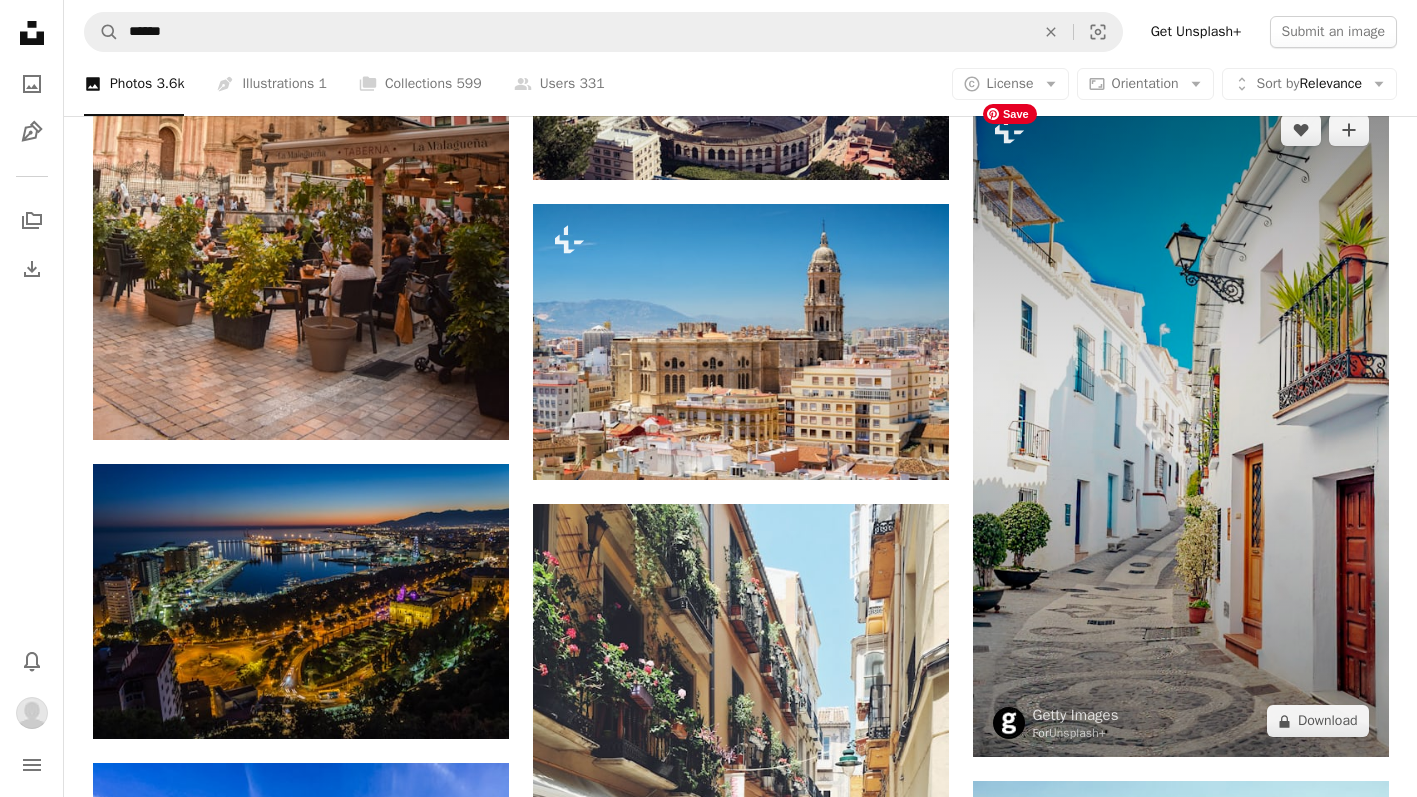 click at bounding box center [1181, 425] 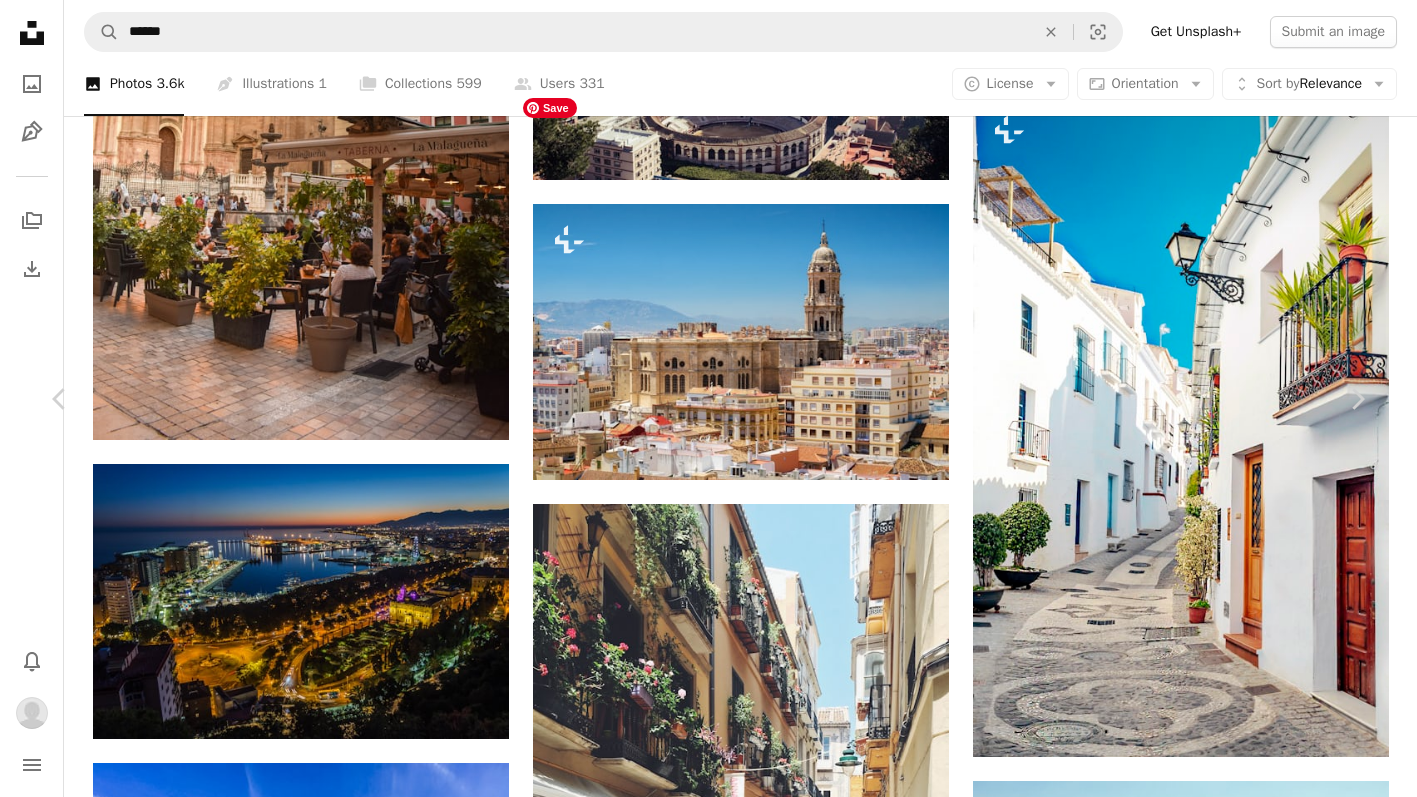 scroll, scrollTop: 0, scrollLeft: 0, axis: both 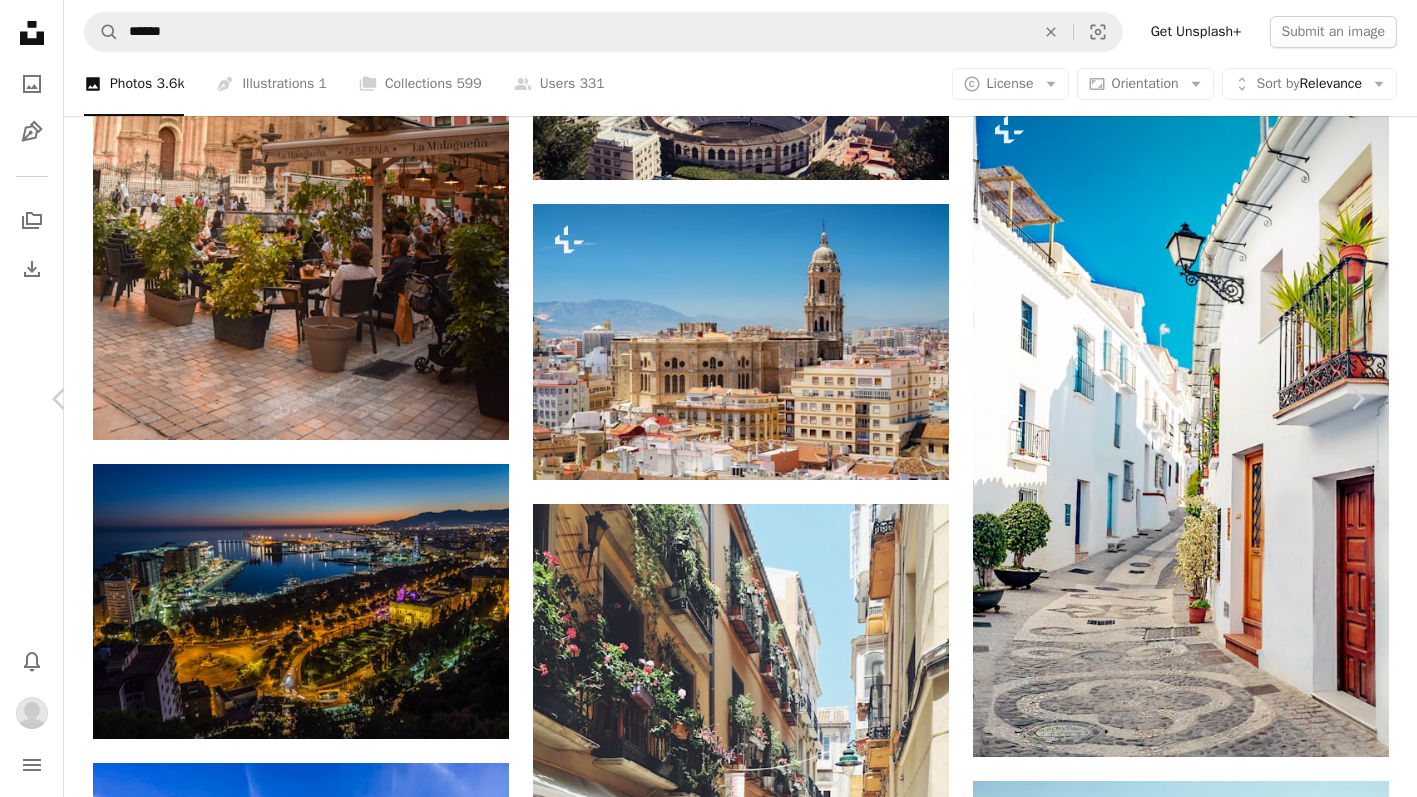 click on "An X shape" at bounding box center [20, 20] 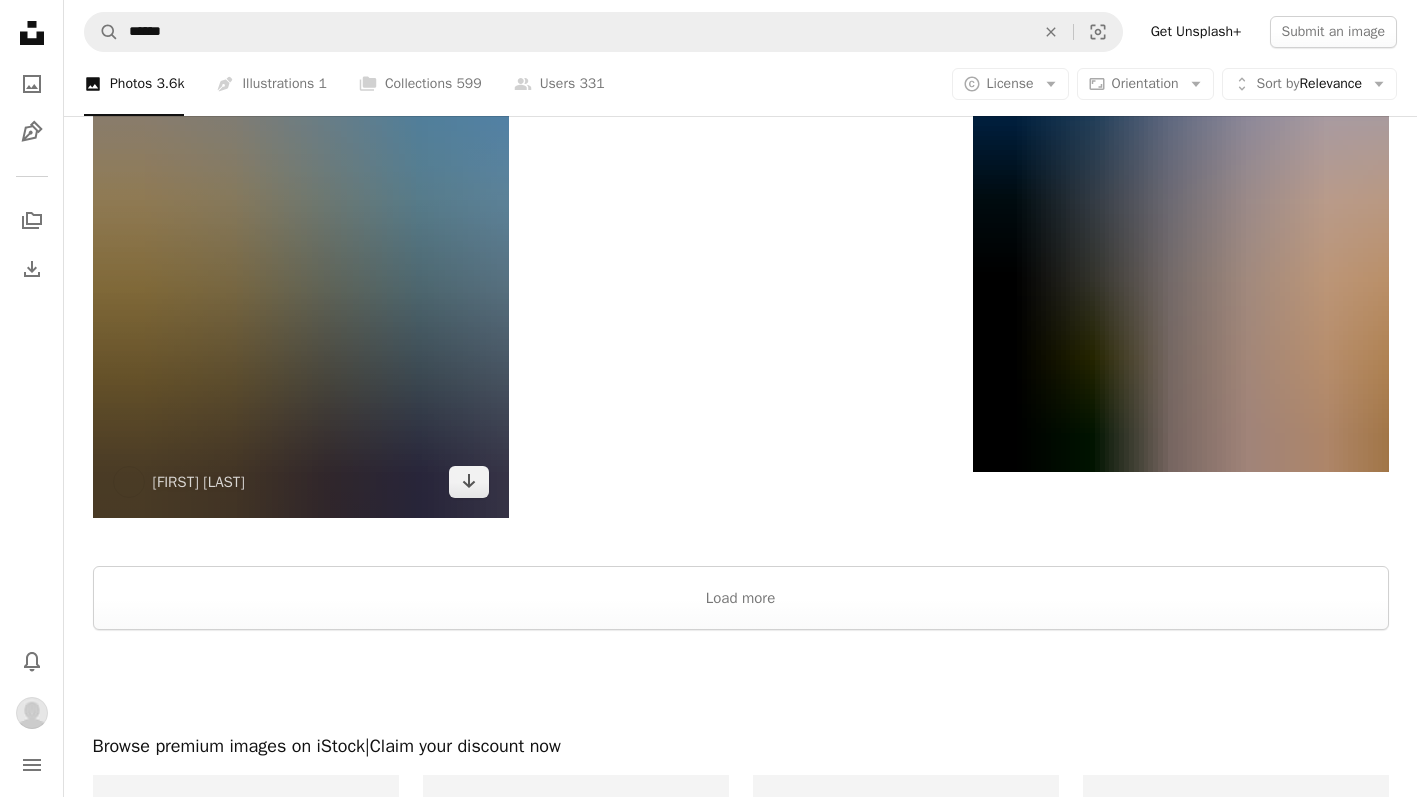 scroll, scrollTop: 2937, scrollLeft: 0, axis: vertical 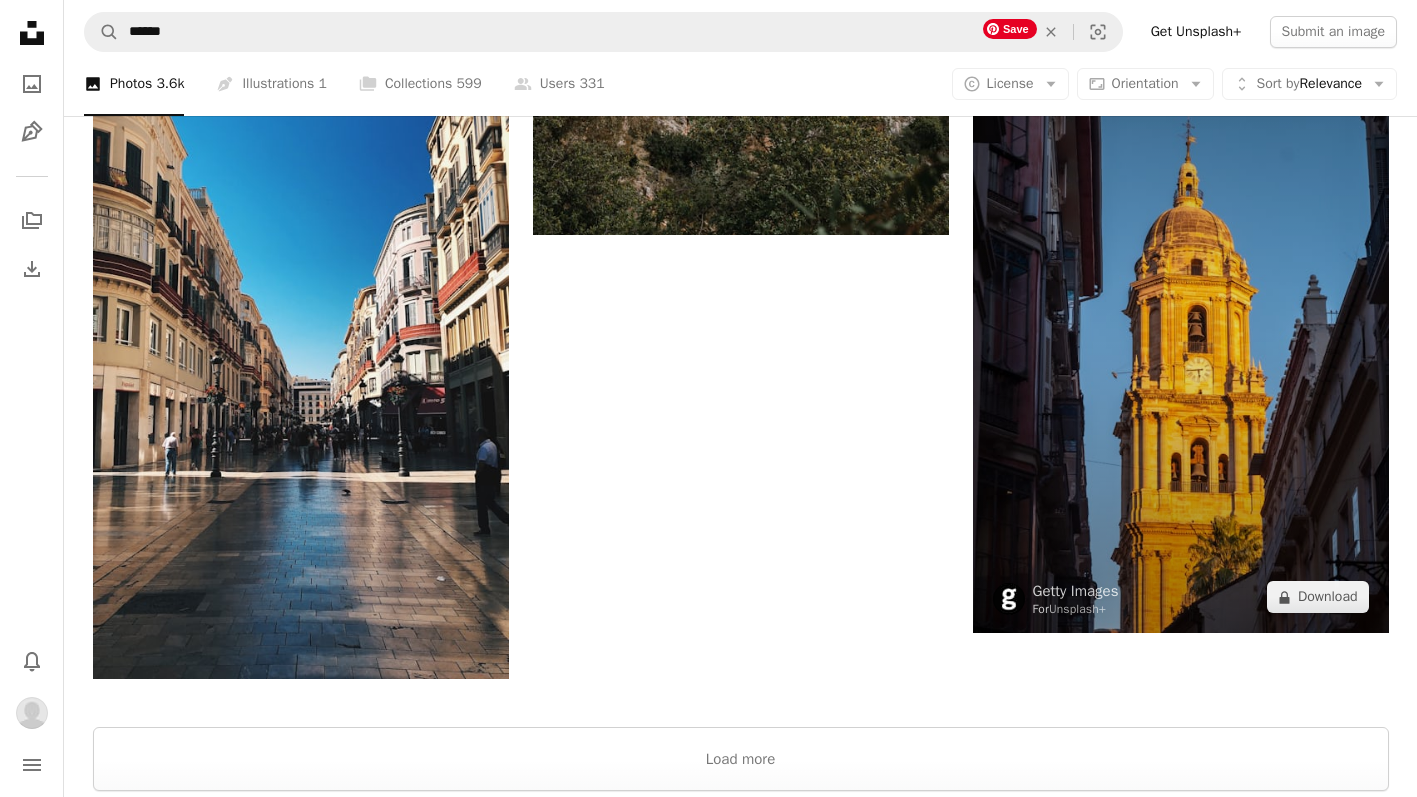click at bounding box center (1181, 321) 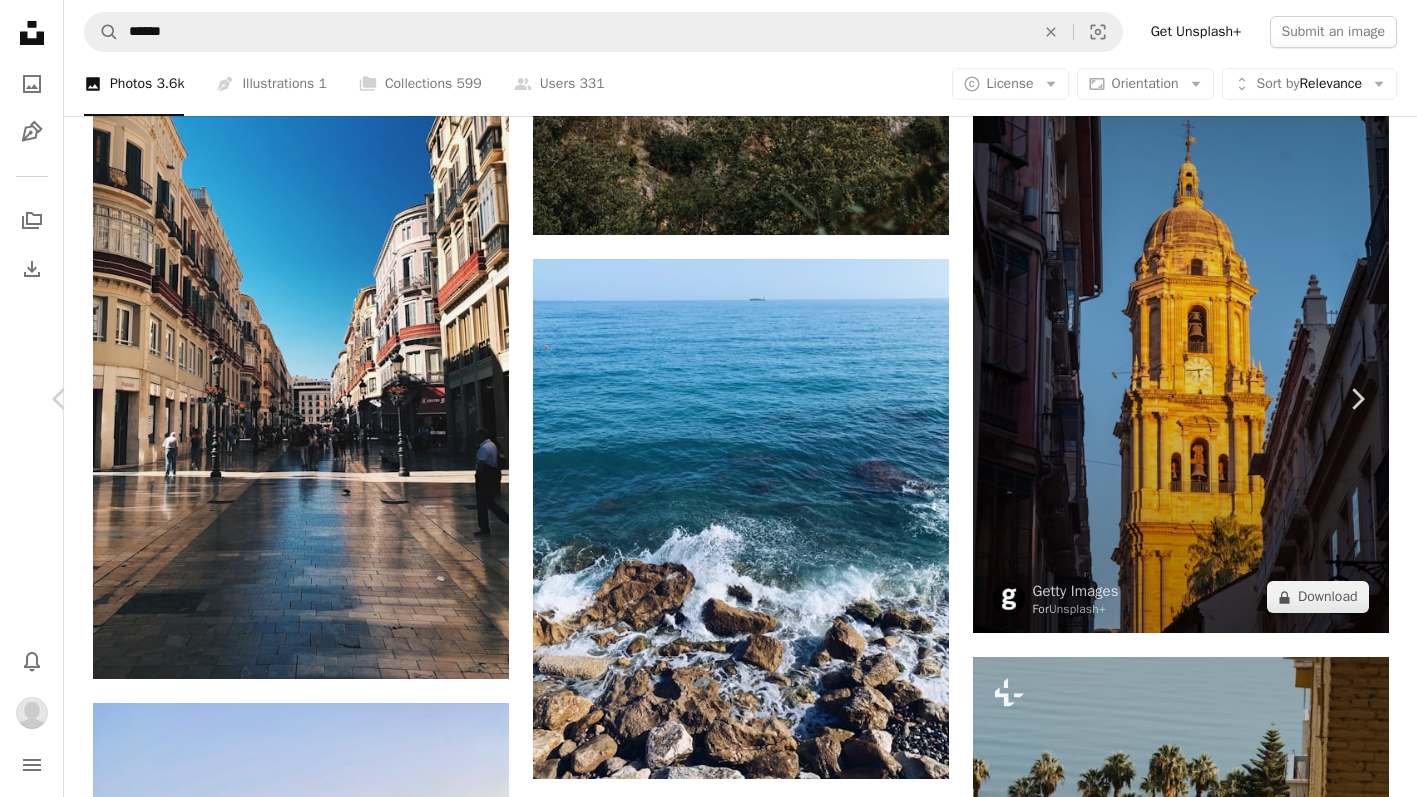 scroll, scrollTop: 196, scrollLeft: 0, axis: vertical 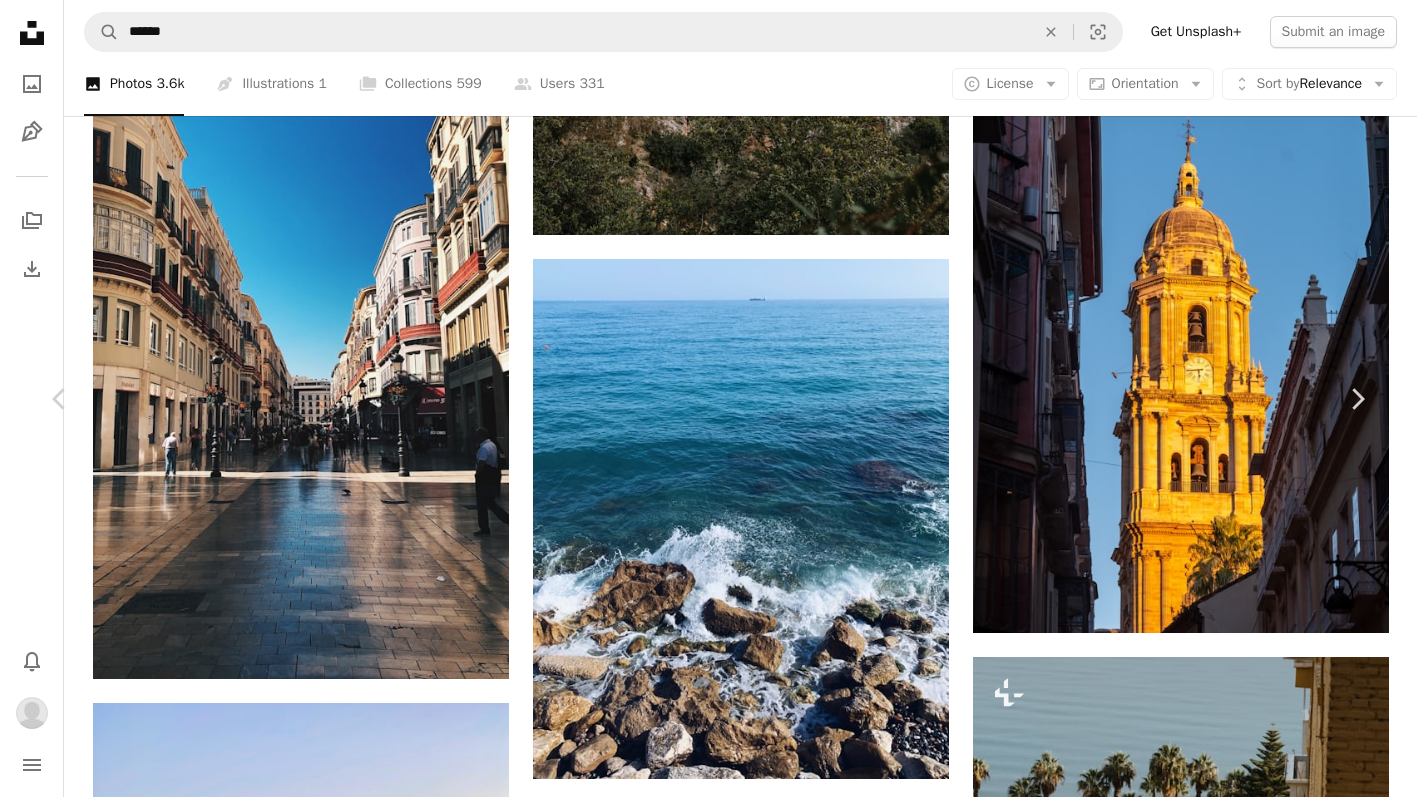 click on "An X shape" at bounding box center (20, 20) 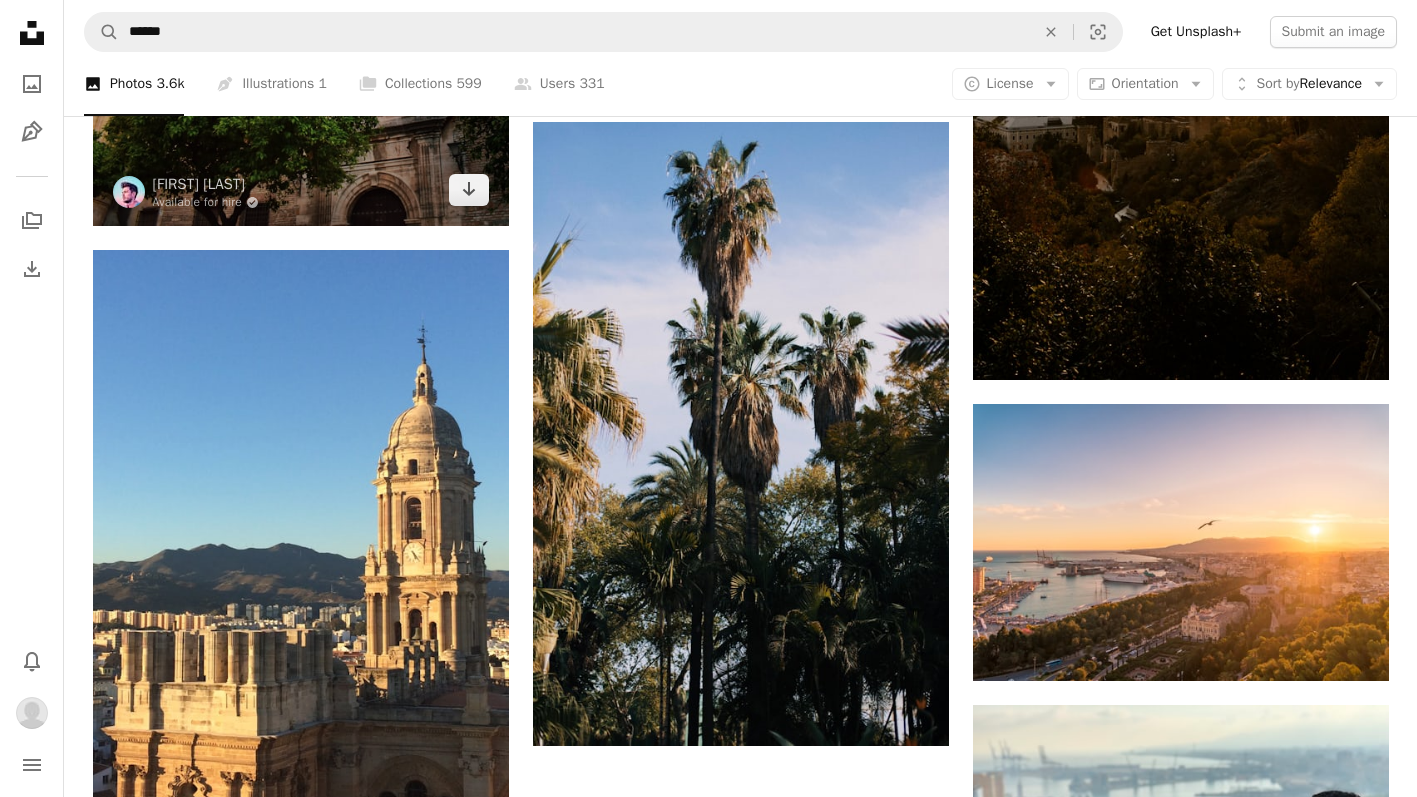 scroll, scrollTop: 6143, scrollLeft: 0, axis: vertical 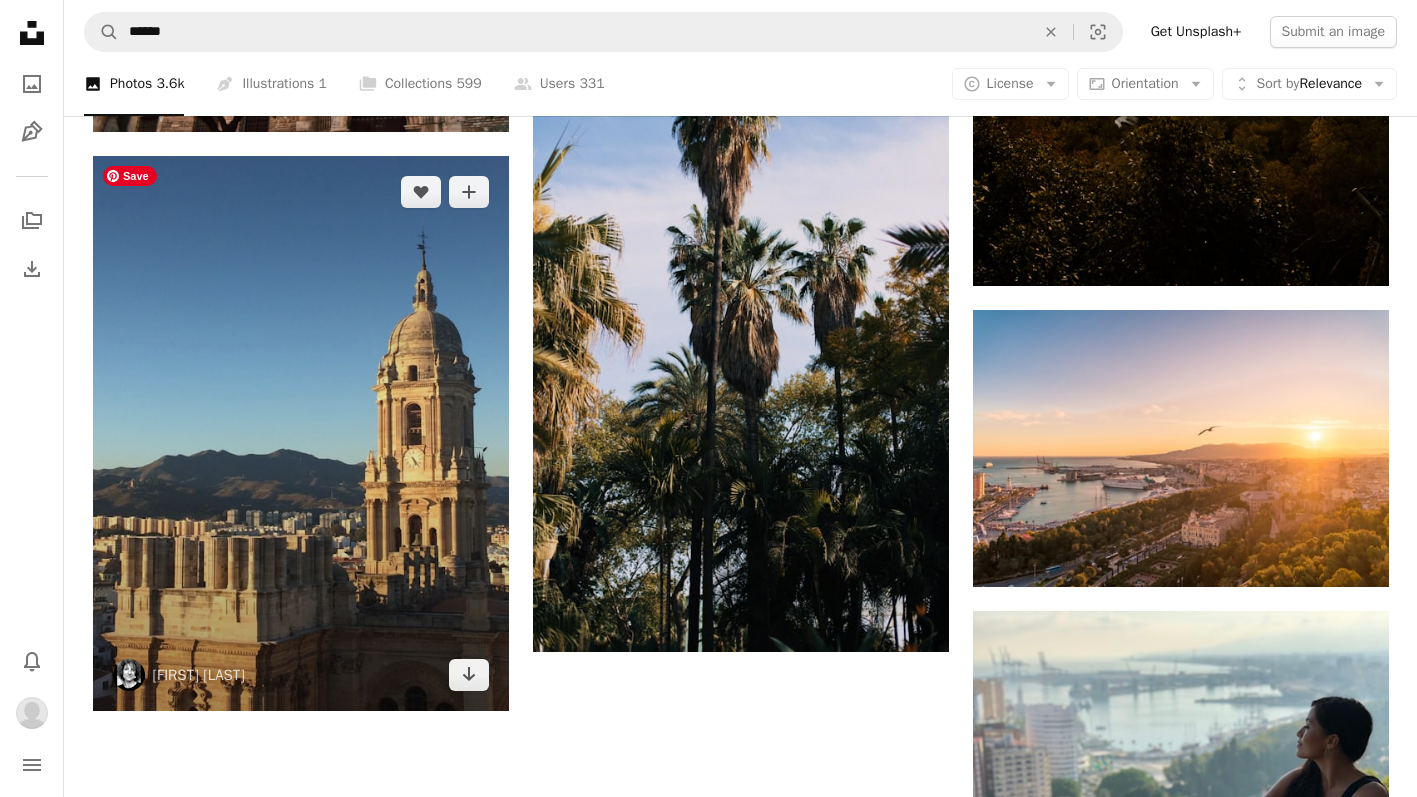 click at bounding box center [301, 433] 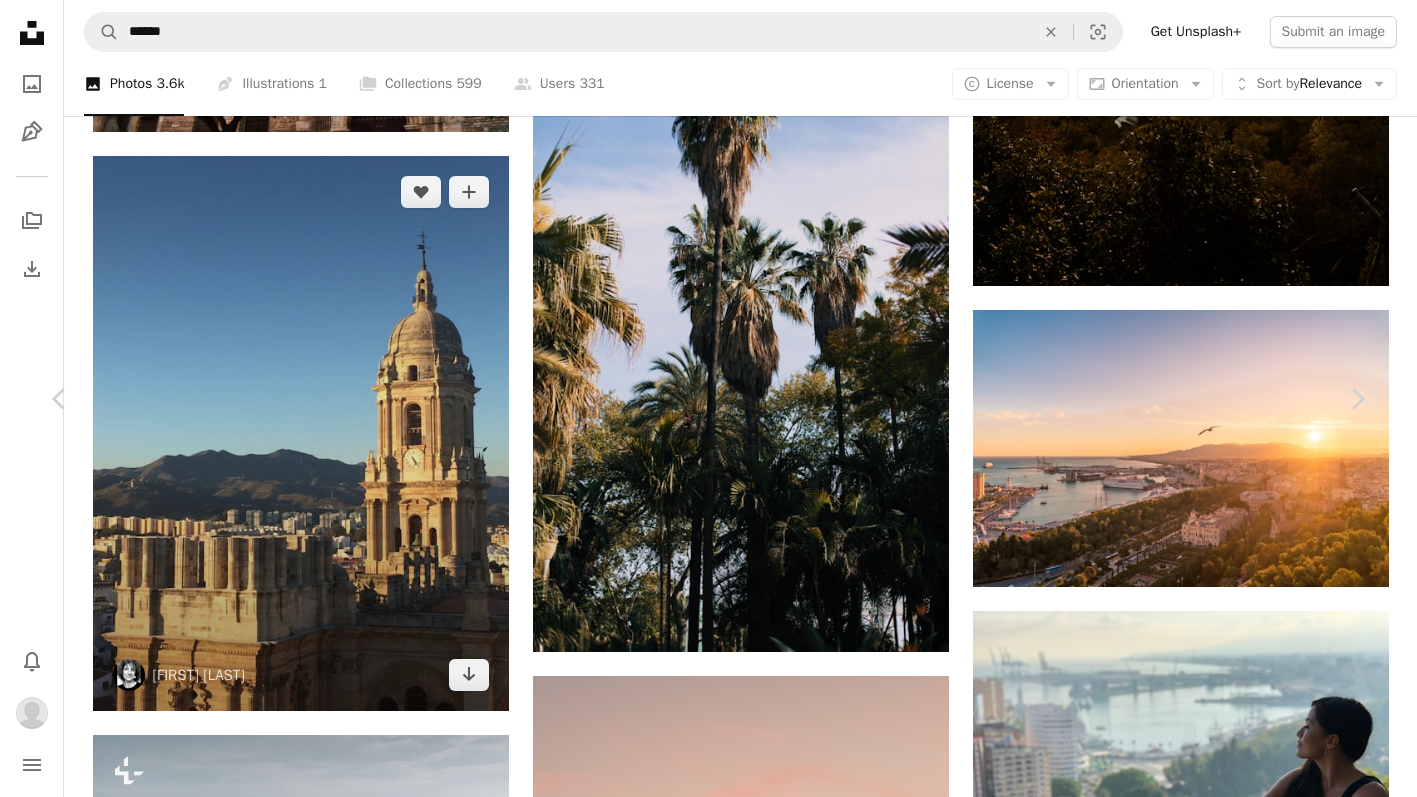 scroll, scrollTop: 49, scrollLeft: 0, axis: vertical 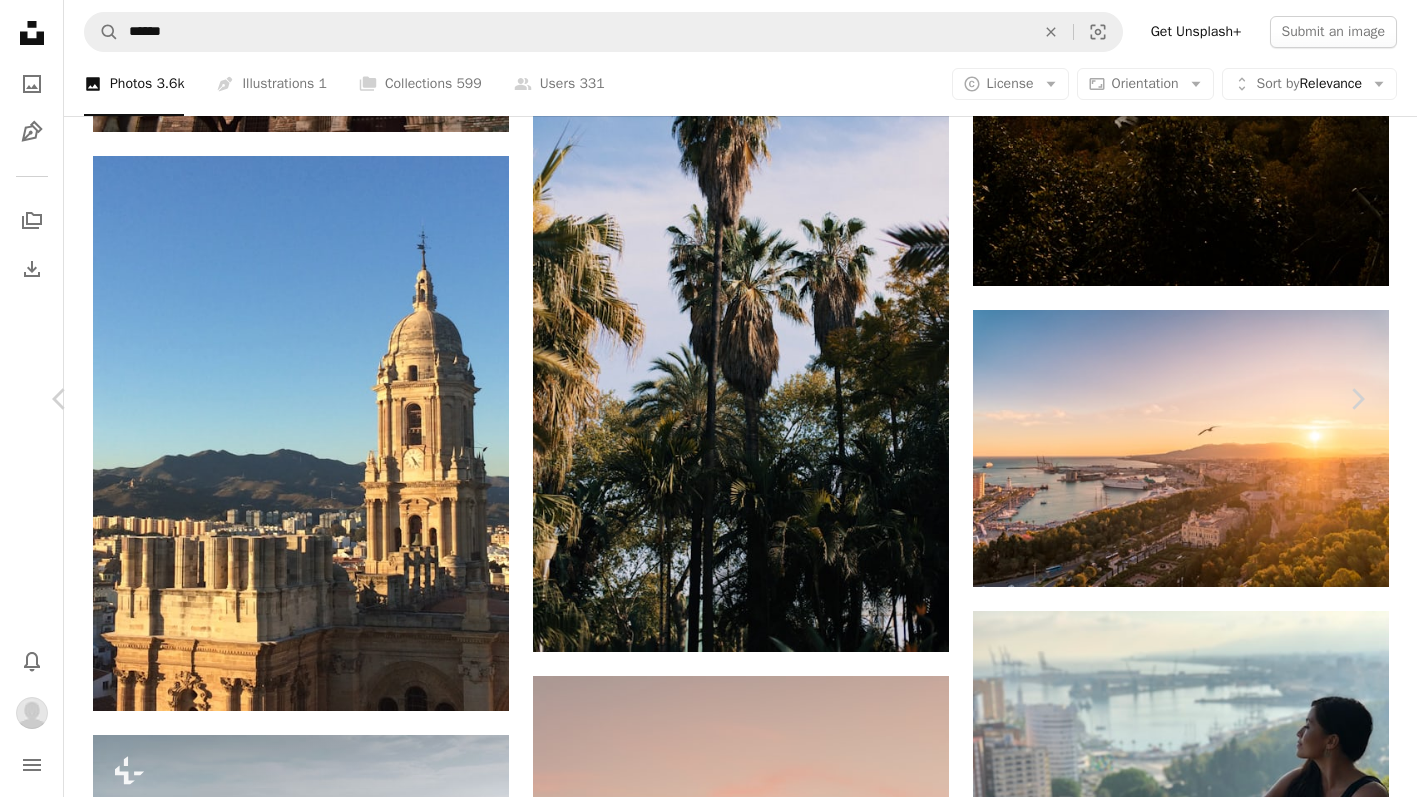 click on "A heart" at bounding box center (1068, 5561) 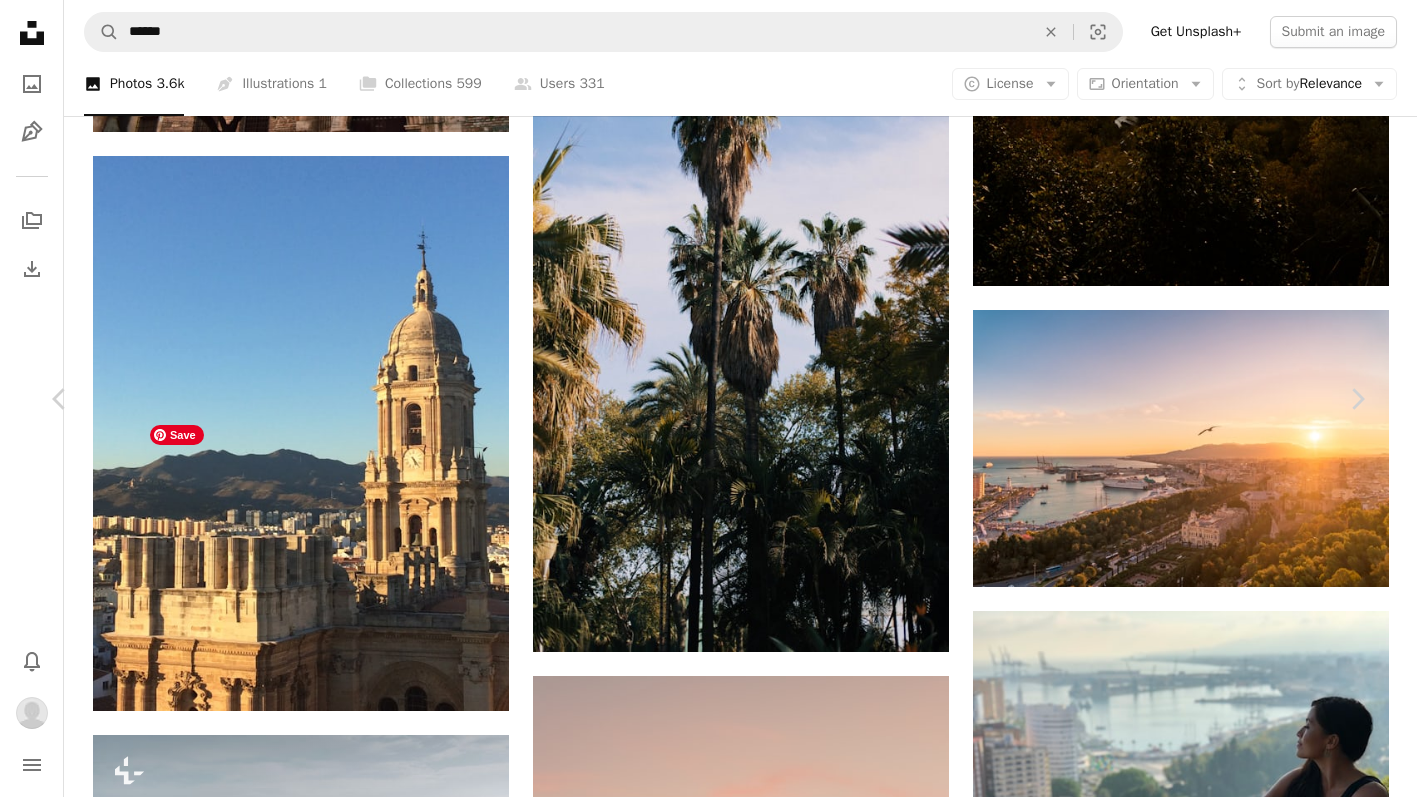 click at bounding box center (319, 6062) 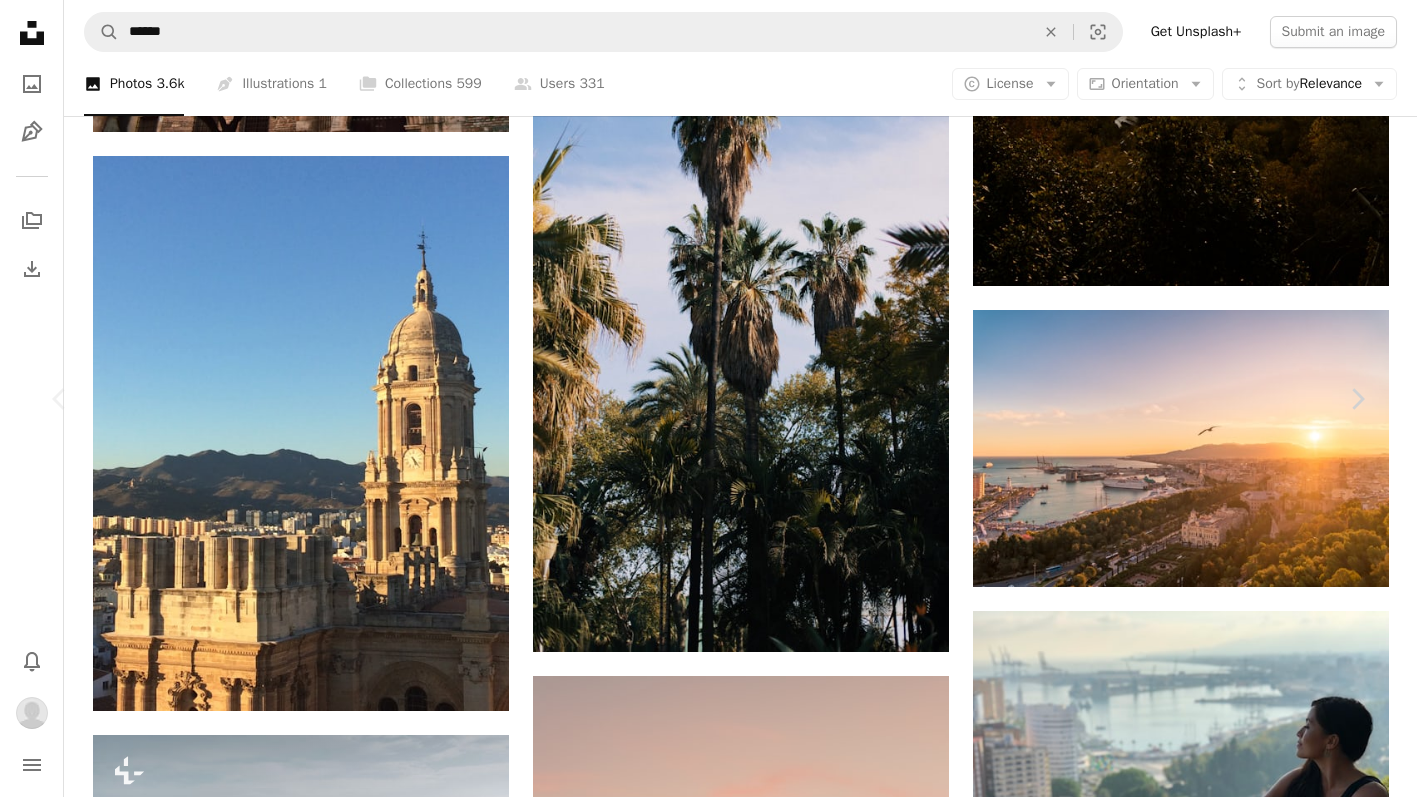 scroll, scrollTop: 0, scrollLeft: 0, axis: both 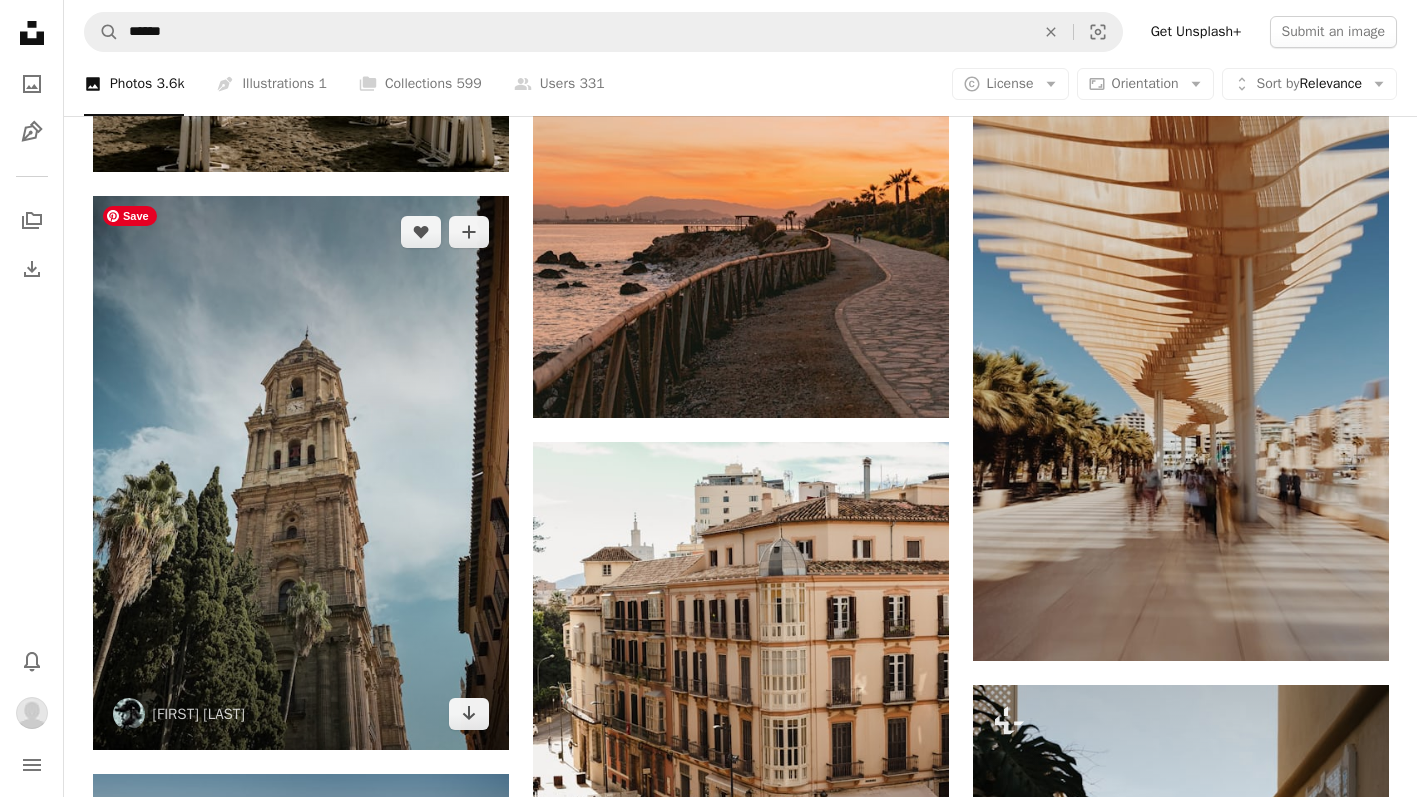 click at bounding box center [301, 473] 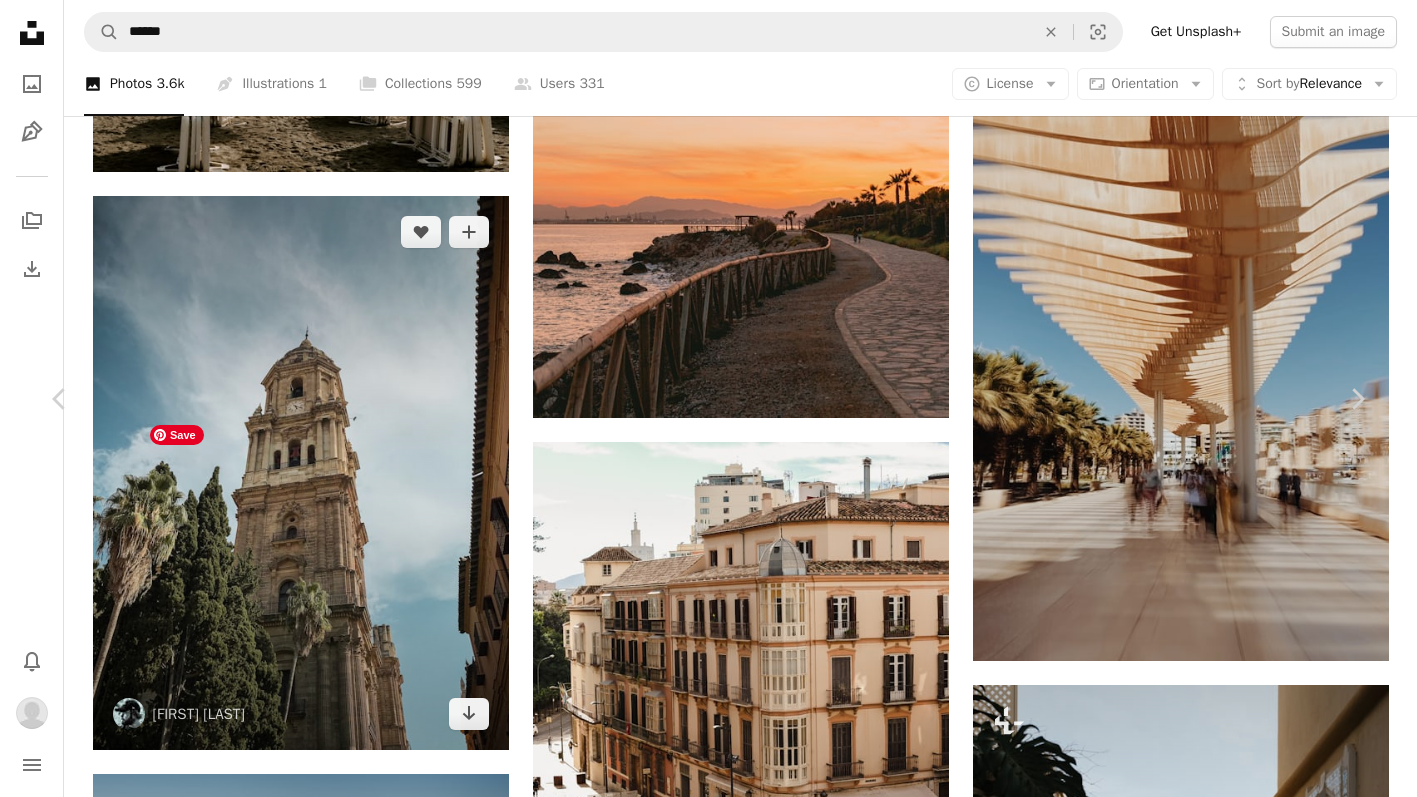 scroll, scrollTop: 1751, scrollLeft: 0, axis: vertical 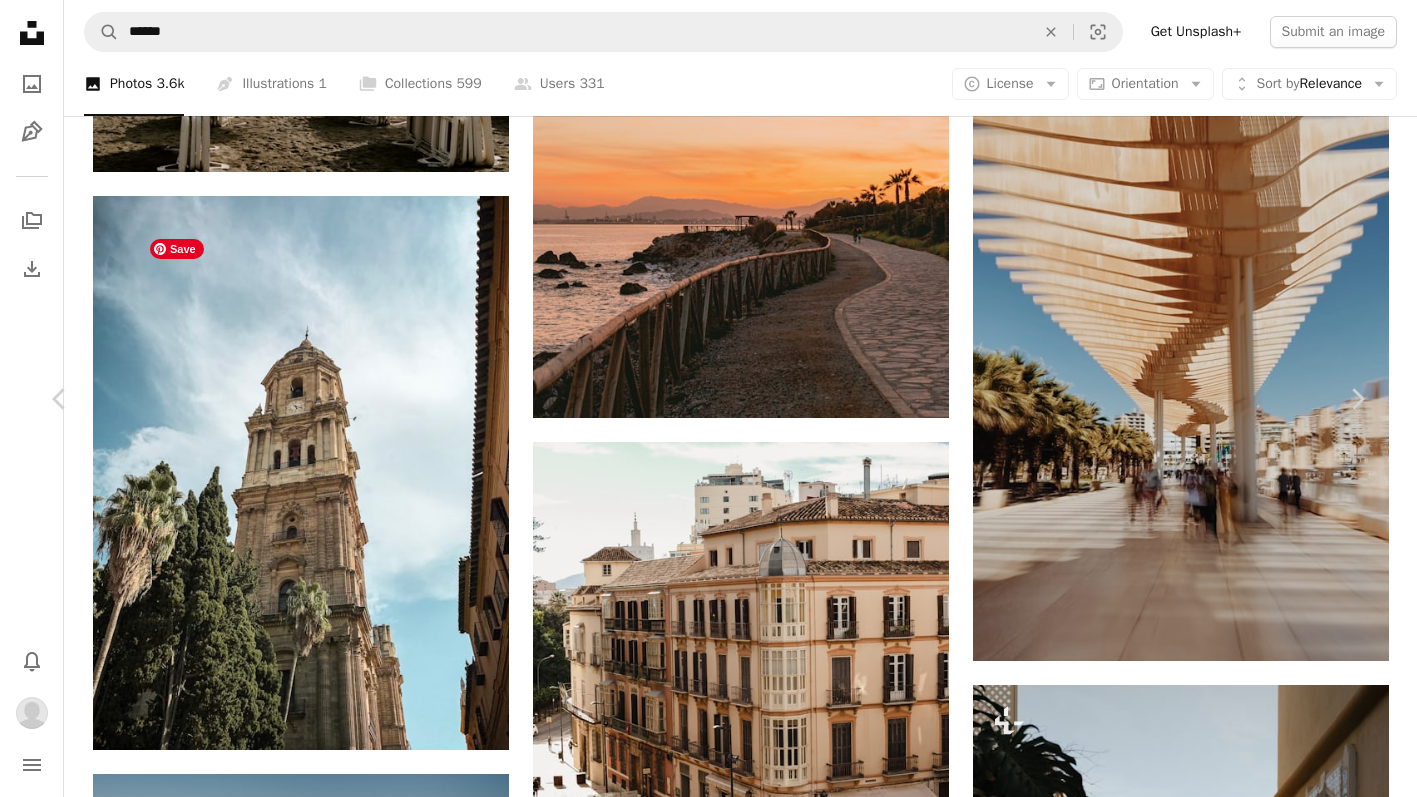 click at bounding box center (319, 5147) 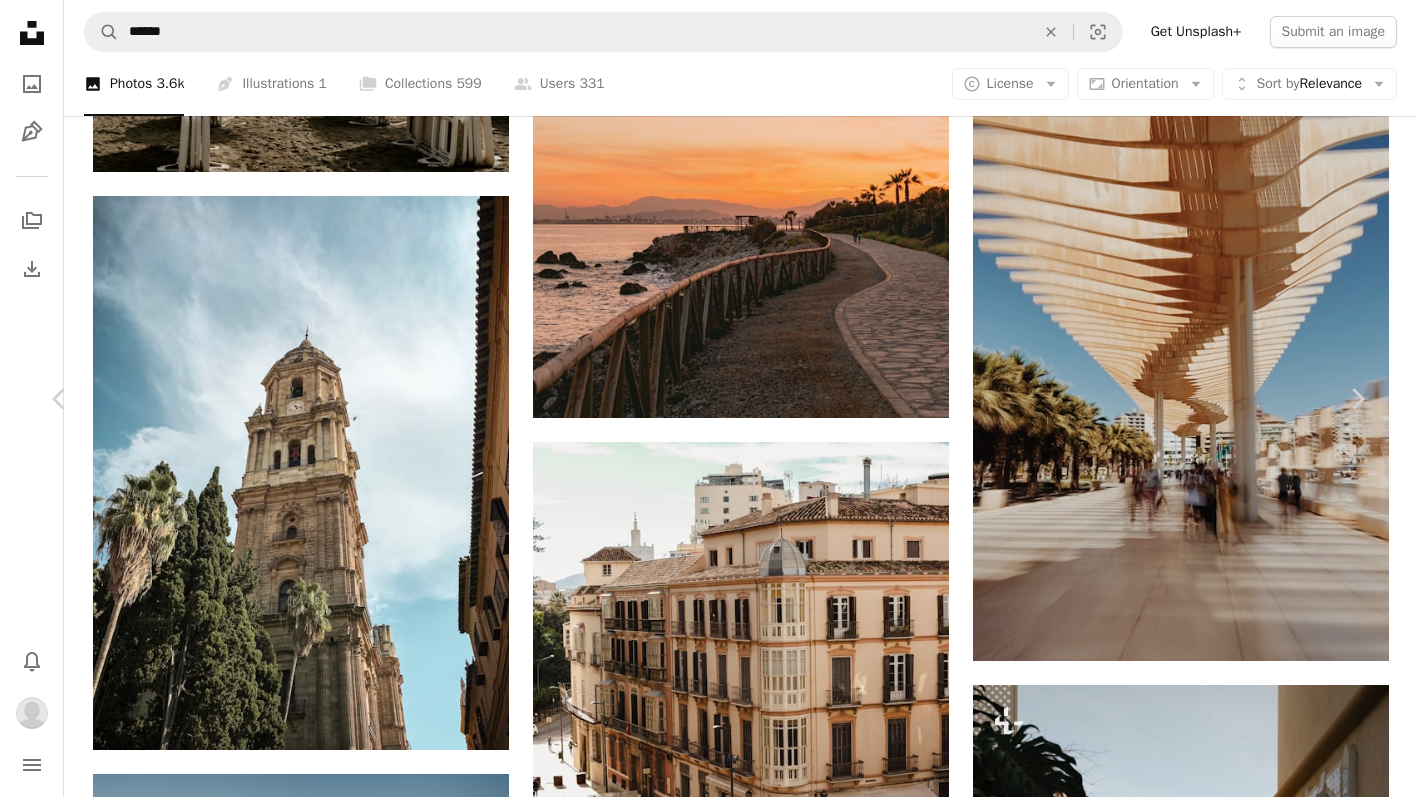 click on "An X shape" at bounding box center [20, 20] 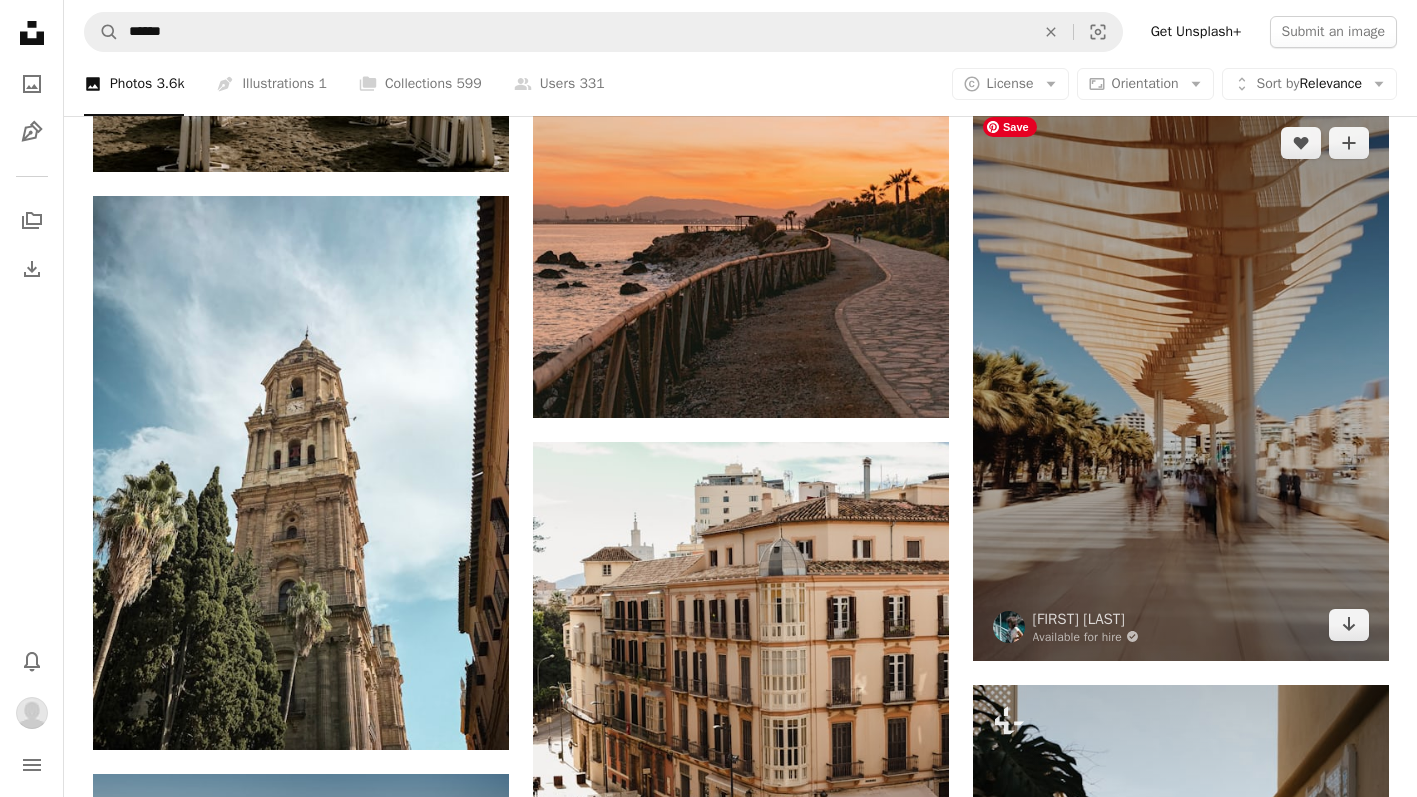 click at bounding box center [1181, 384] 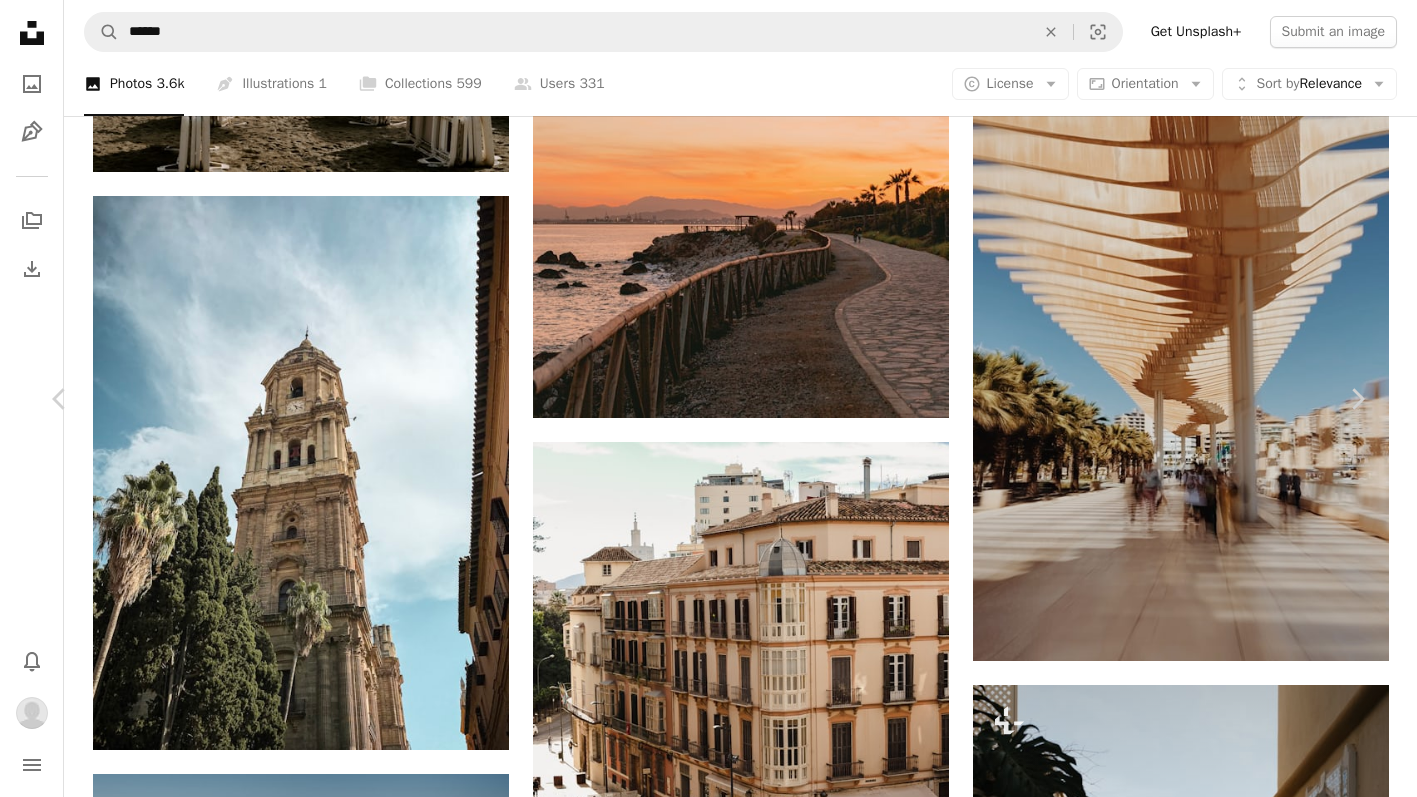 scroll, scrollTop: 0, scrollLeft: 0, axis: both 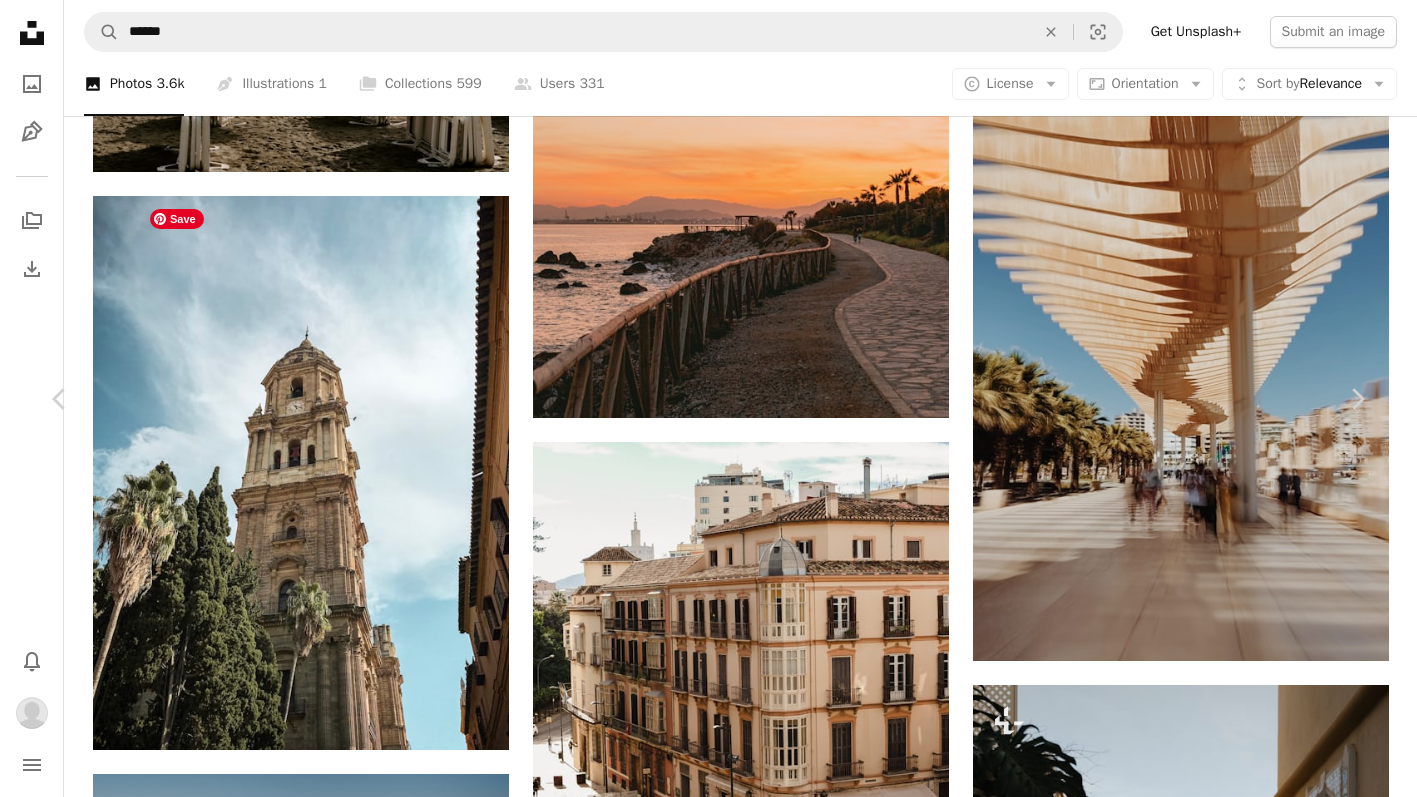 click at bounding box center [319, 5125] 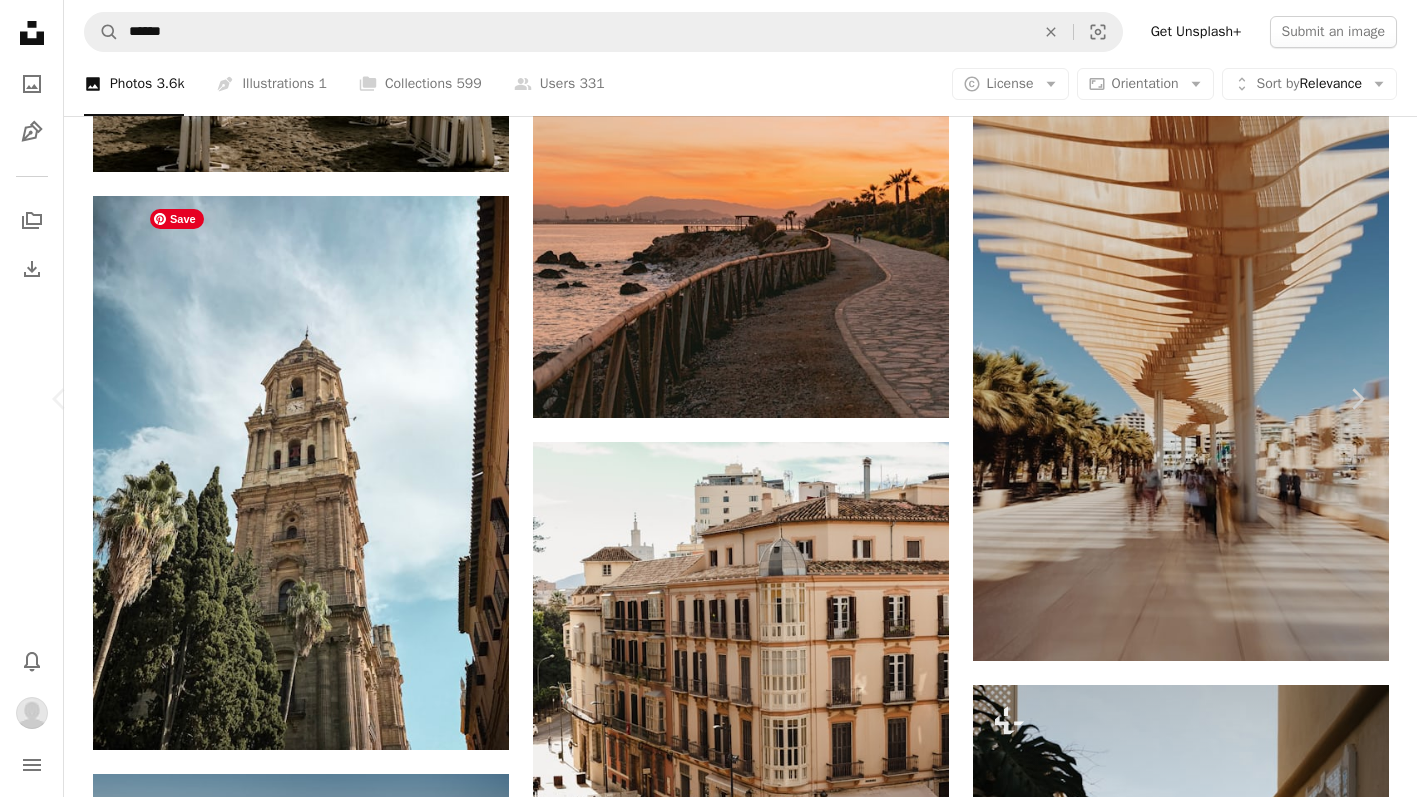 scroll, scrollTop: 2, scrollLeft: 0, axis: vertical 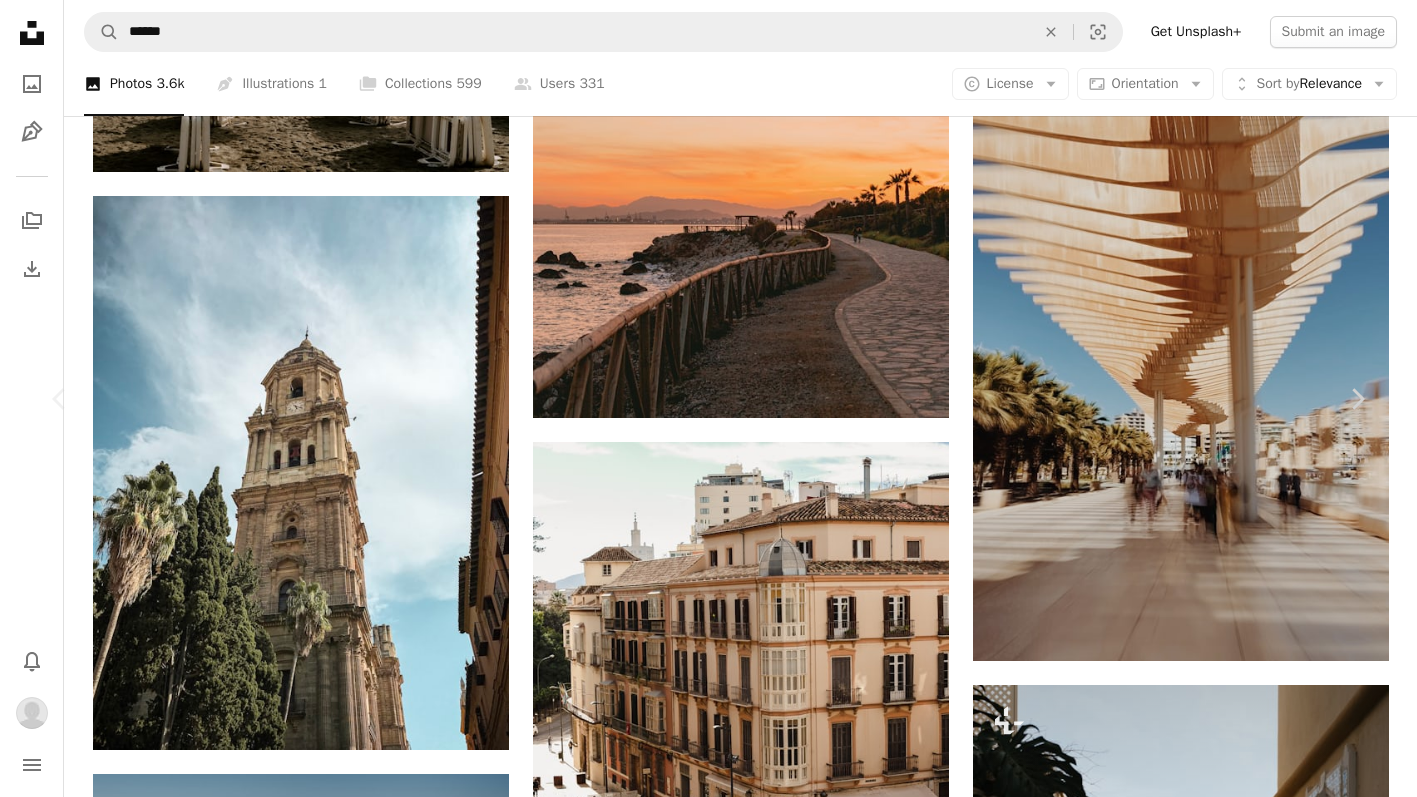 click on "An X shape" at bounding box center (20, 20) 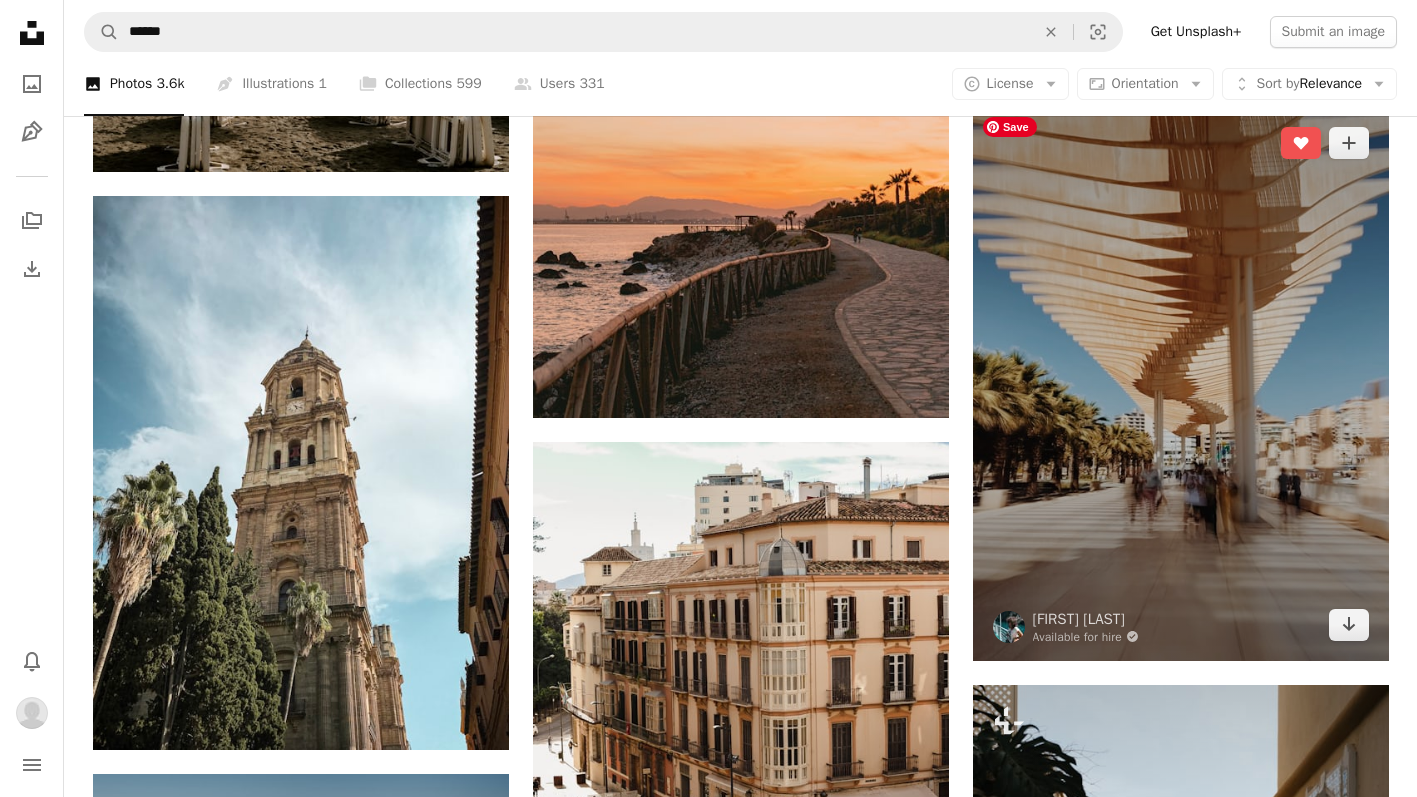 click at bounding box center [1181, 384] 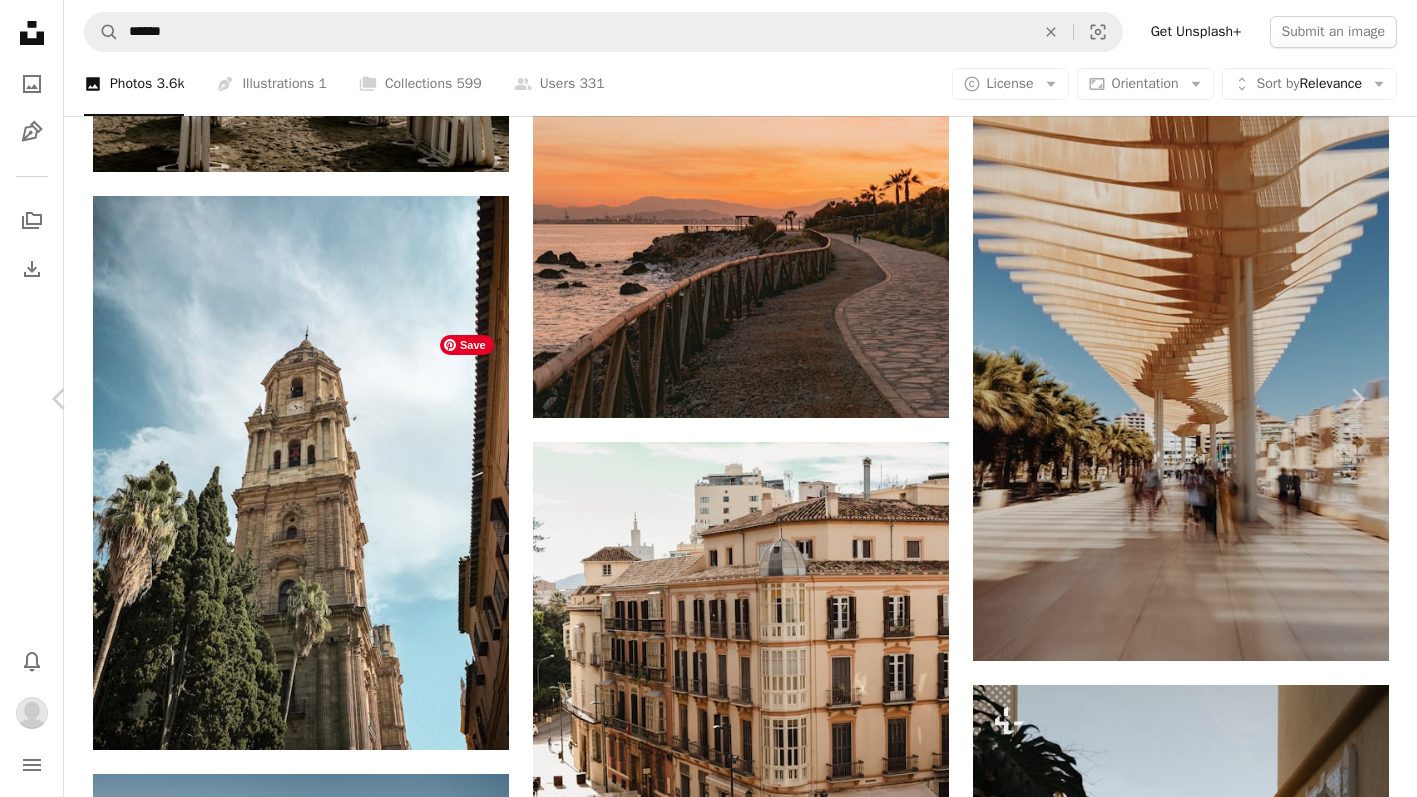 scroll, scrollTop: 1226, scrollLeft: 0, axis: vertical 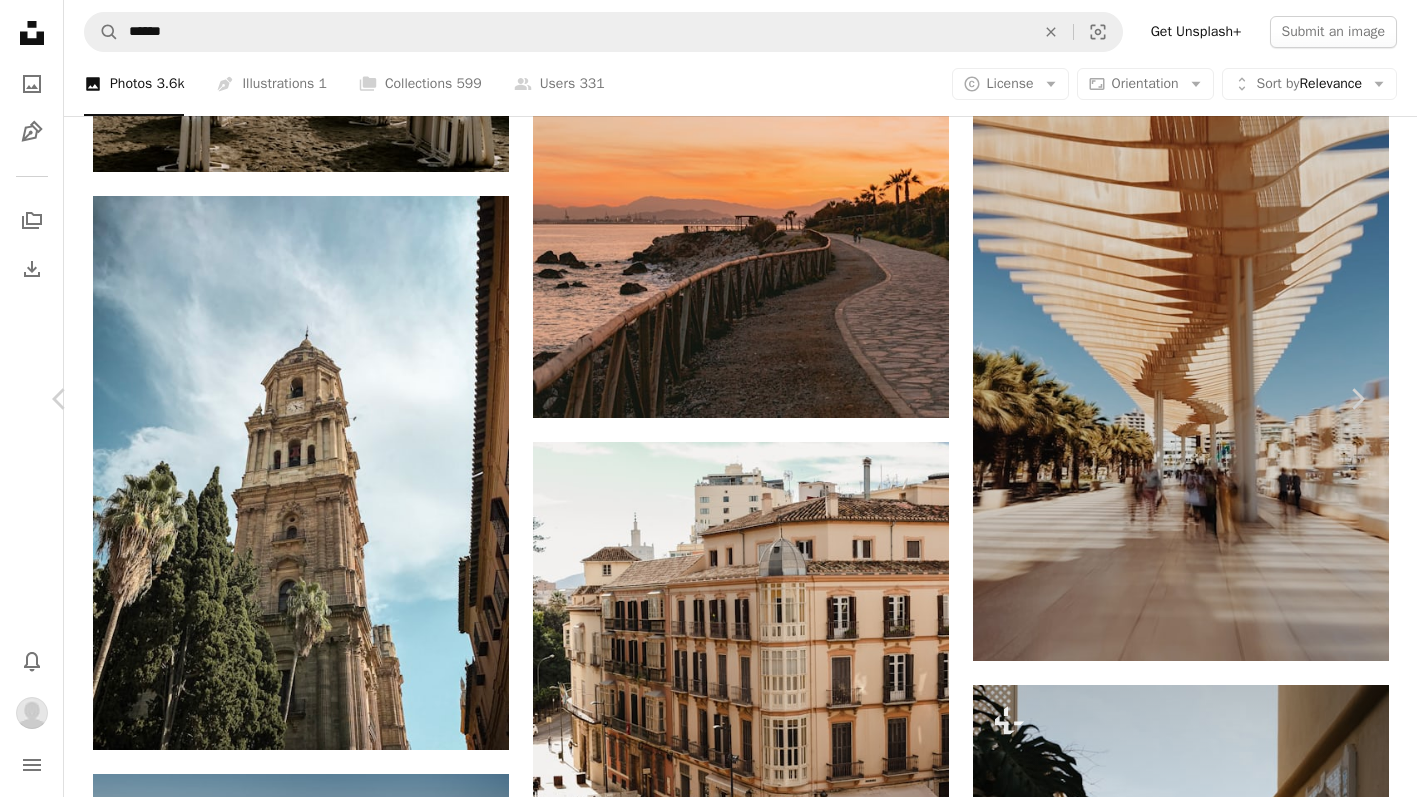 click on "A heart" 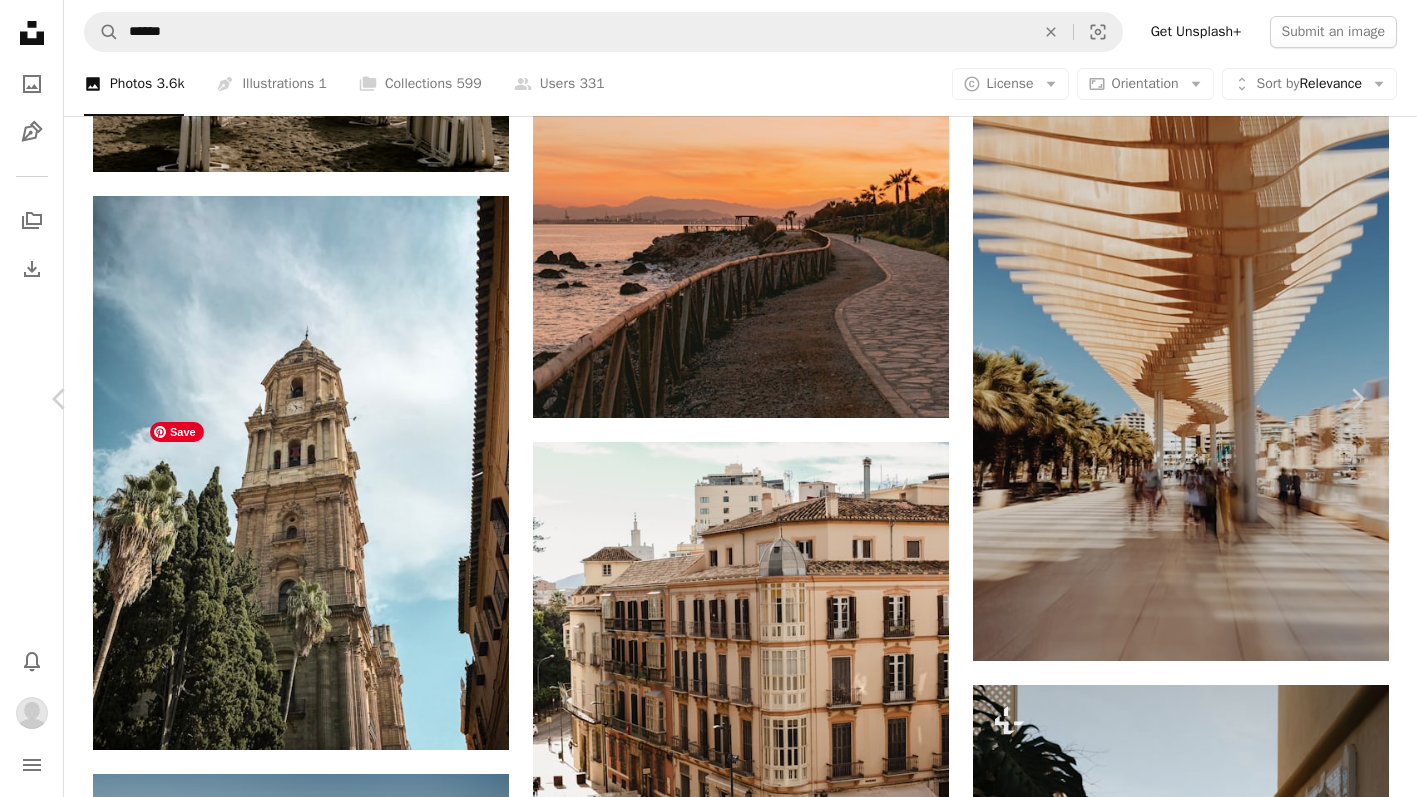 scroll, scrollTop: 3462, scrollLeft: 0, axis: vertical 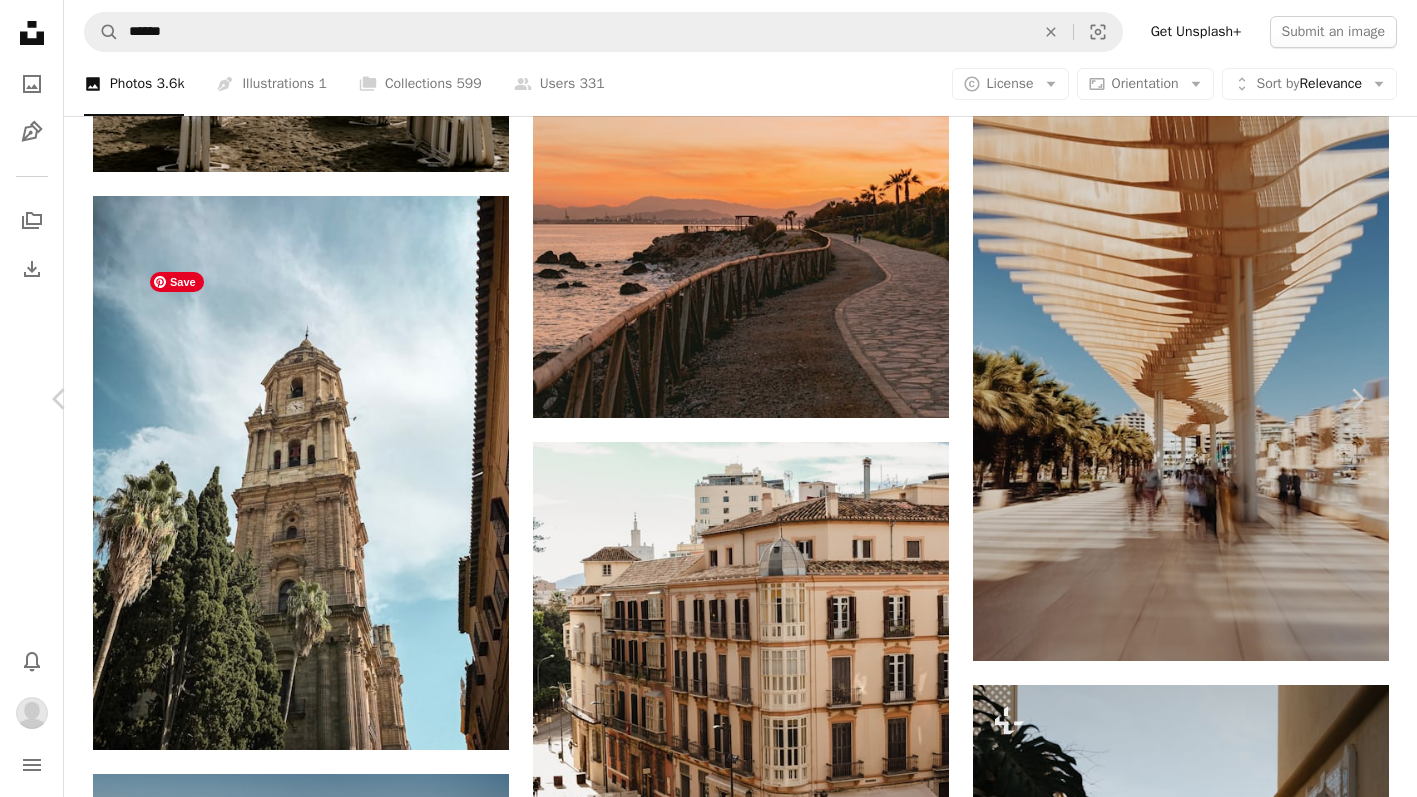 click at bounding box center (319, 5012) 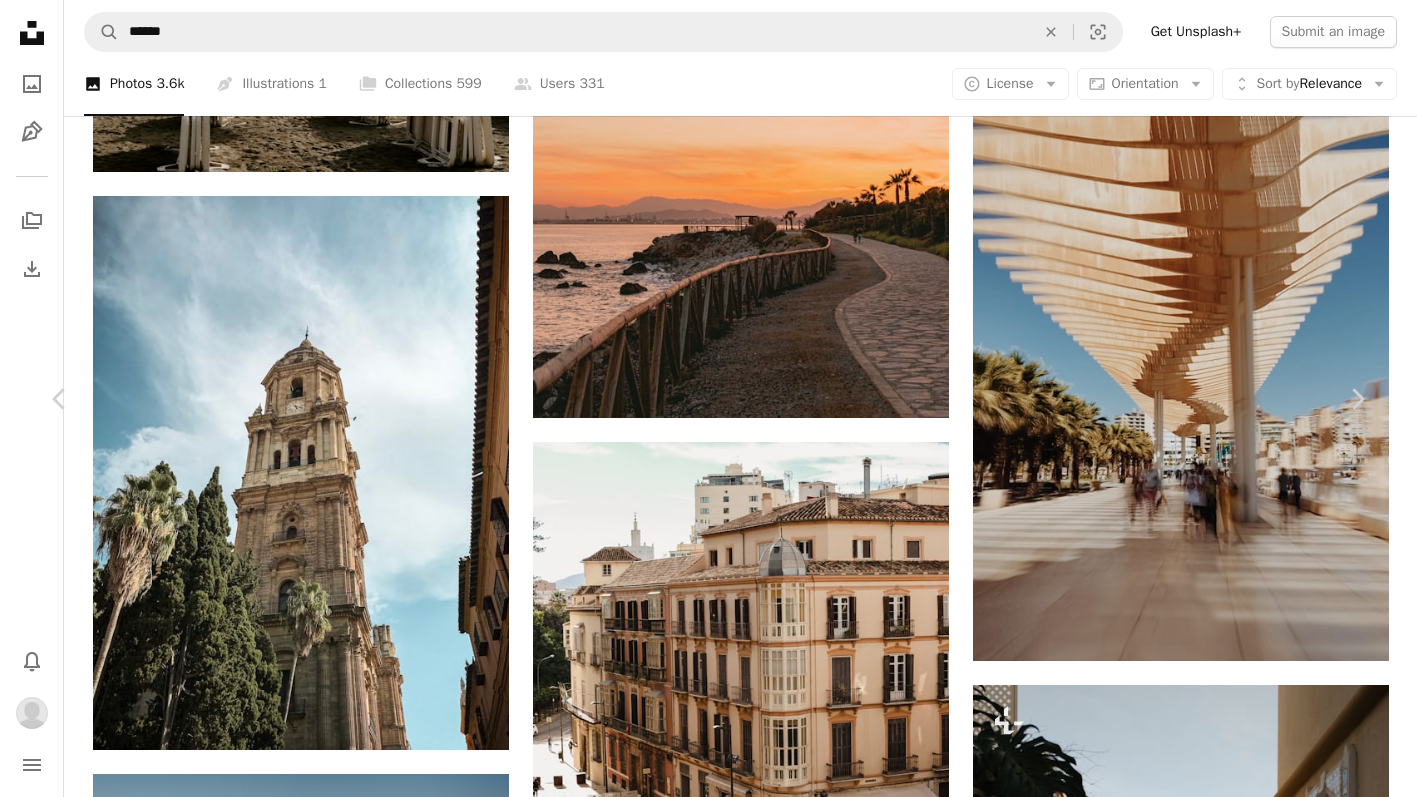 click on "An X shape" at bounding box center [20, 20] 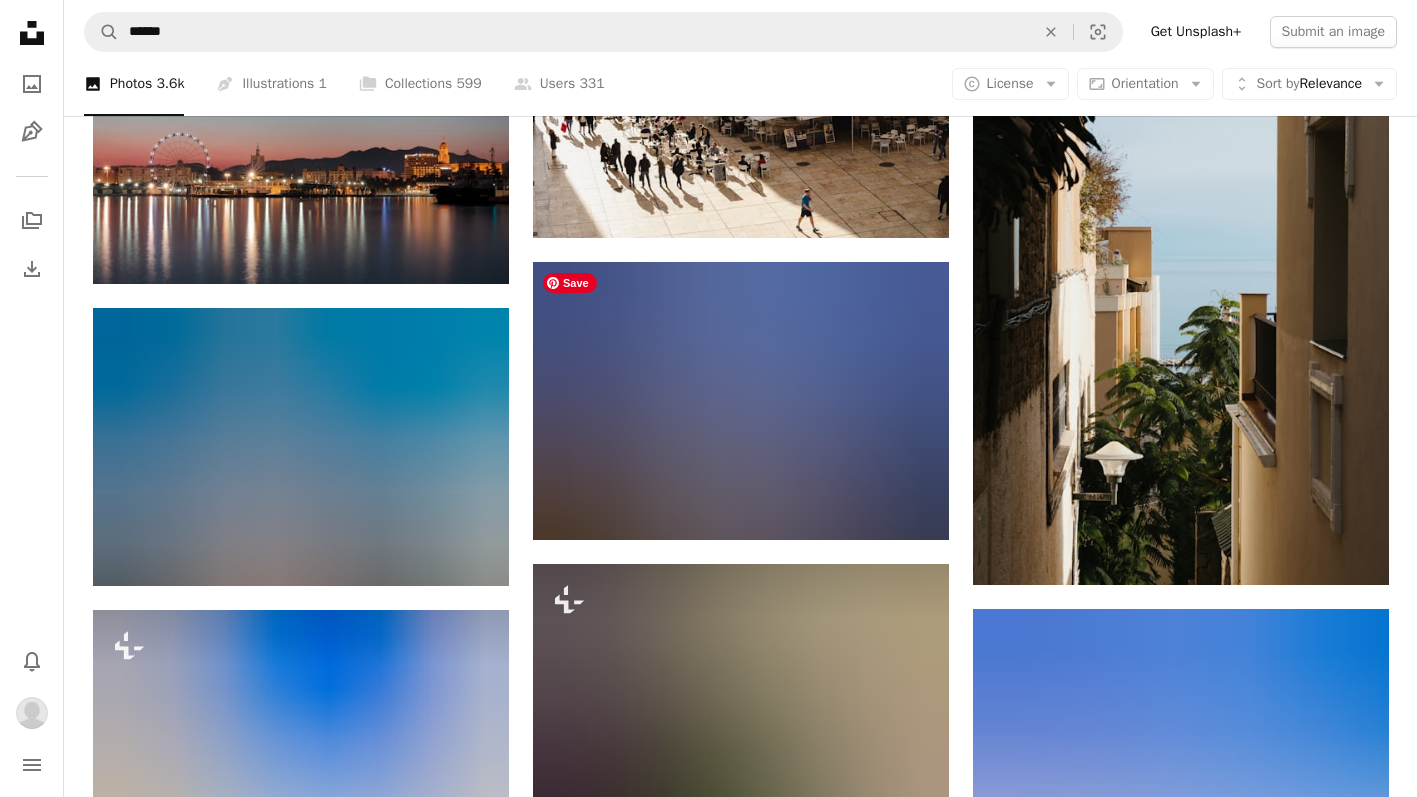 scroll, scrollTop: 7708, scrollLeft: 0, axis: vertical 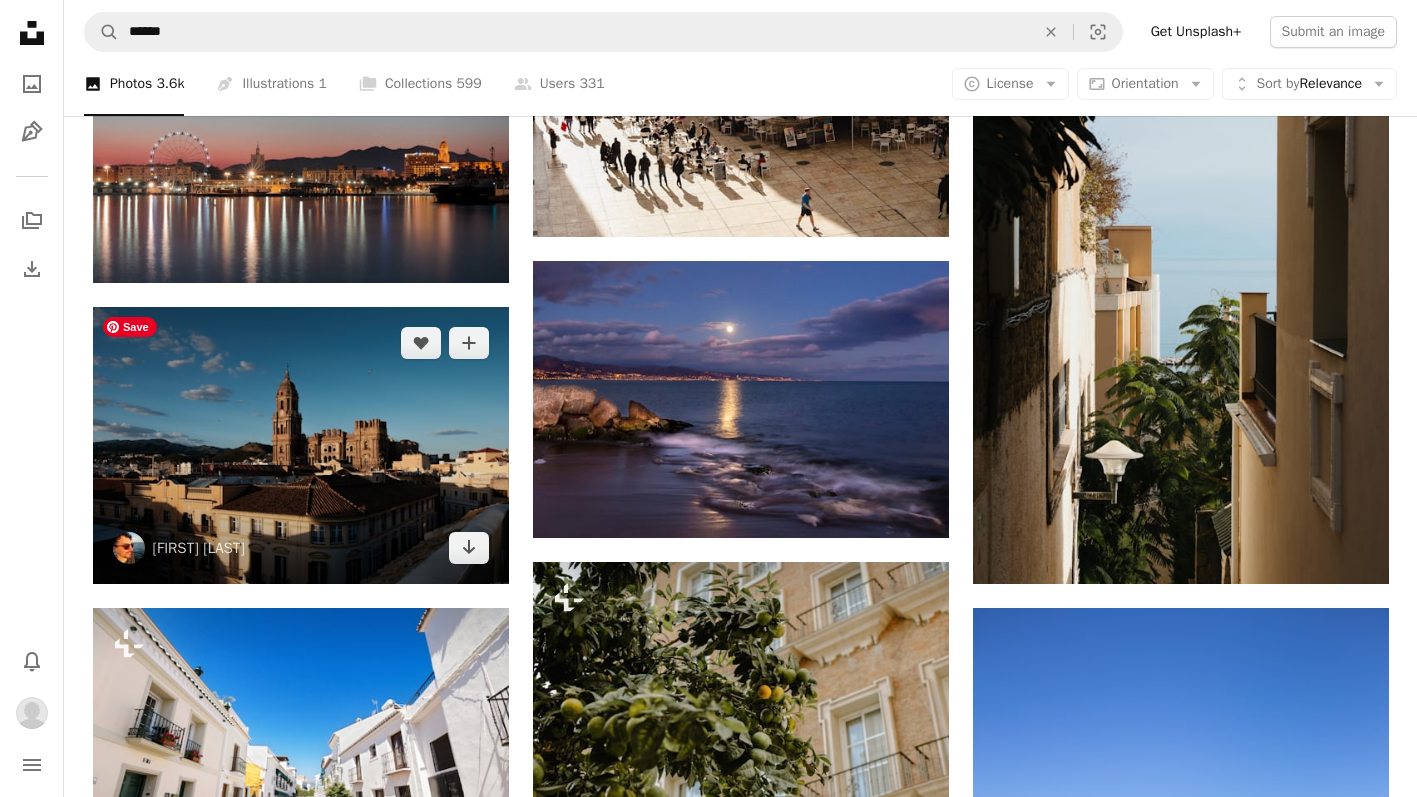 click at bounding box center (301, 445) 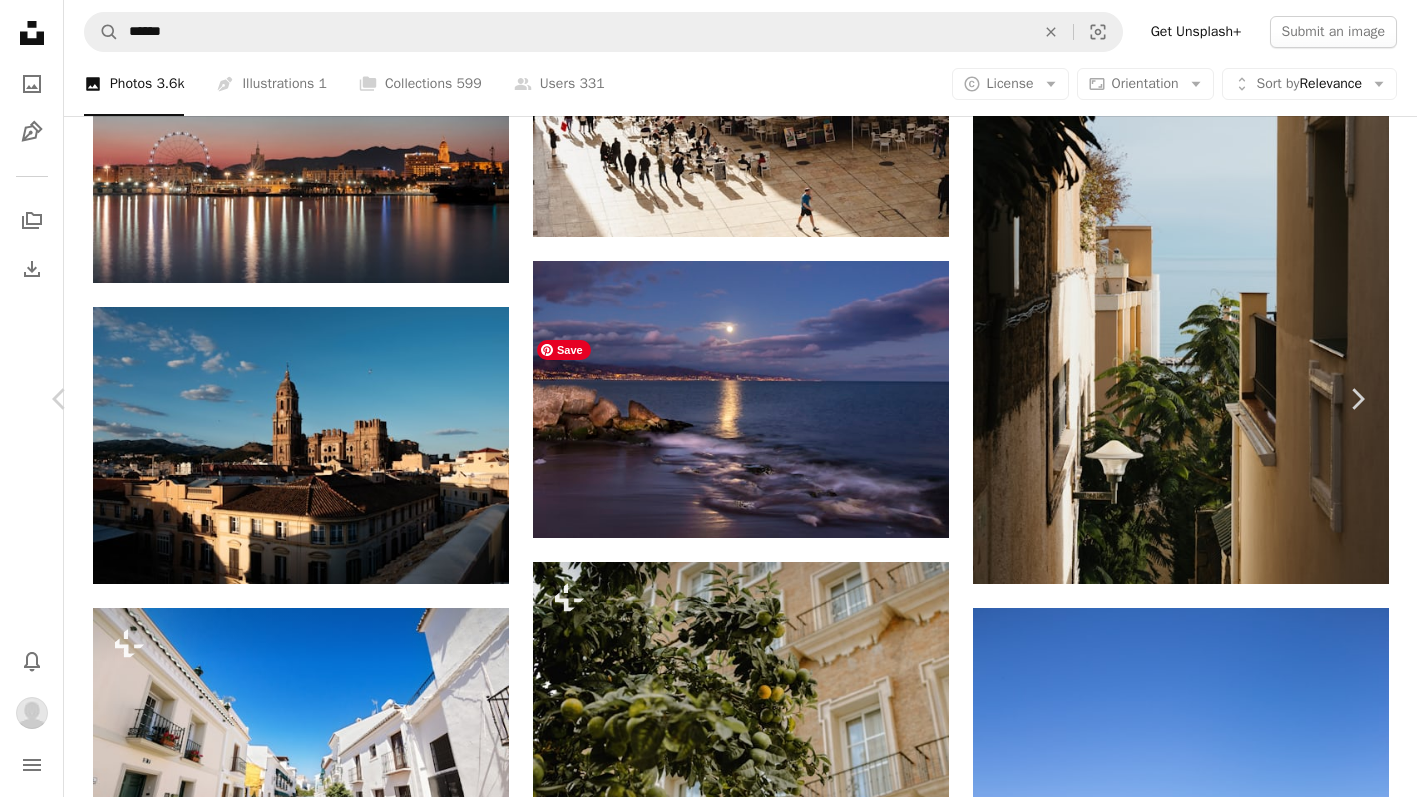scroll, scrollTop: 1249, scrollLeft: 0, axis: vertical 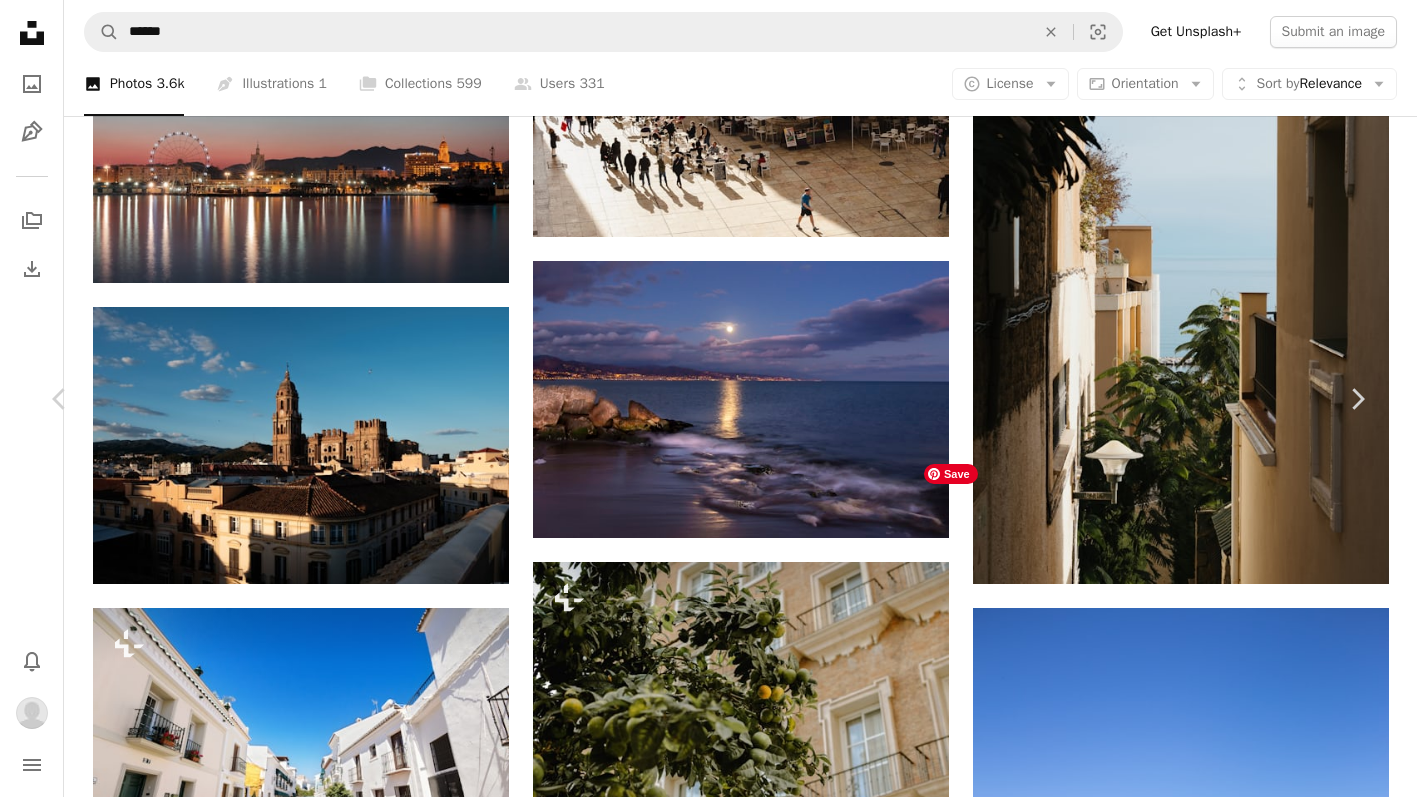 click at bounding box center (1083, 4502) 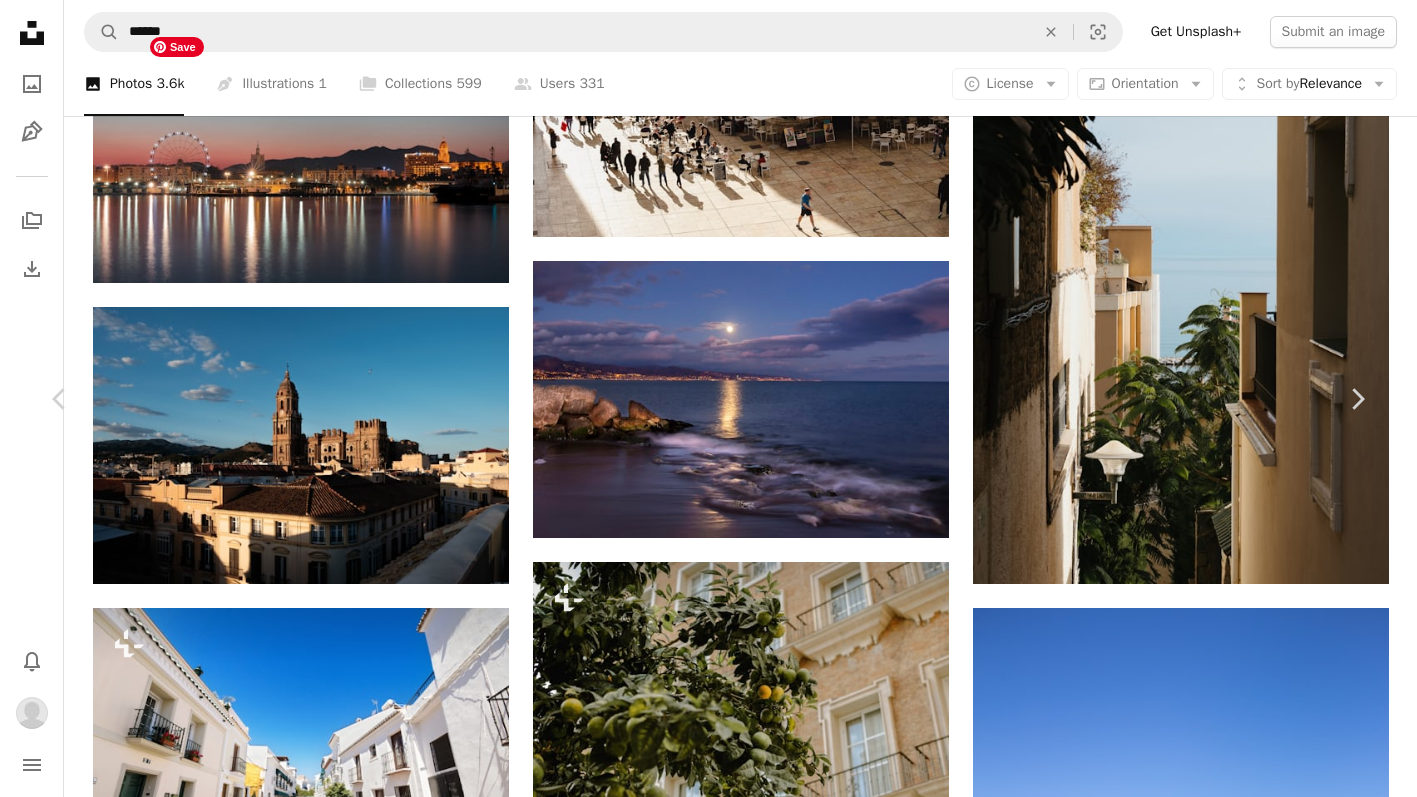 scroll, scrollTop: 116, scrollLeft: 0, axis: vertical 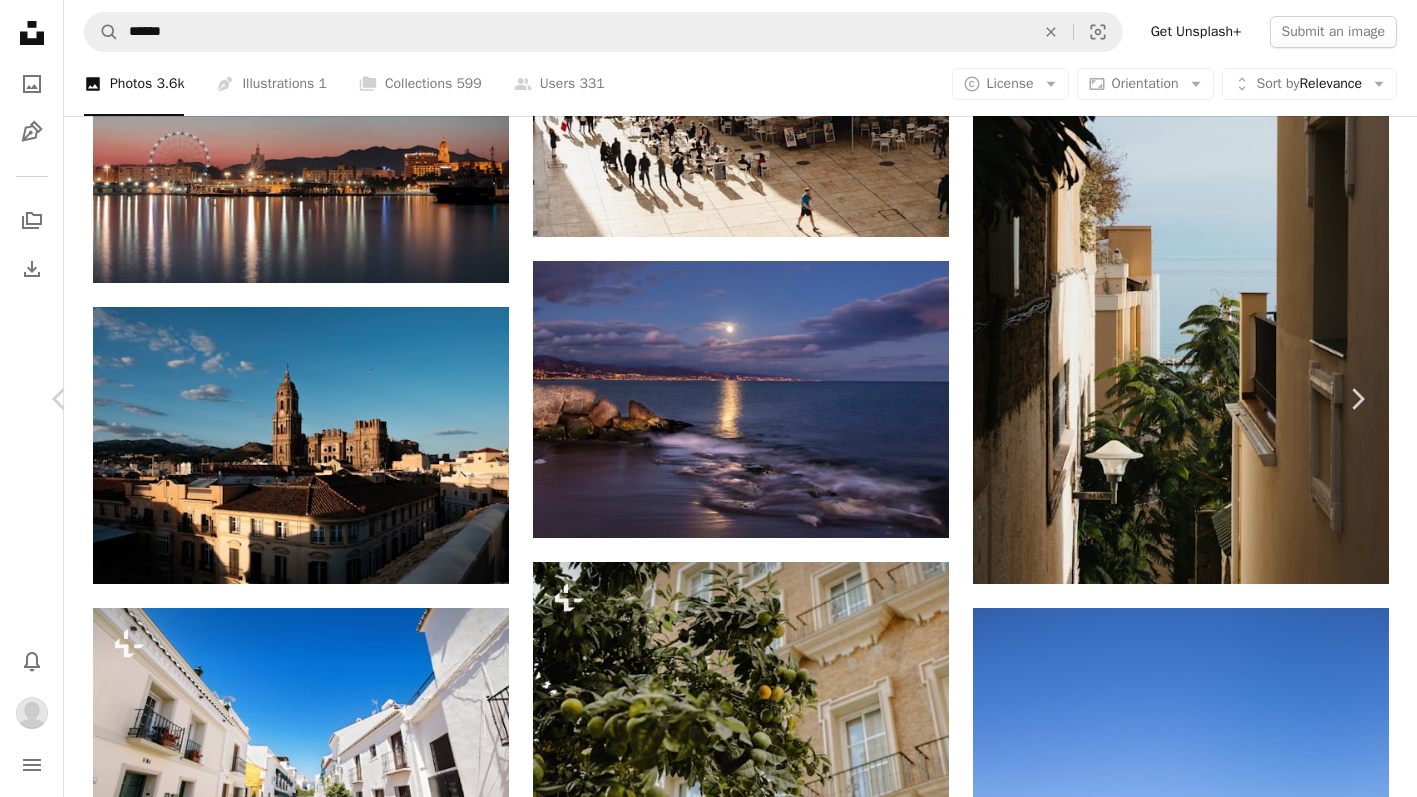 click on "An X shape" at bounding box center [20, 20] 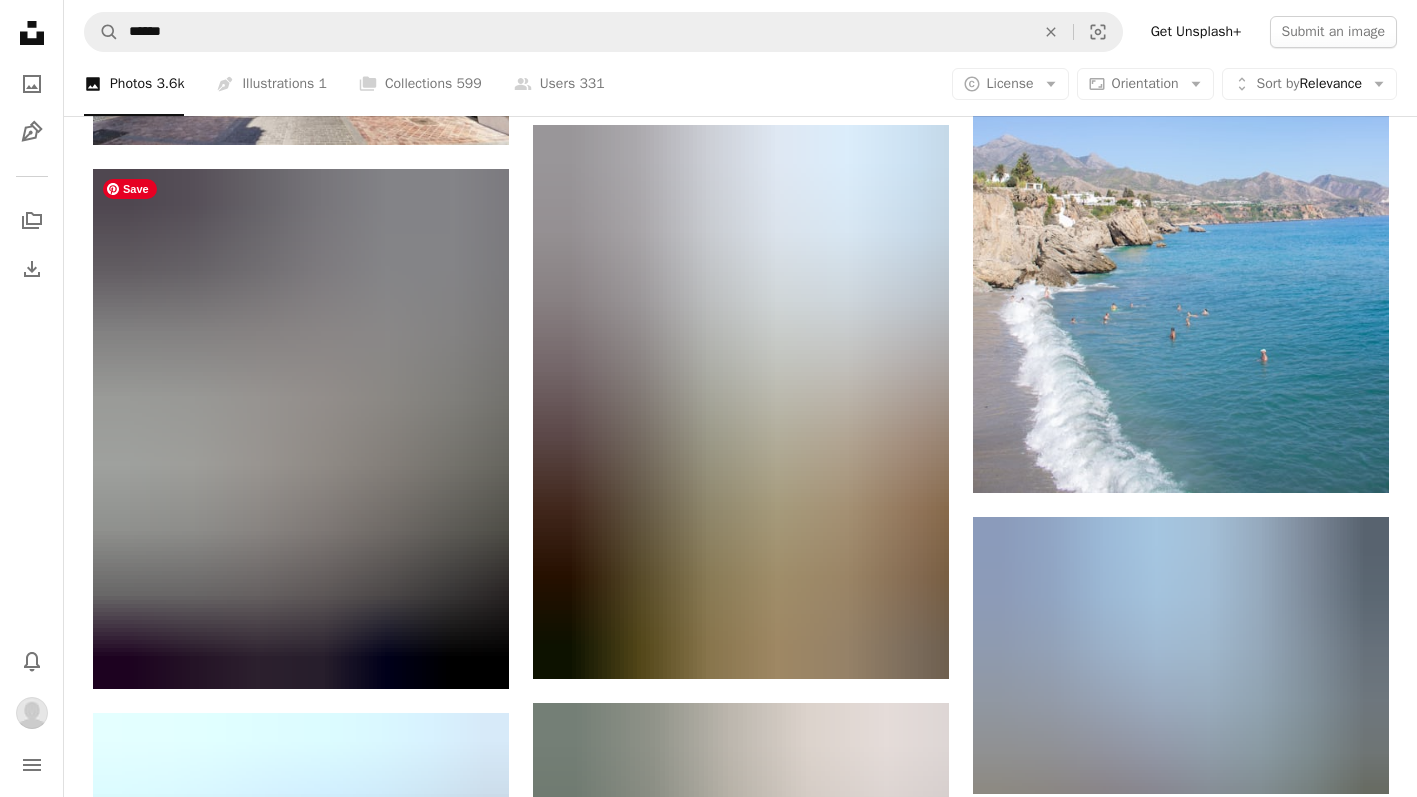 scroll, scrollTop: 8439, scrollLeft: 0, axis: vertical 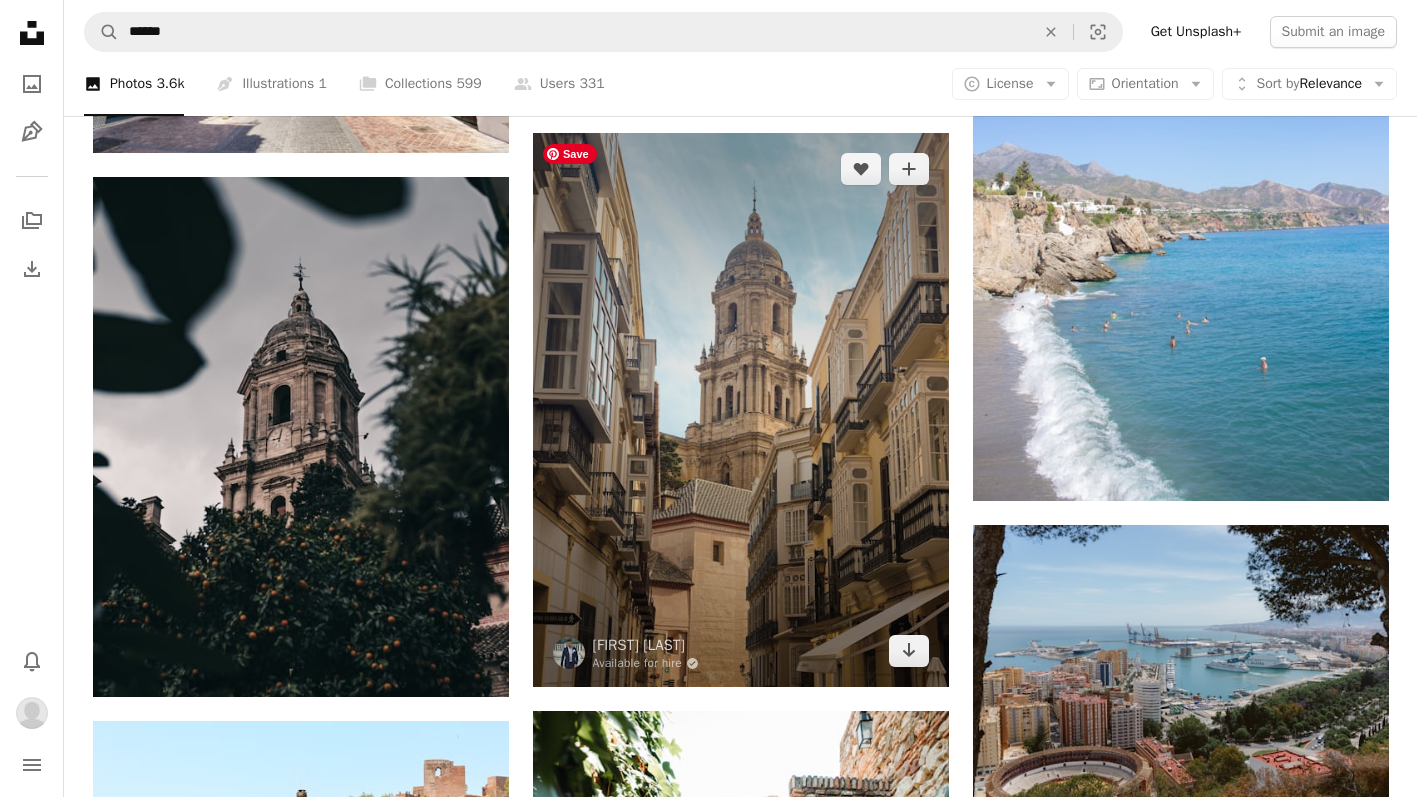 click at bounding box center (741, 410) 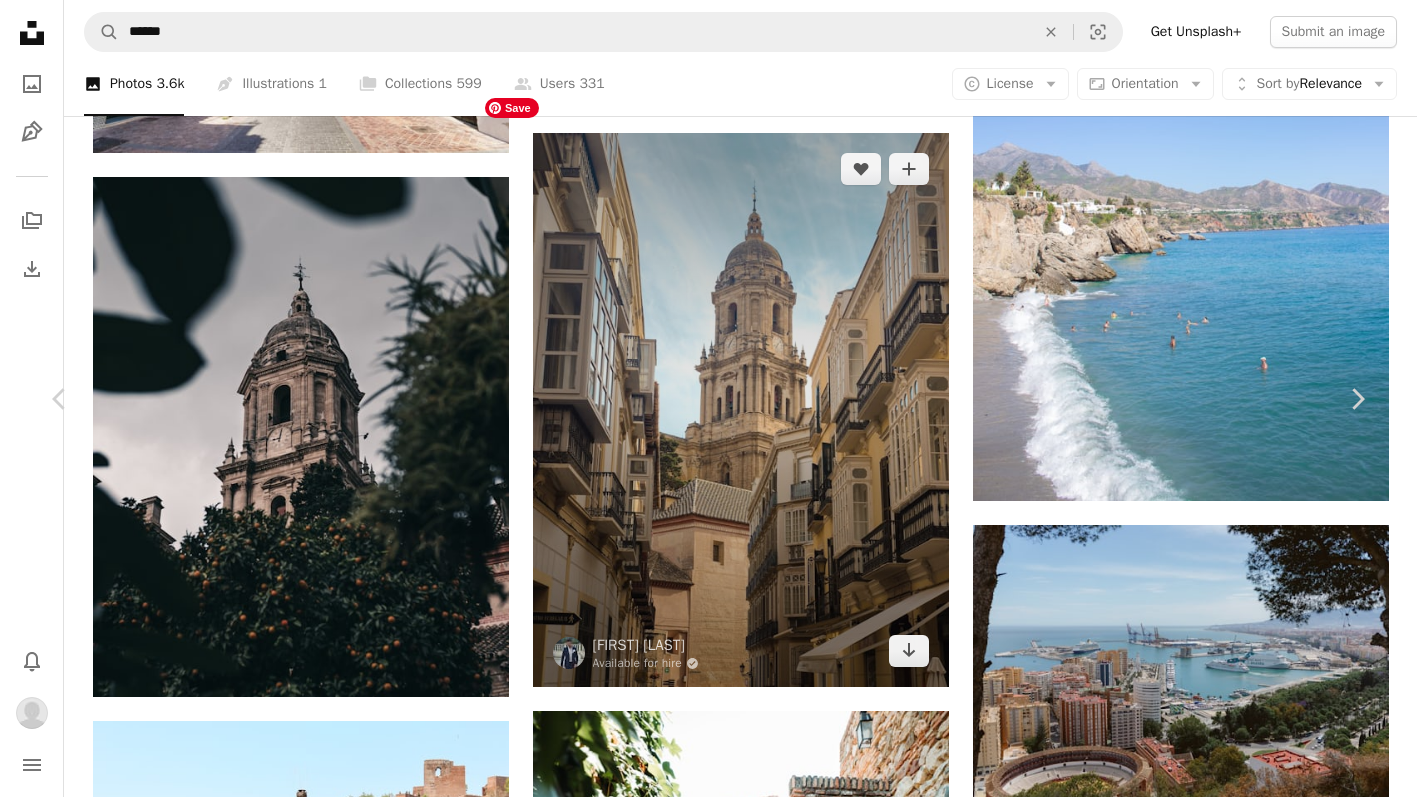 scroll, scrollTop: 0, scrollLeft: 0, axis: both 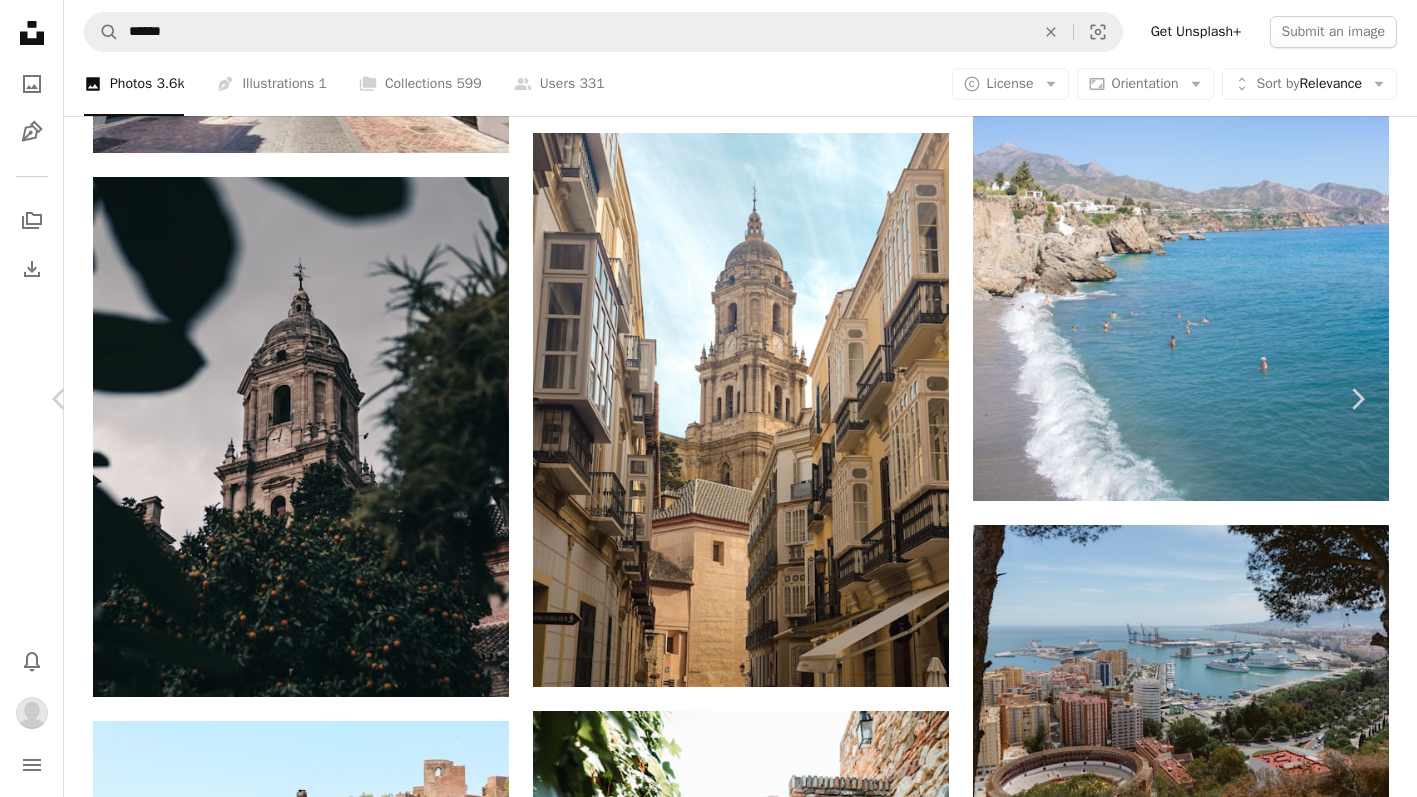 click on "A heart" at bounding box center (1068, 5783) 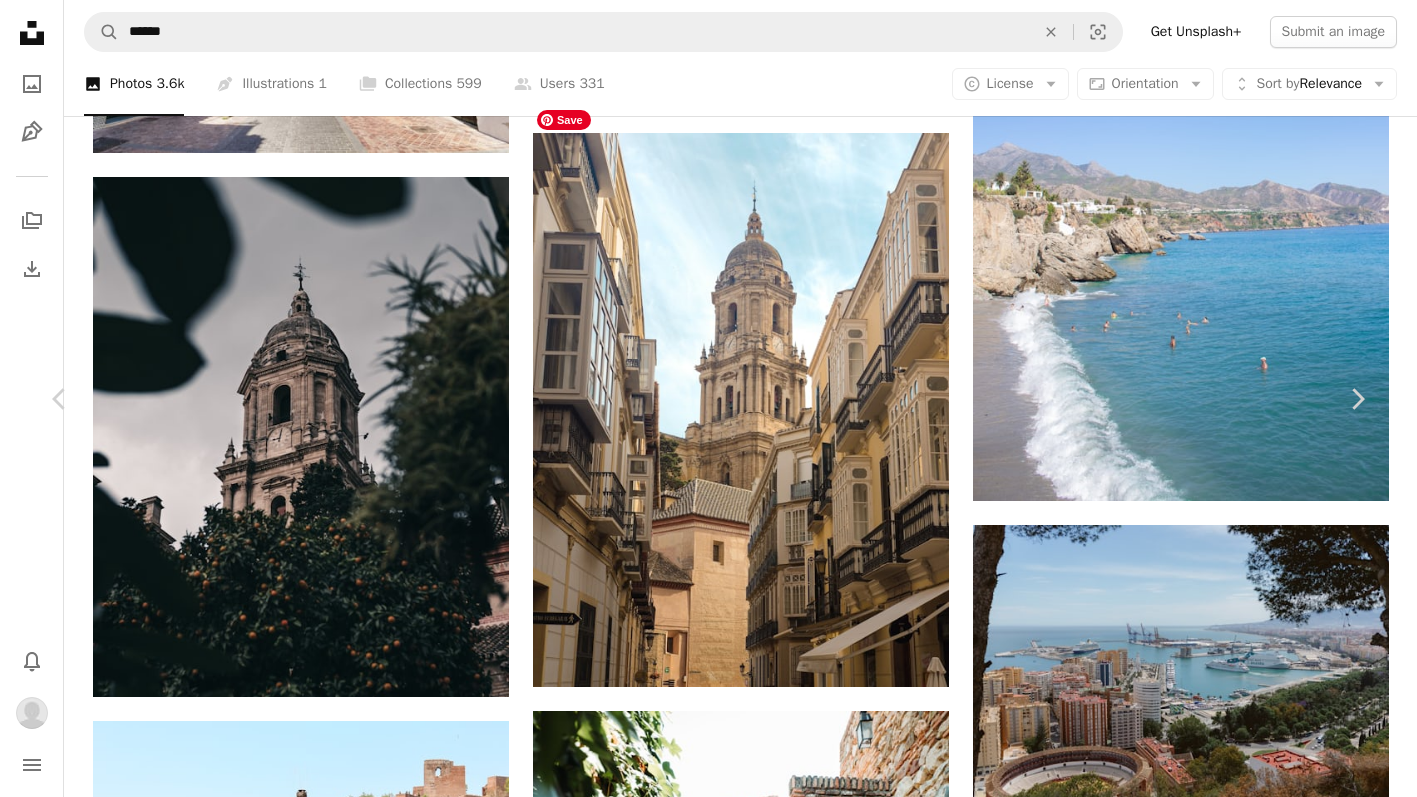 scroll, scrollTop: 2337, scrollLeft: 0, axis: vertical 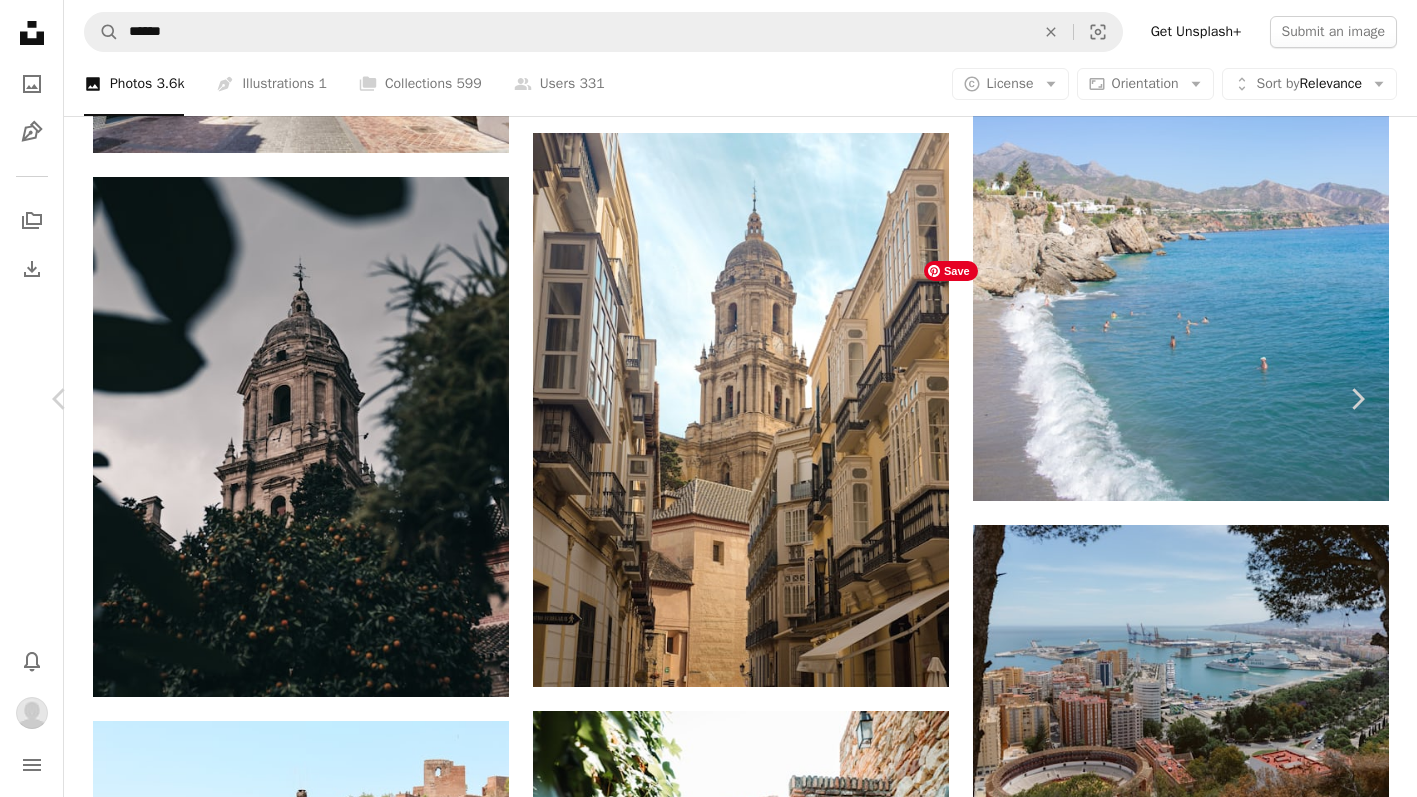 click at bounding box center (1083, 6206) 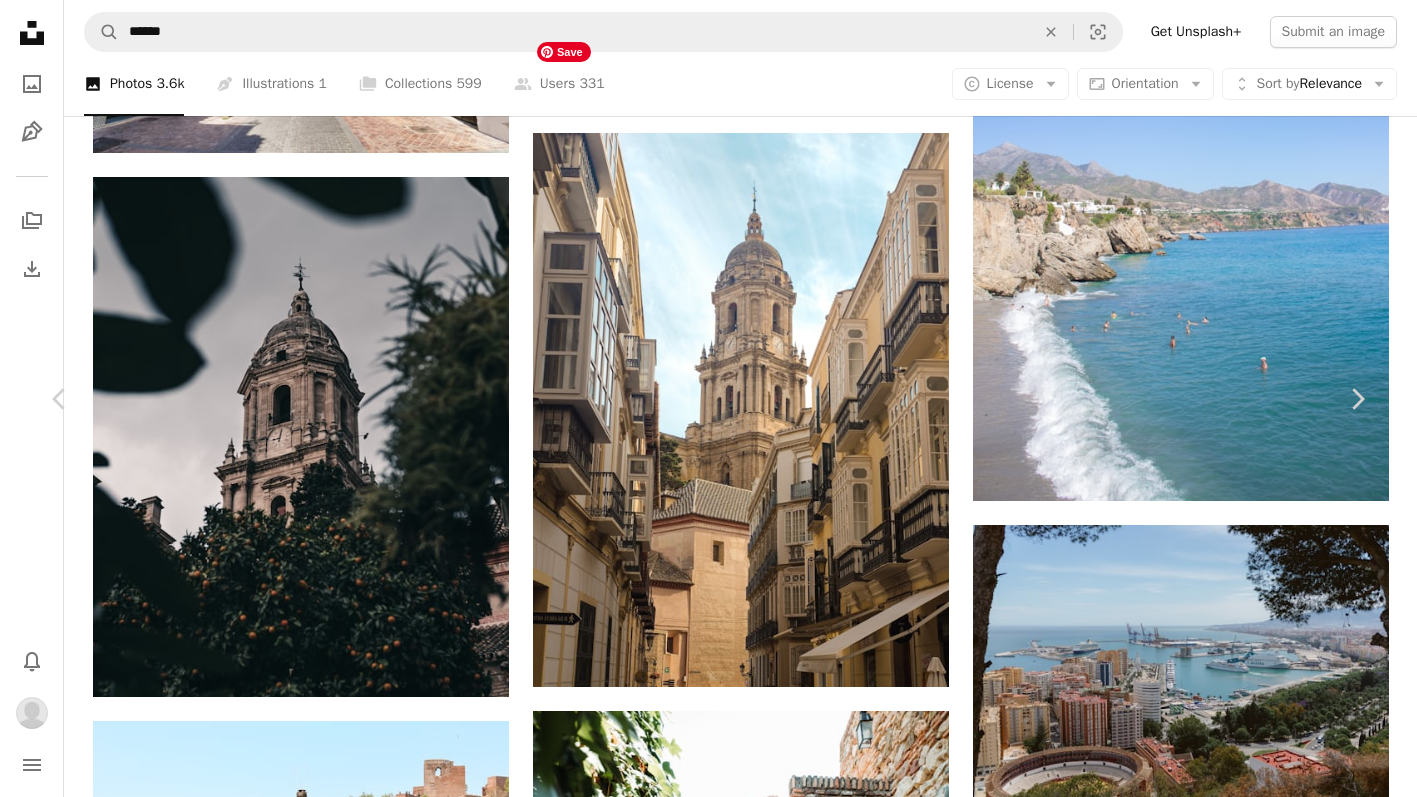 scroll, scrollTop: 3824, scrollLeft: 0, axis: vertical 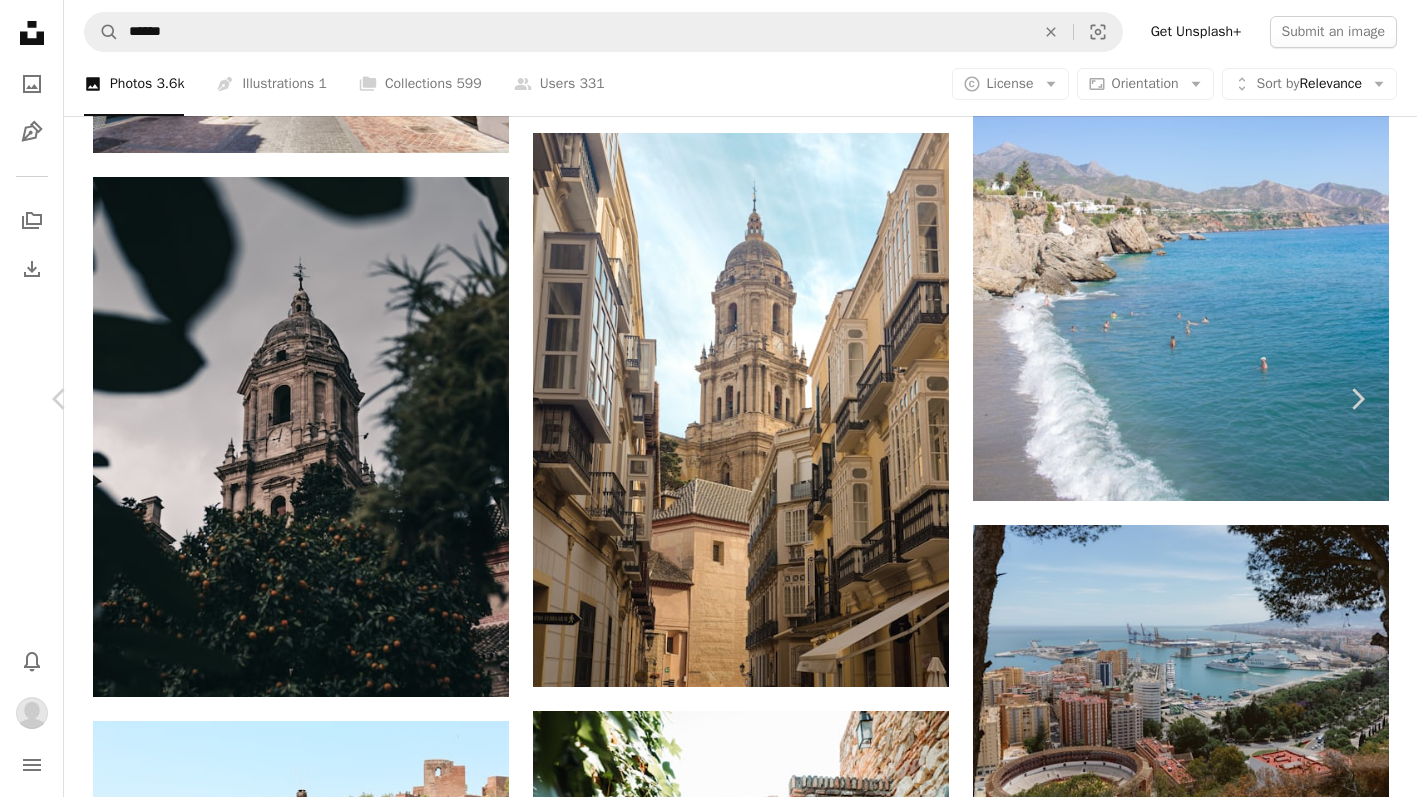click on "An X shape" at bounding box center [20, 20] 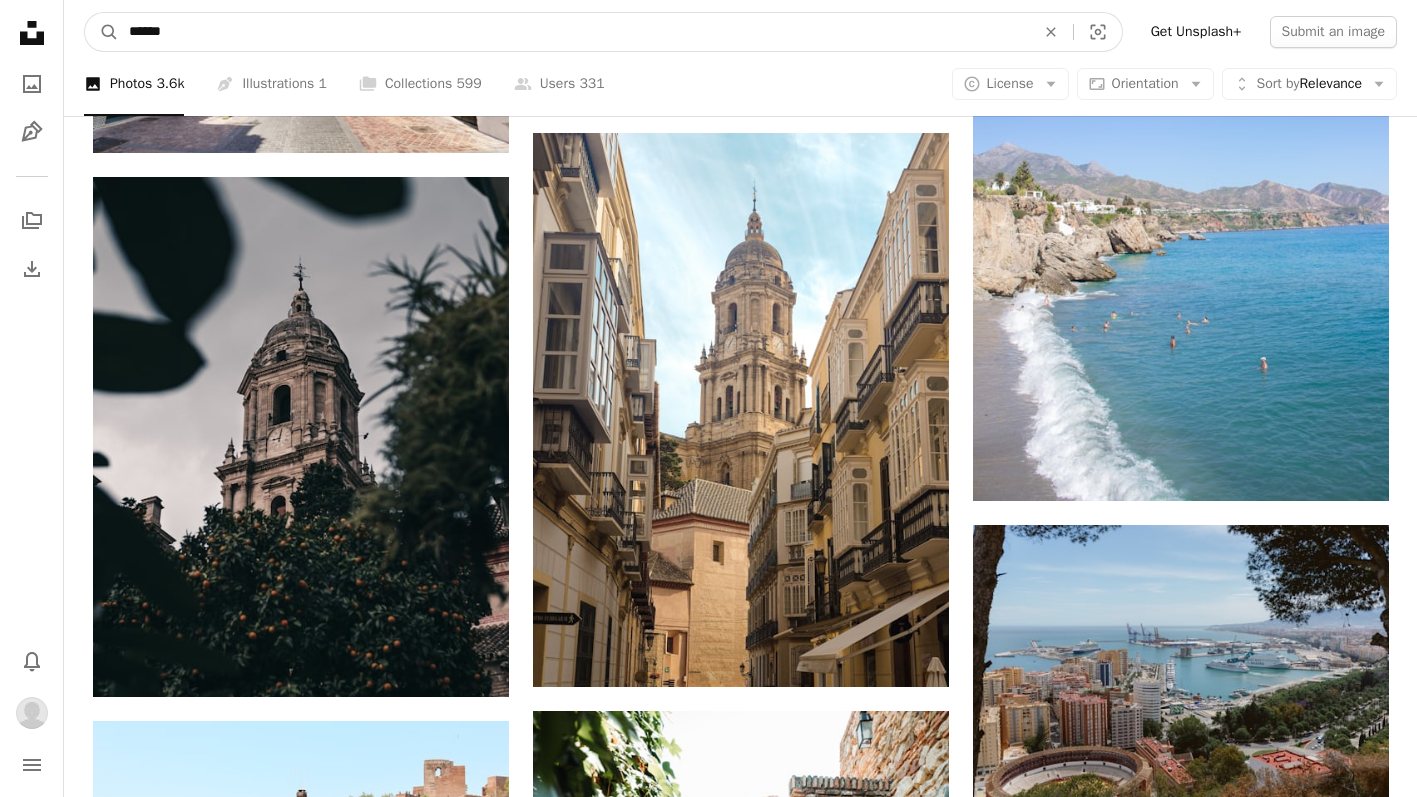 click on "******" at bounding box center (574, 32) 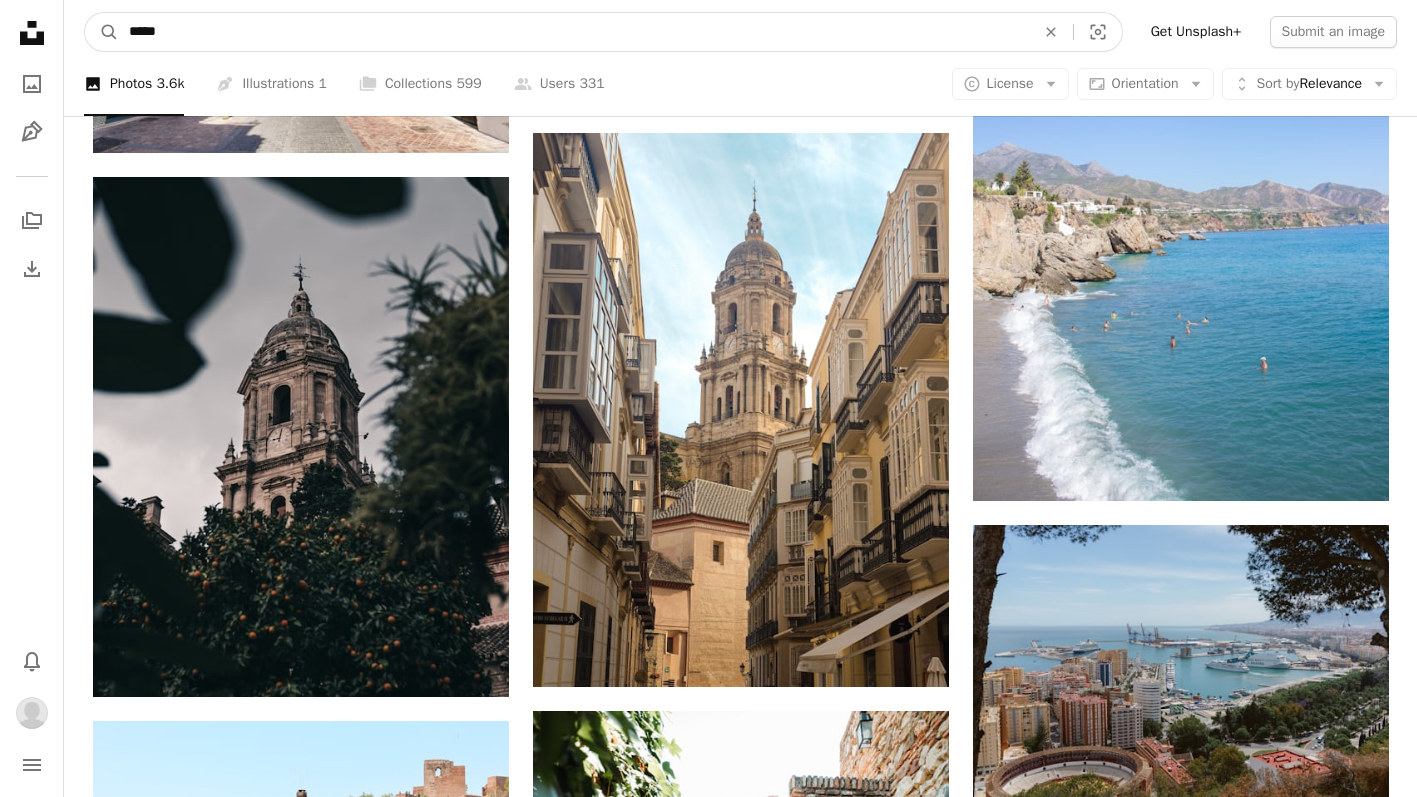 type on "******" 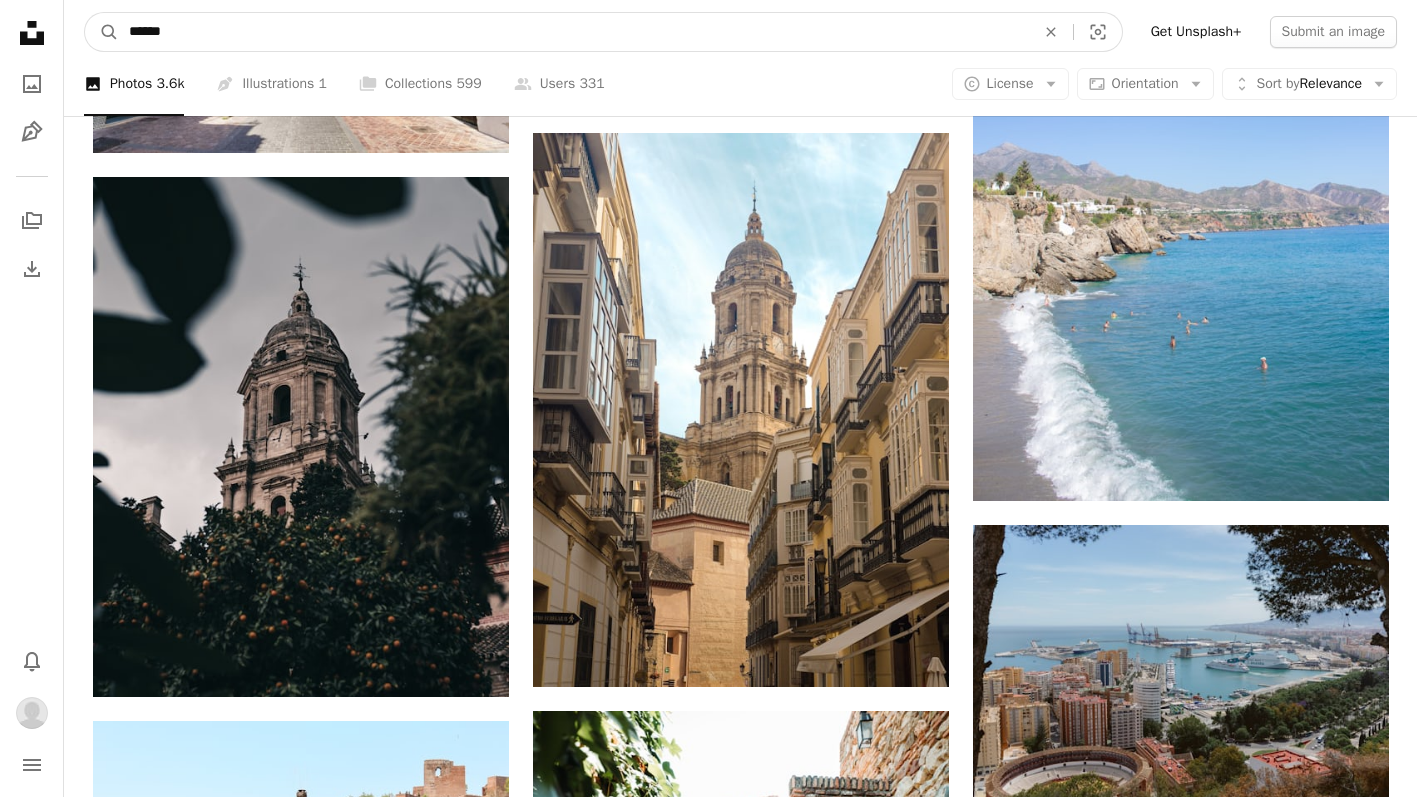click on "A magnifying glass" at bounding box center (102, 32) 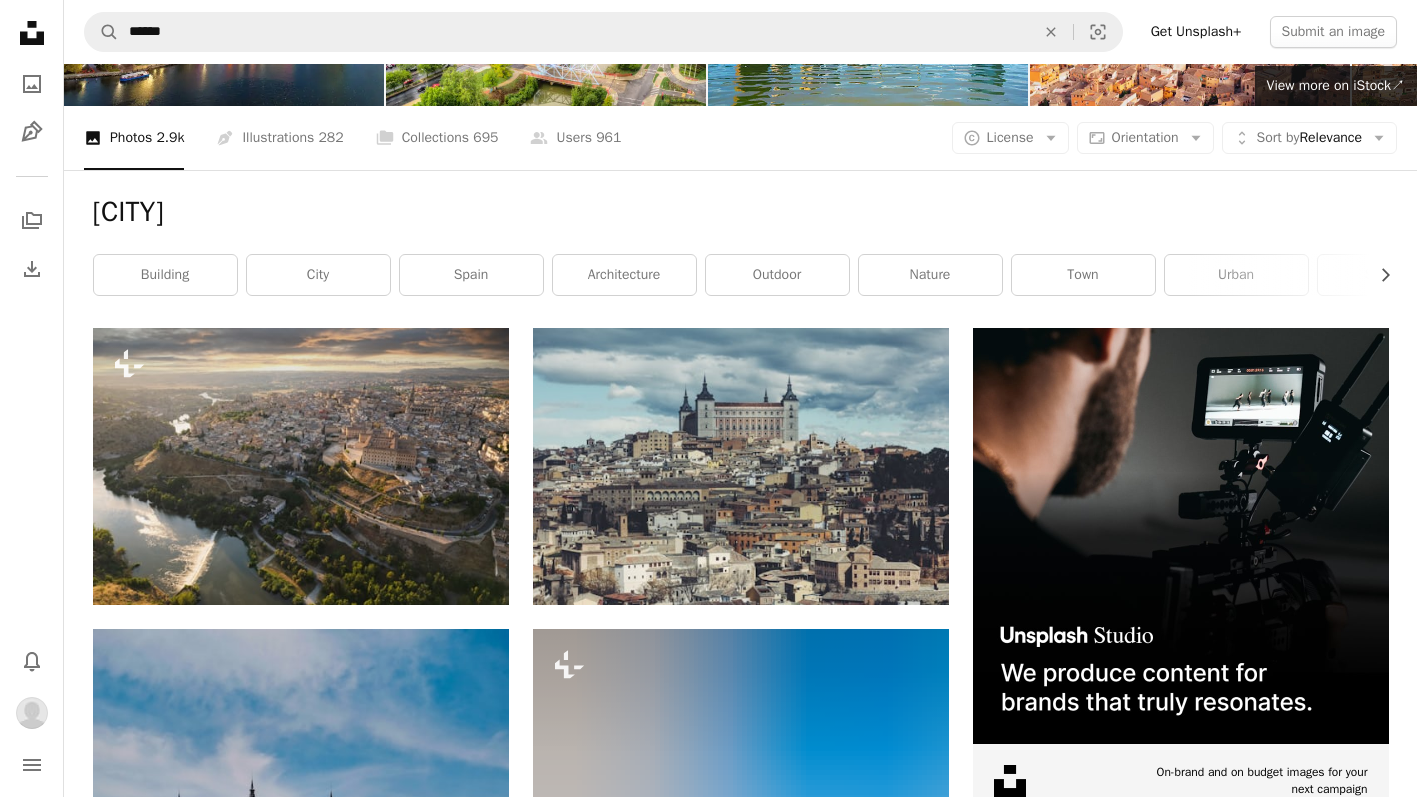 scroll, scrollTop: 44, scrollLeft: 0, axis: vertical 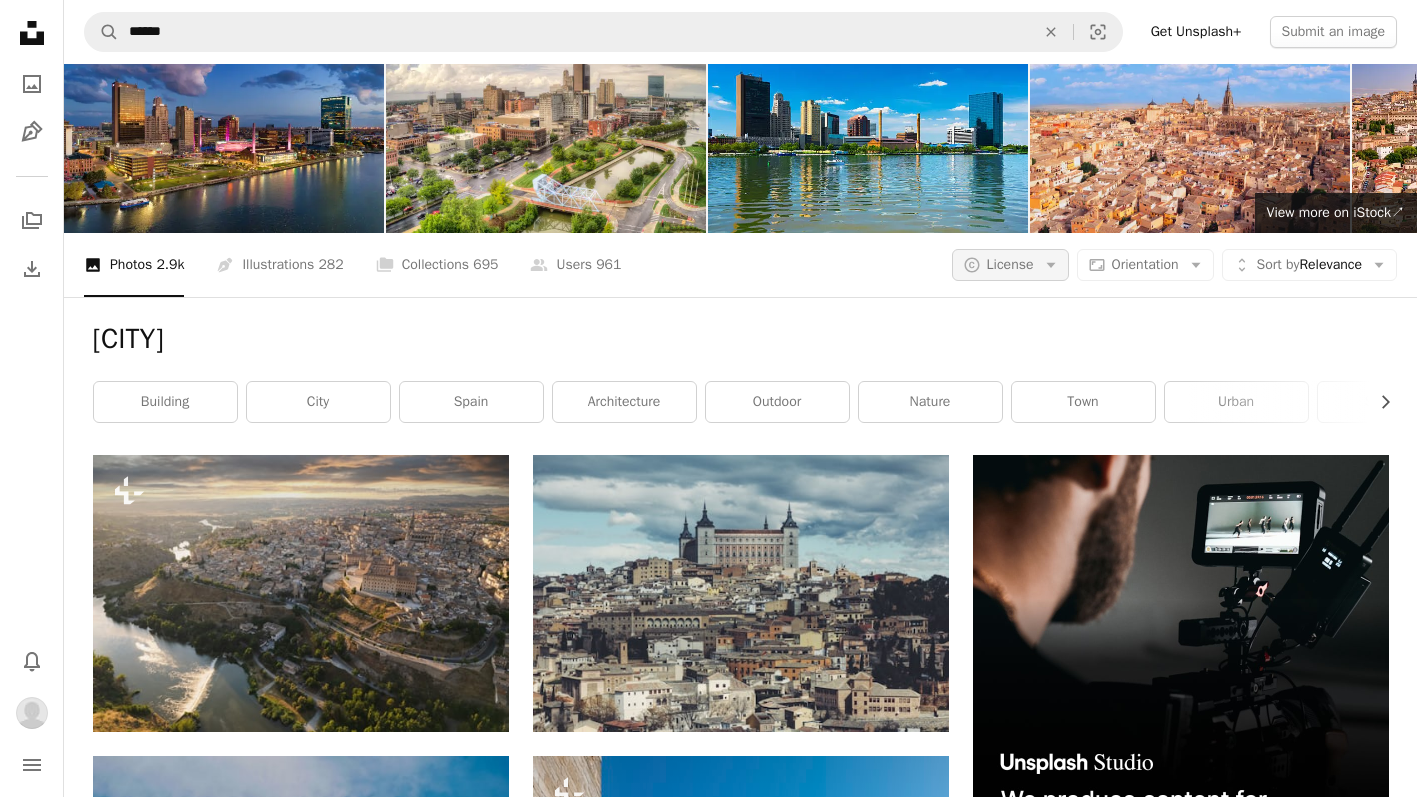 click on "Arrow down" 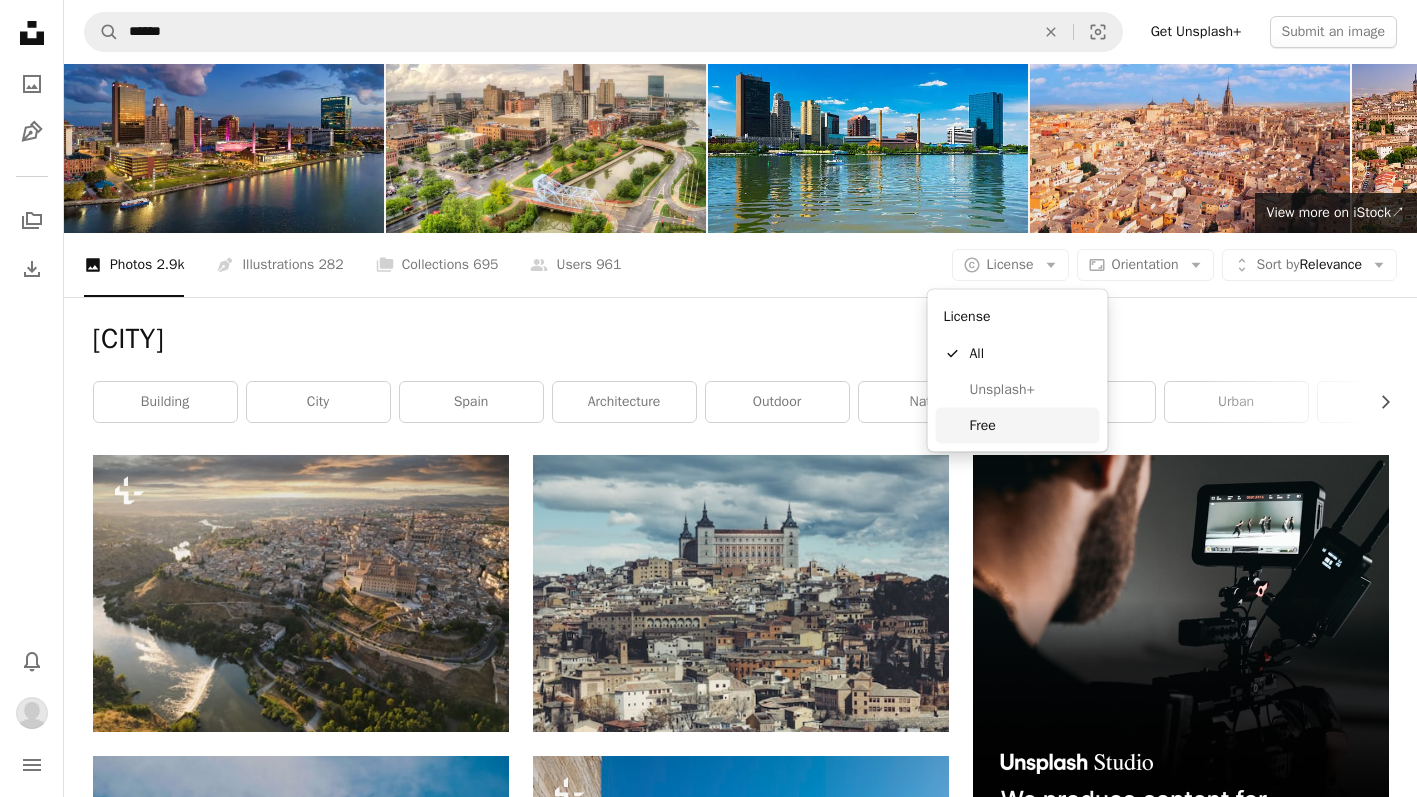 click on "Free" at bounding box center [1031, 425] 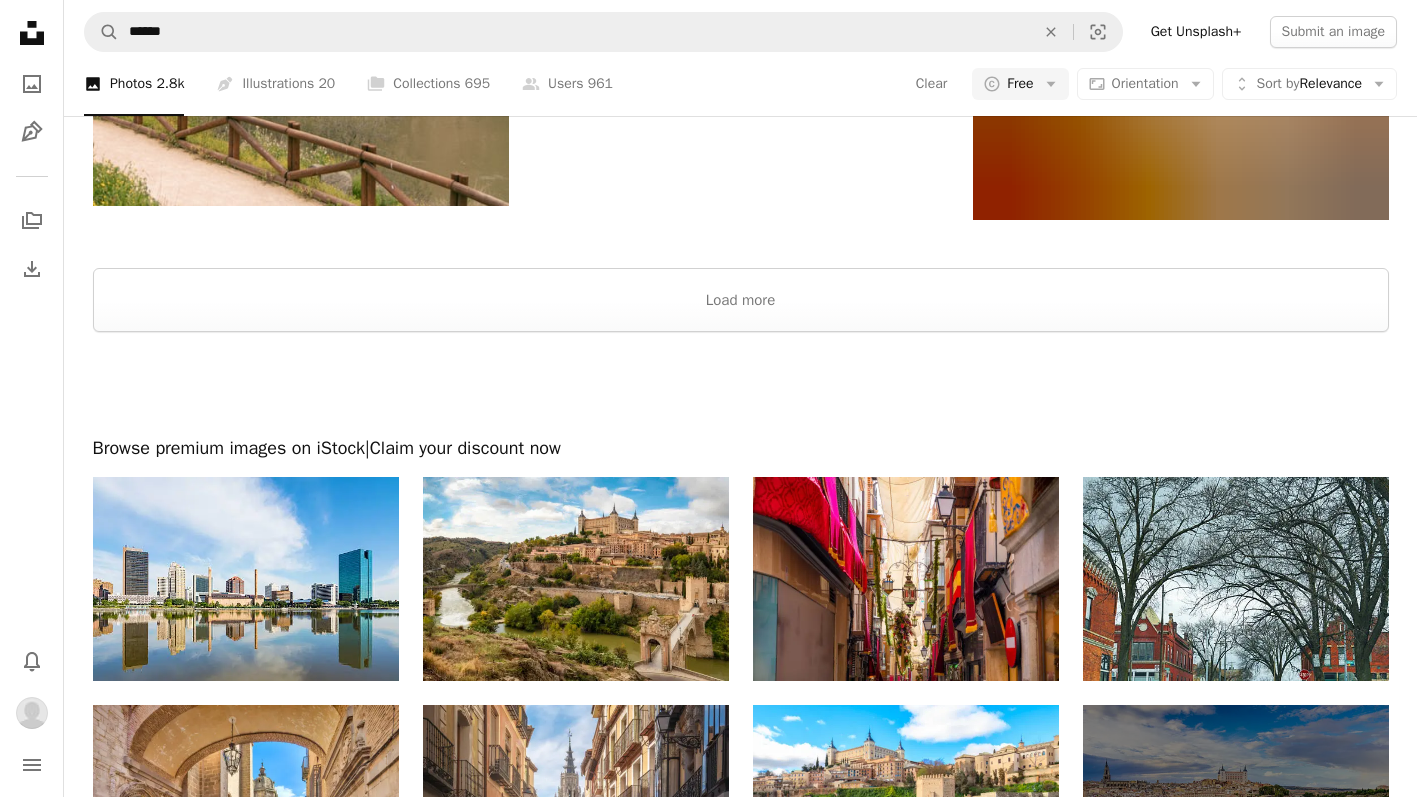 scroll, scrollTop: 3019, scrollLeft: 0, axis: vertical 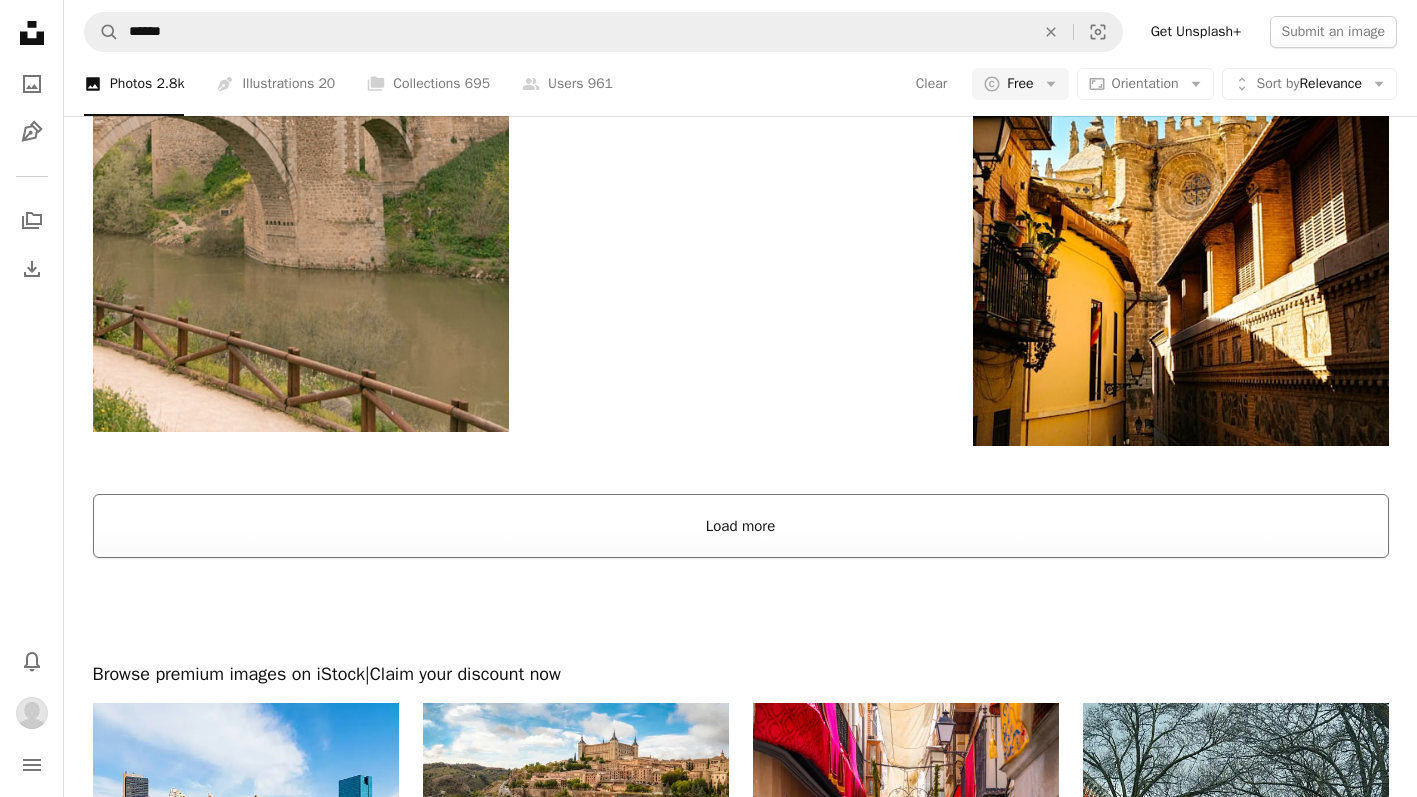 click on "Load more" at bounding box center (741, 526) 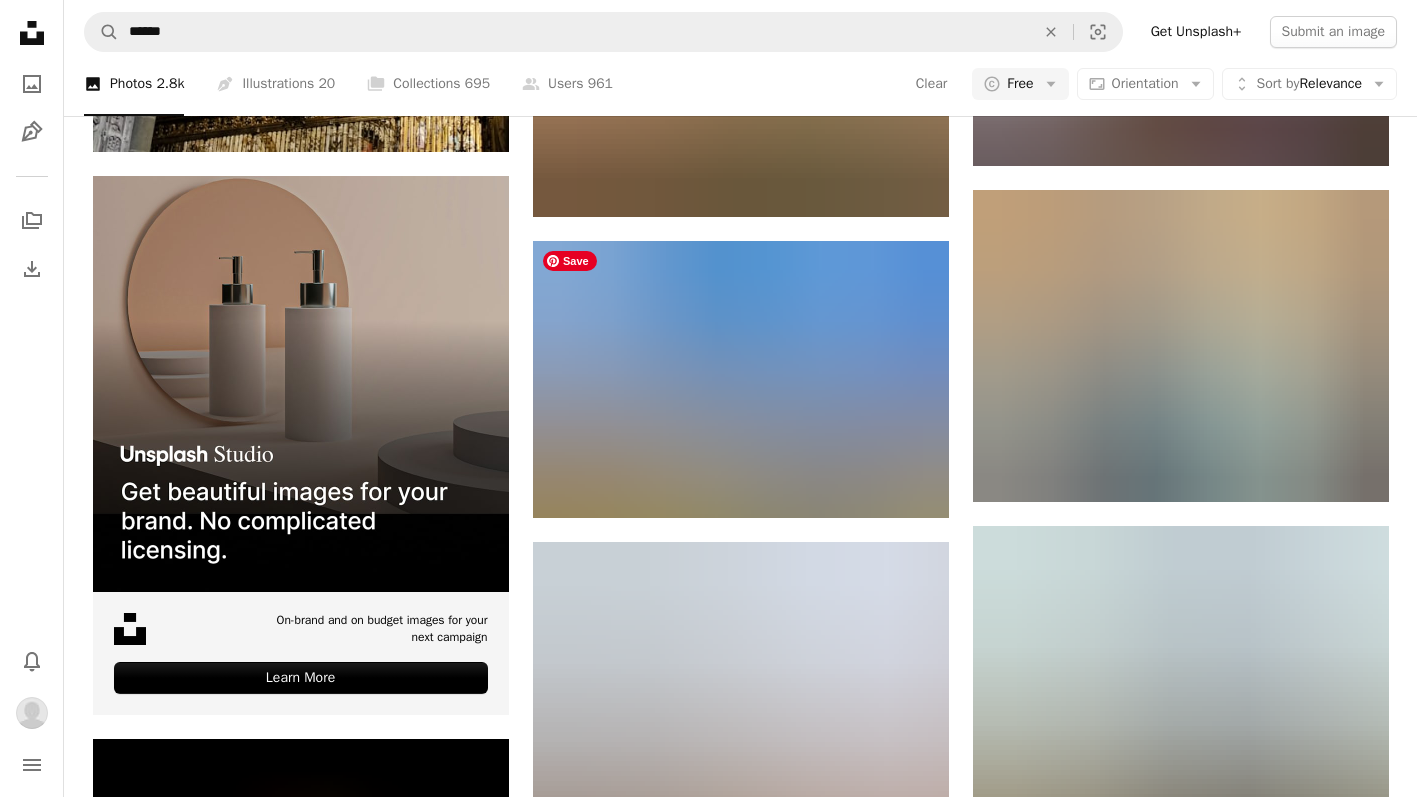 scroll, scrollTop: 4848, scrollLeft: 0, axis: vertical 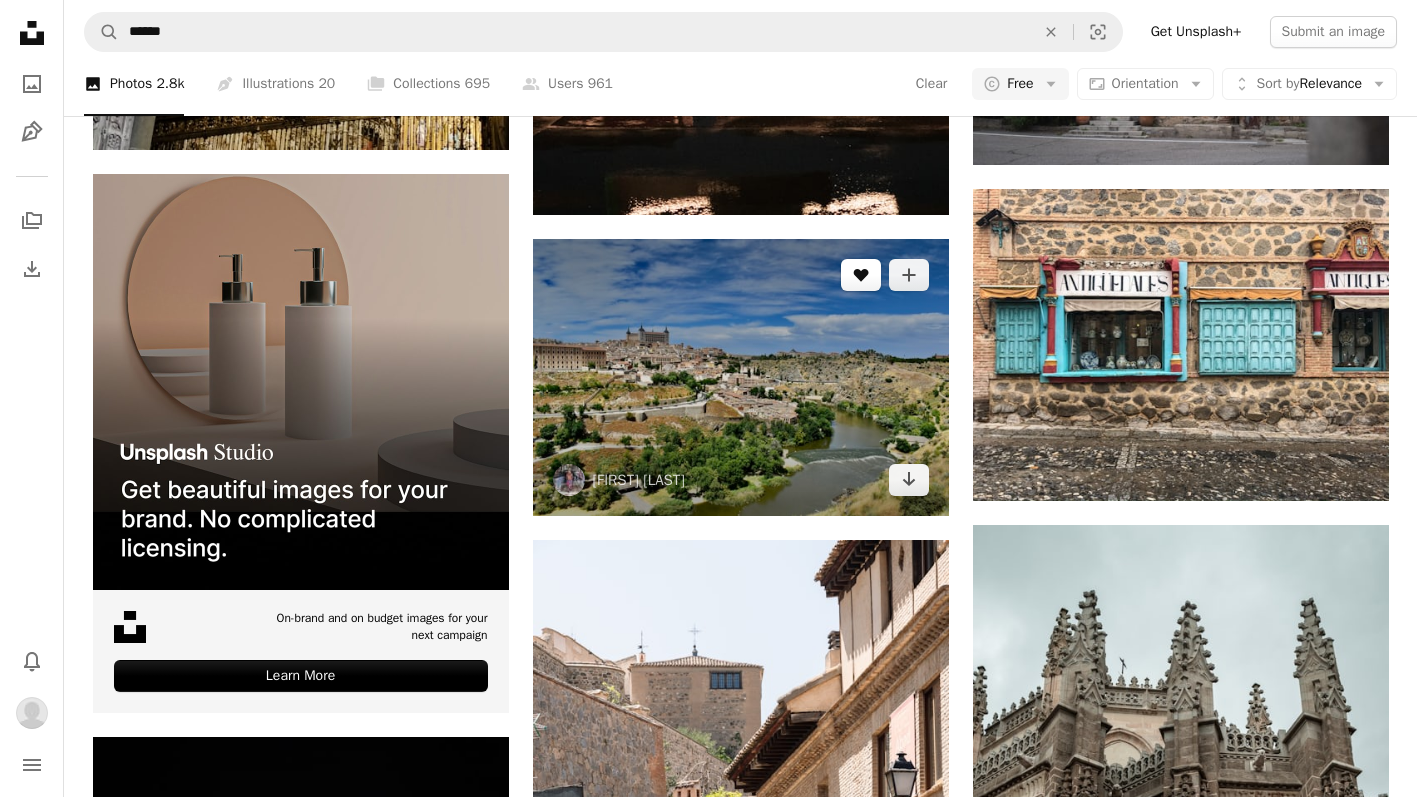 click on "A heart" 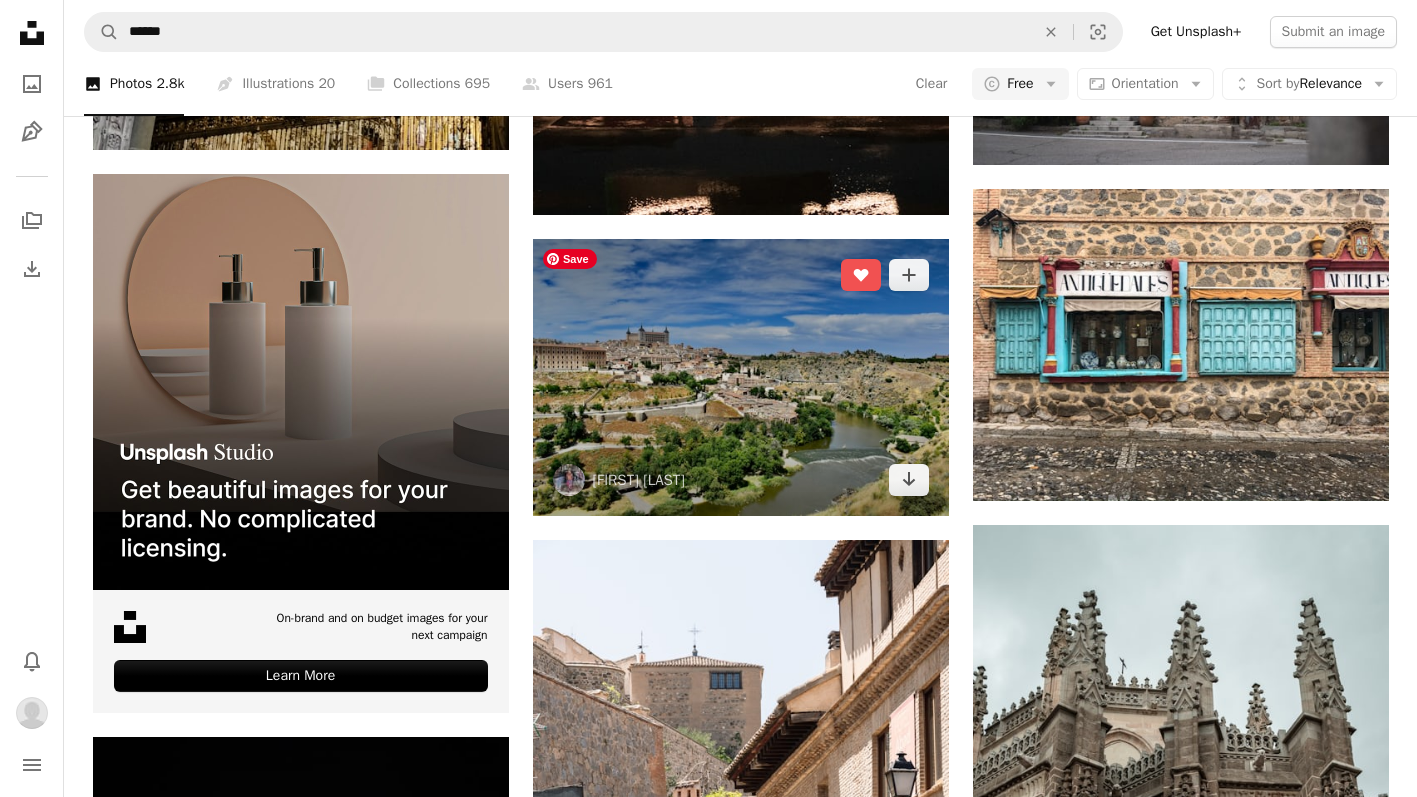 click at bounding box center [741, 377] 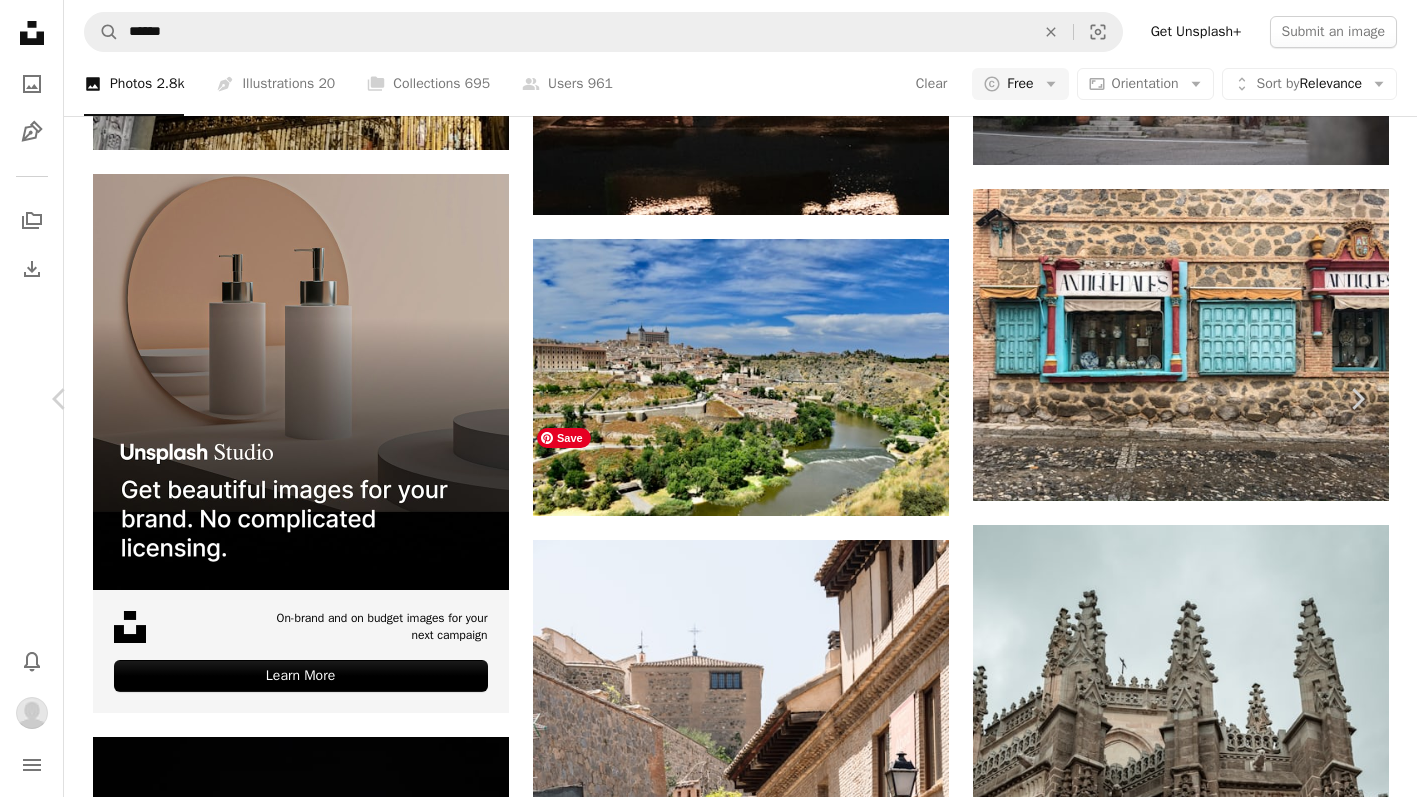 scroll, scrollTop: 5690, scrollLeft: 0, axis: vertical 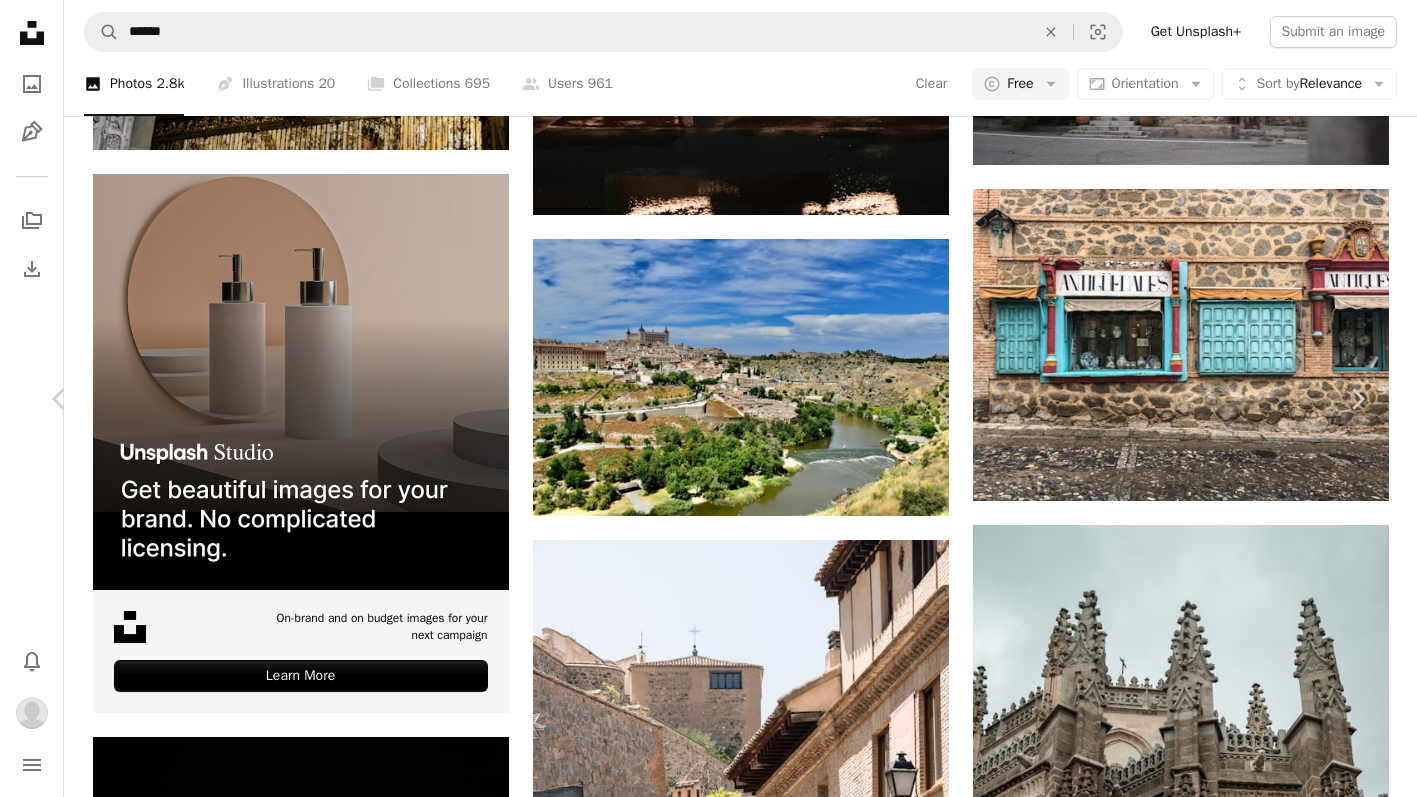 click on "An X shape" at bounding box center (20, 20) 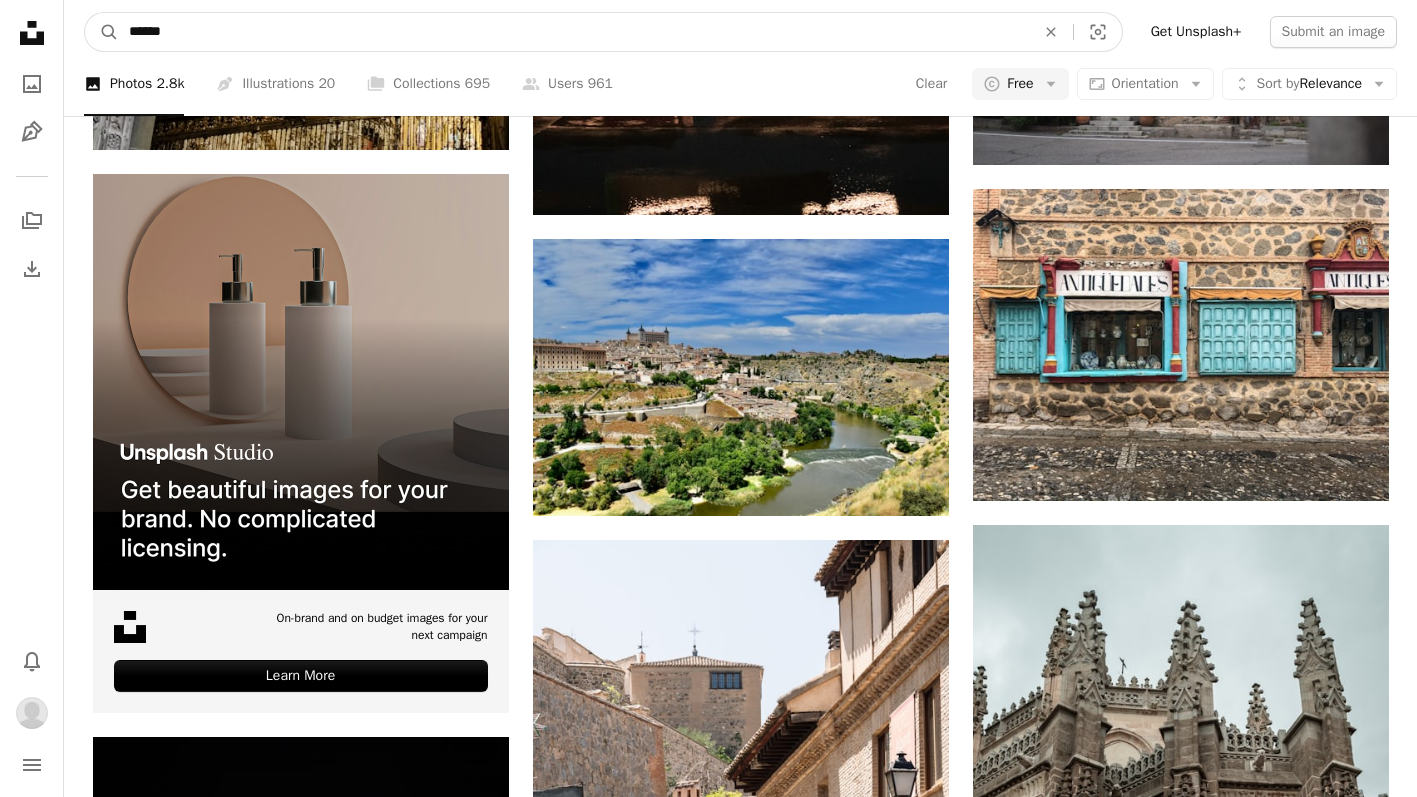 click on "******" at bounding box center [574, 32] 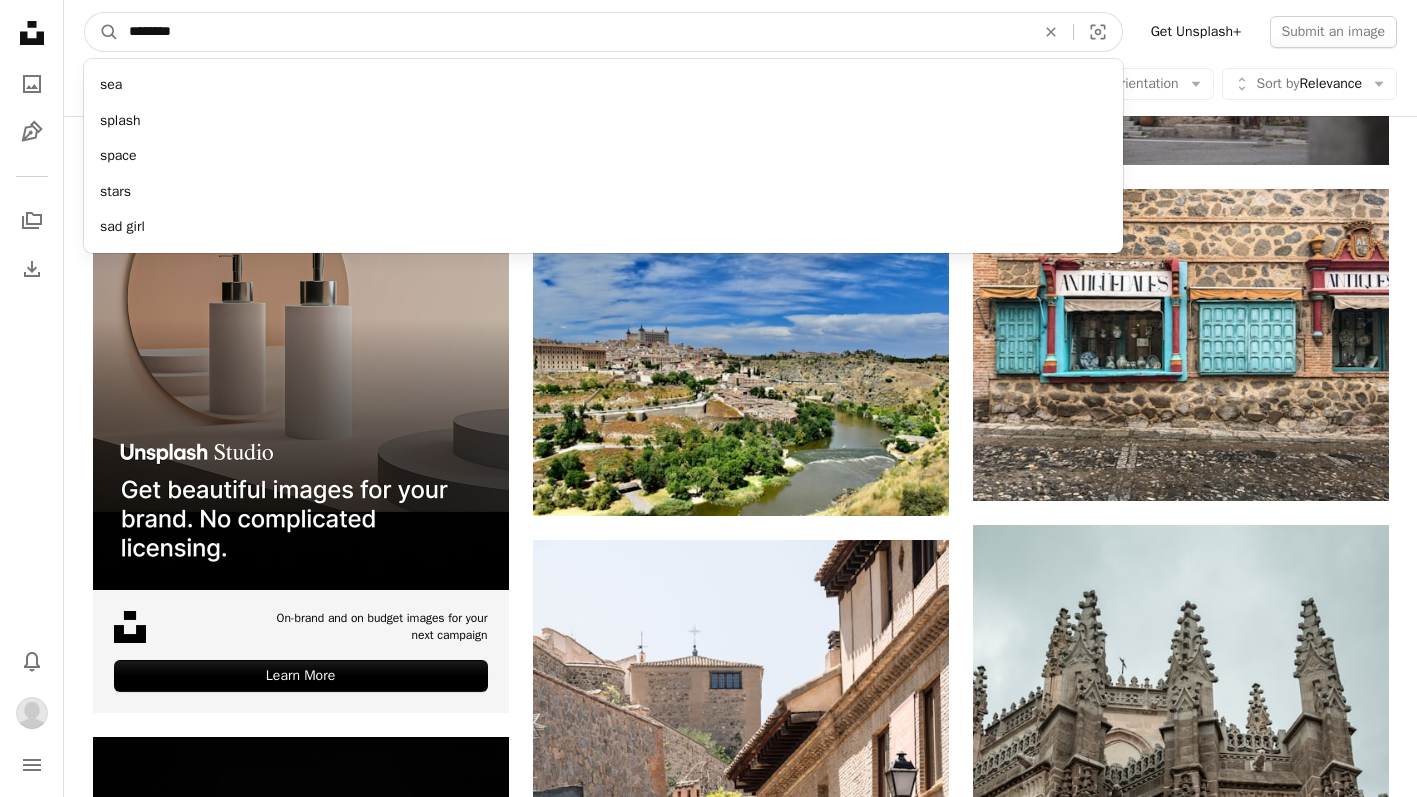 type on "*********" 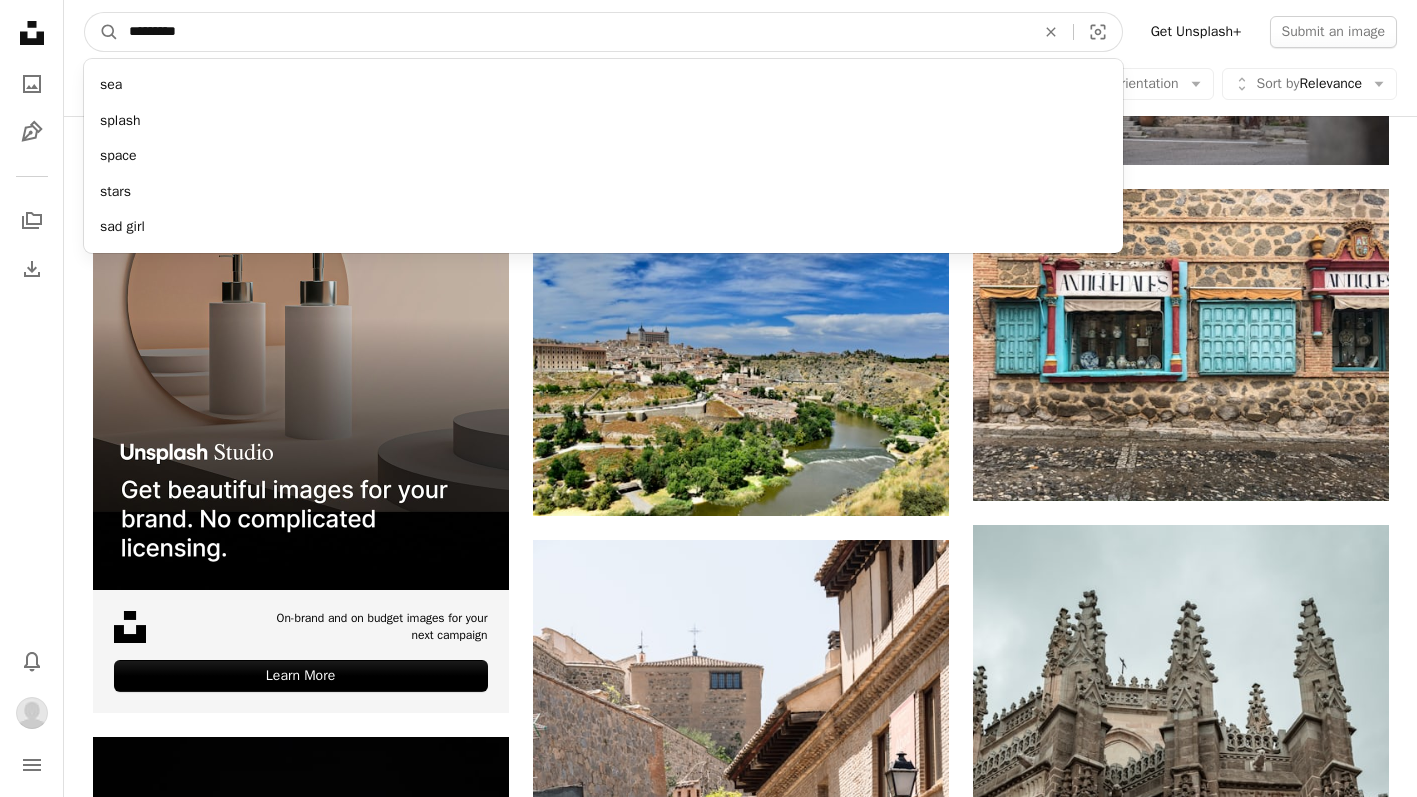 click on "A magnifying glass" at bounding box center [102, 32] 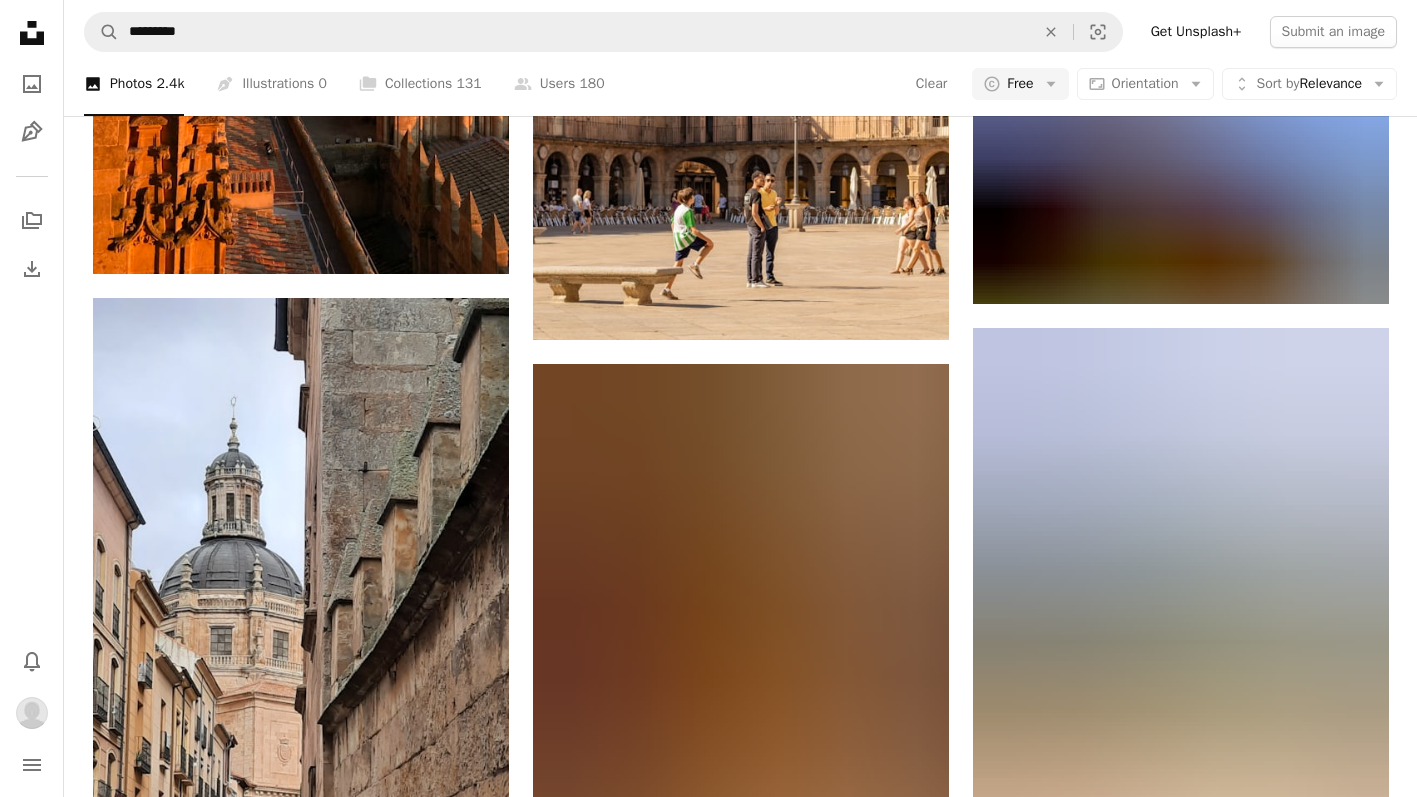scroll, scrollTop: 1422, scrollLeft: 0, axis: vertical 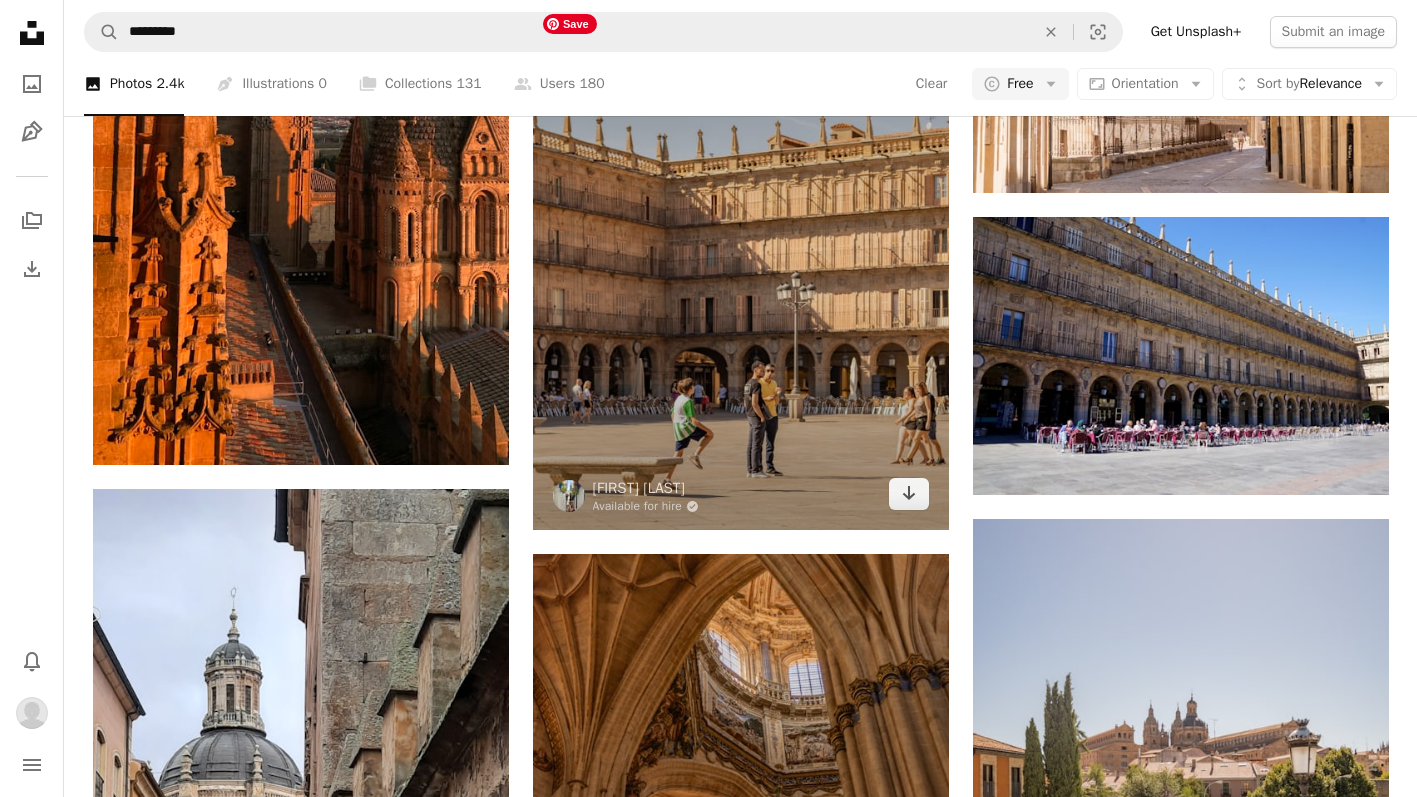 click at bounding box center [741, 267] 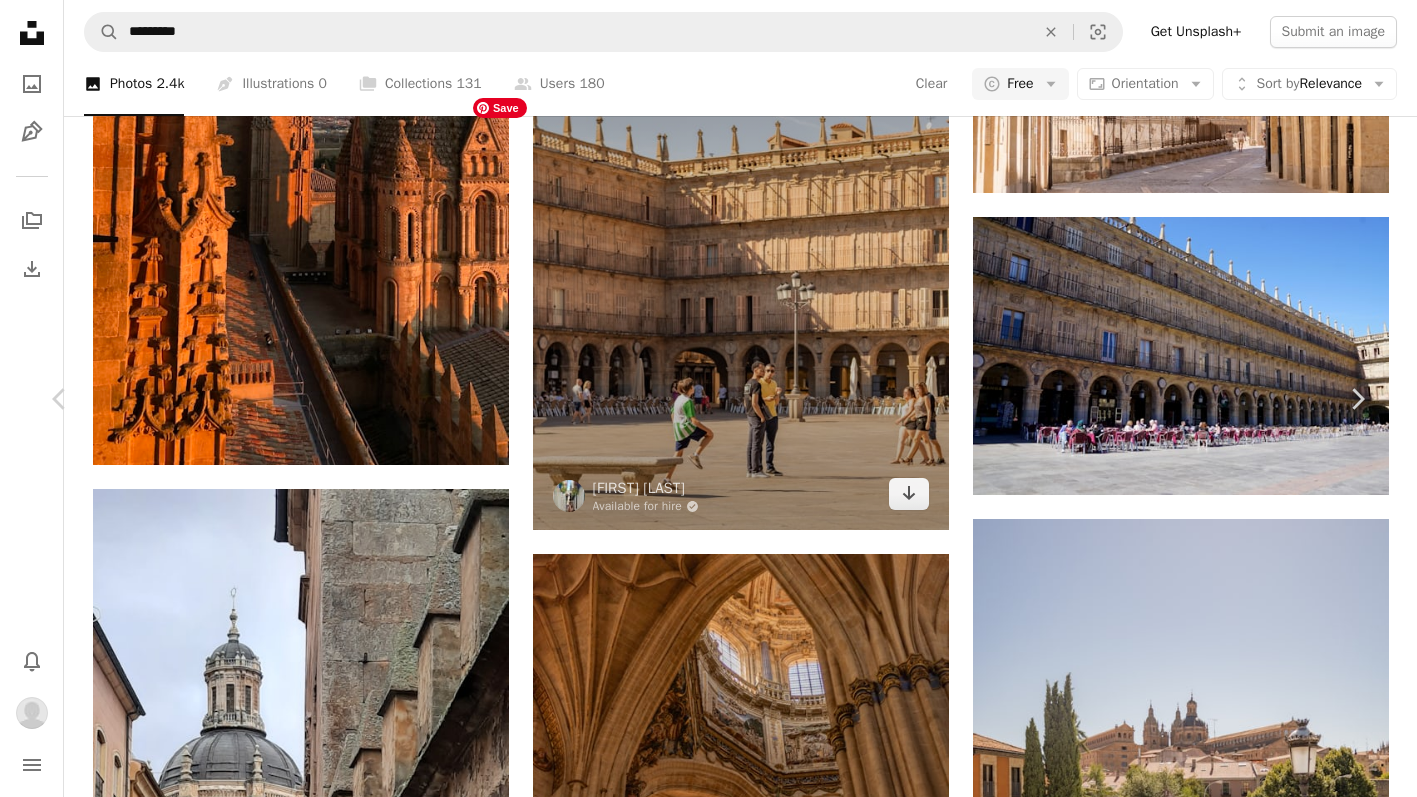 scroll, scrollTop: 7, scrollLeft: 0, axis: vertical 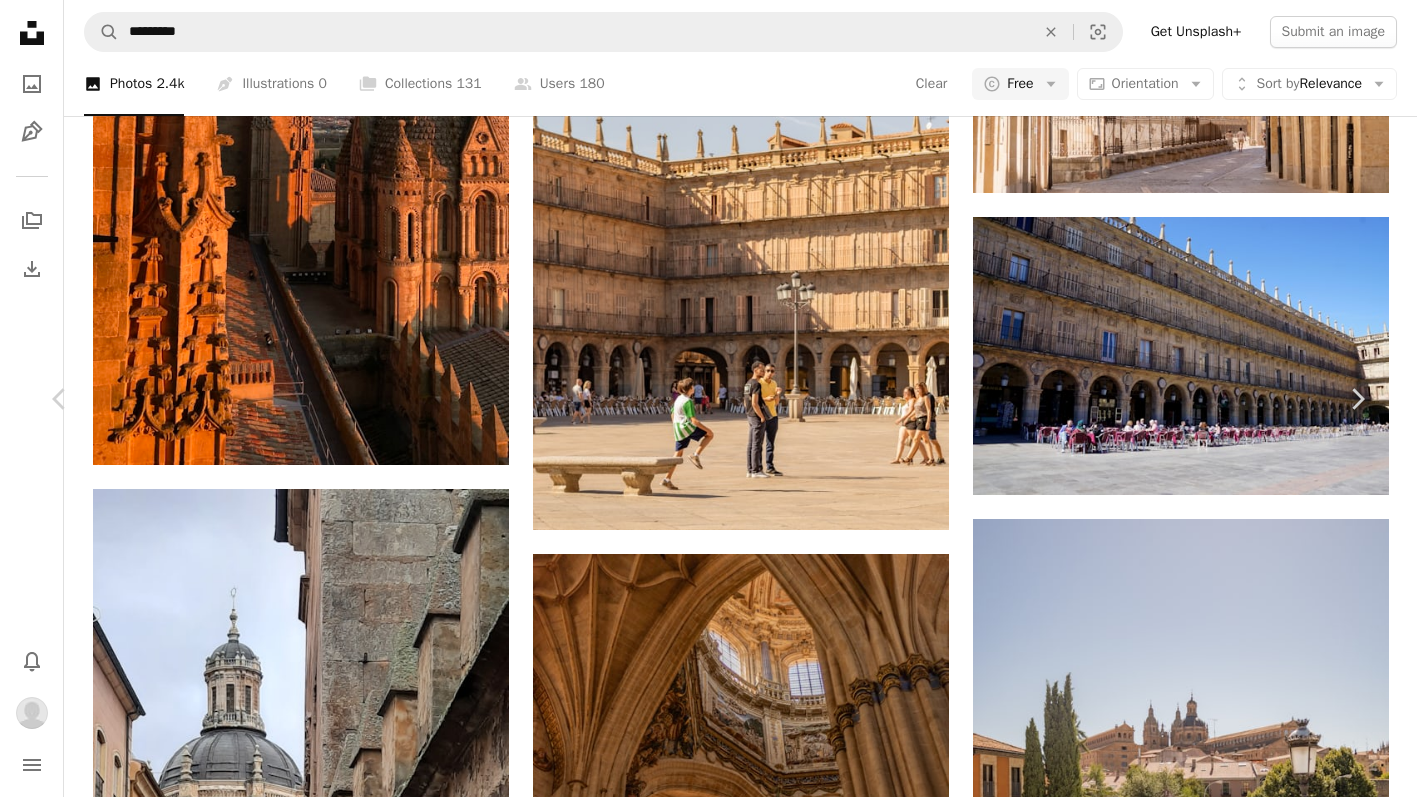 click on "An X shape" at bounding box center [20, 20] 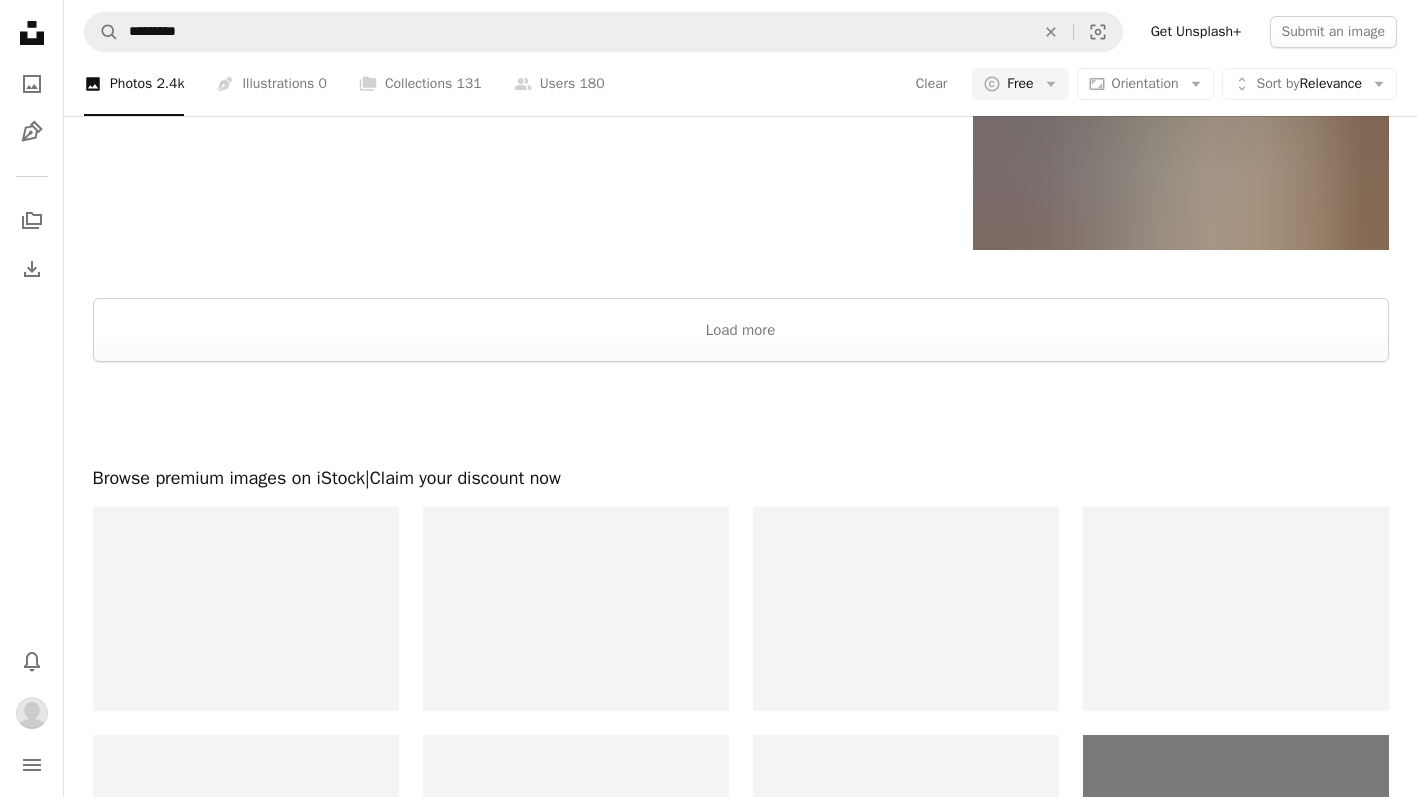 scroll, scrollTop: 4096, scrollLeft: 0, axis: vertical 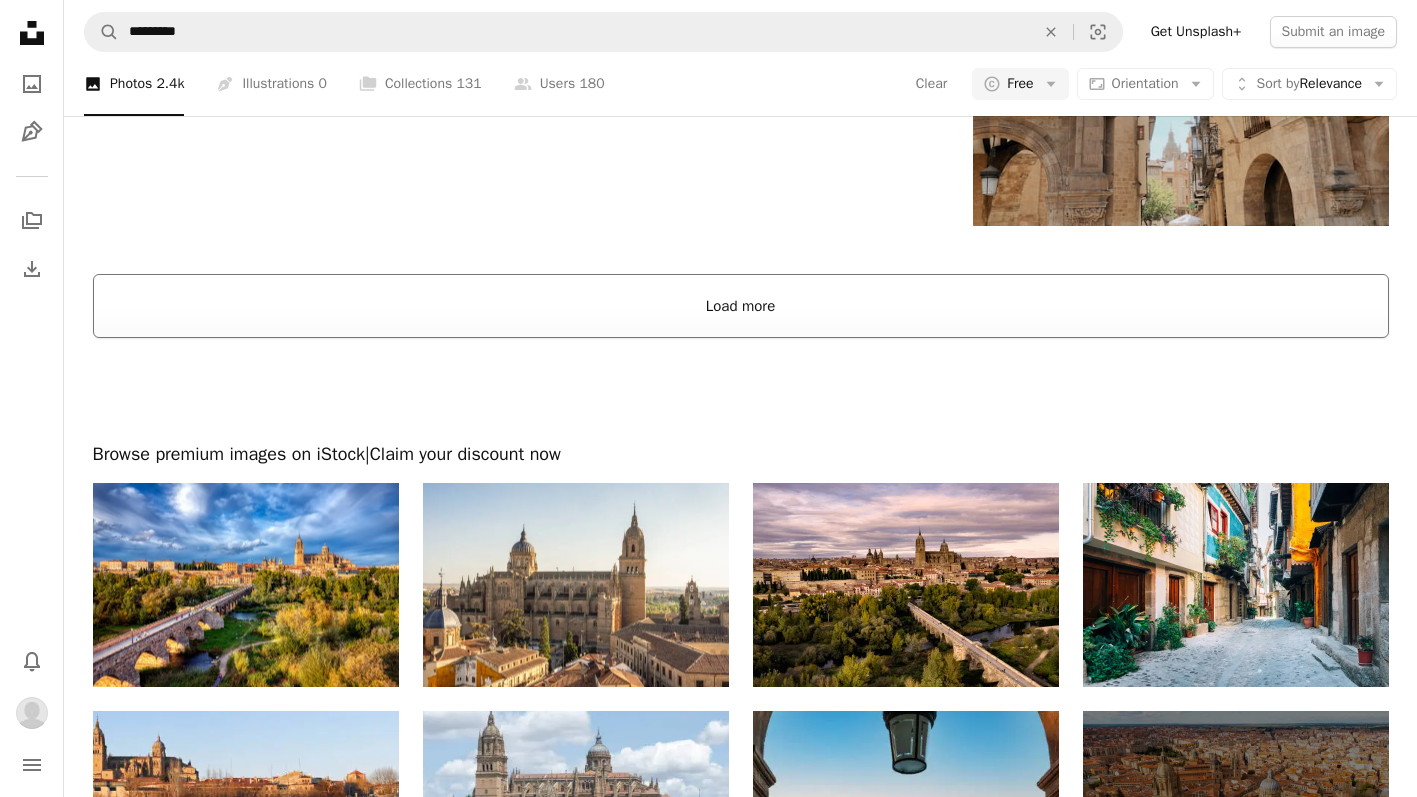 click on "Load more" at bounding box center (741, 306) 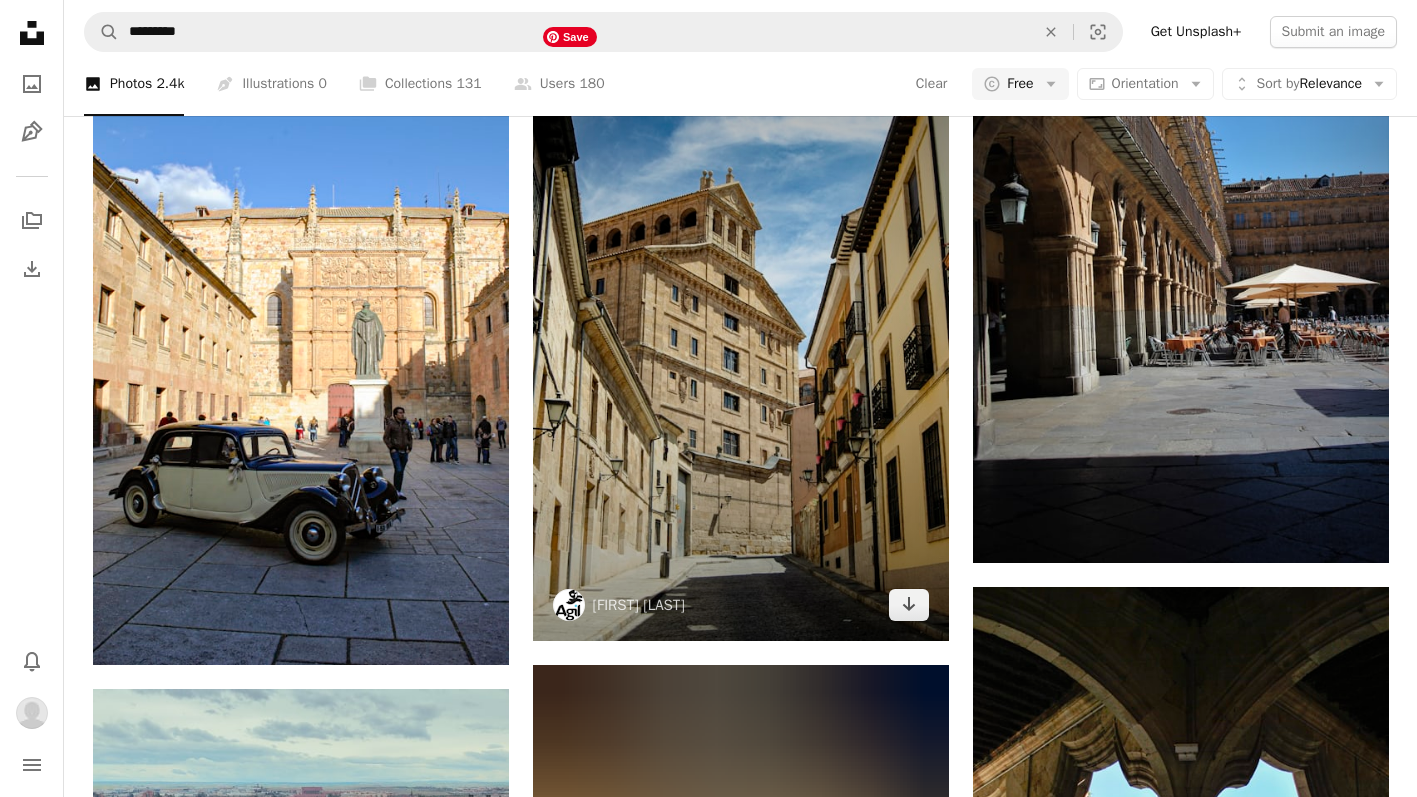 scroll, scrollTop: 5028, scrollLeft: 0, axis: vertical 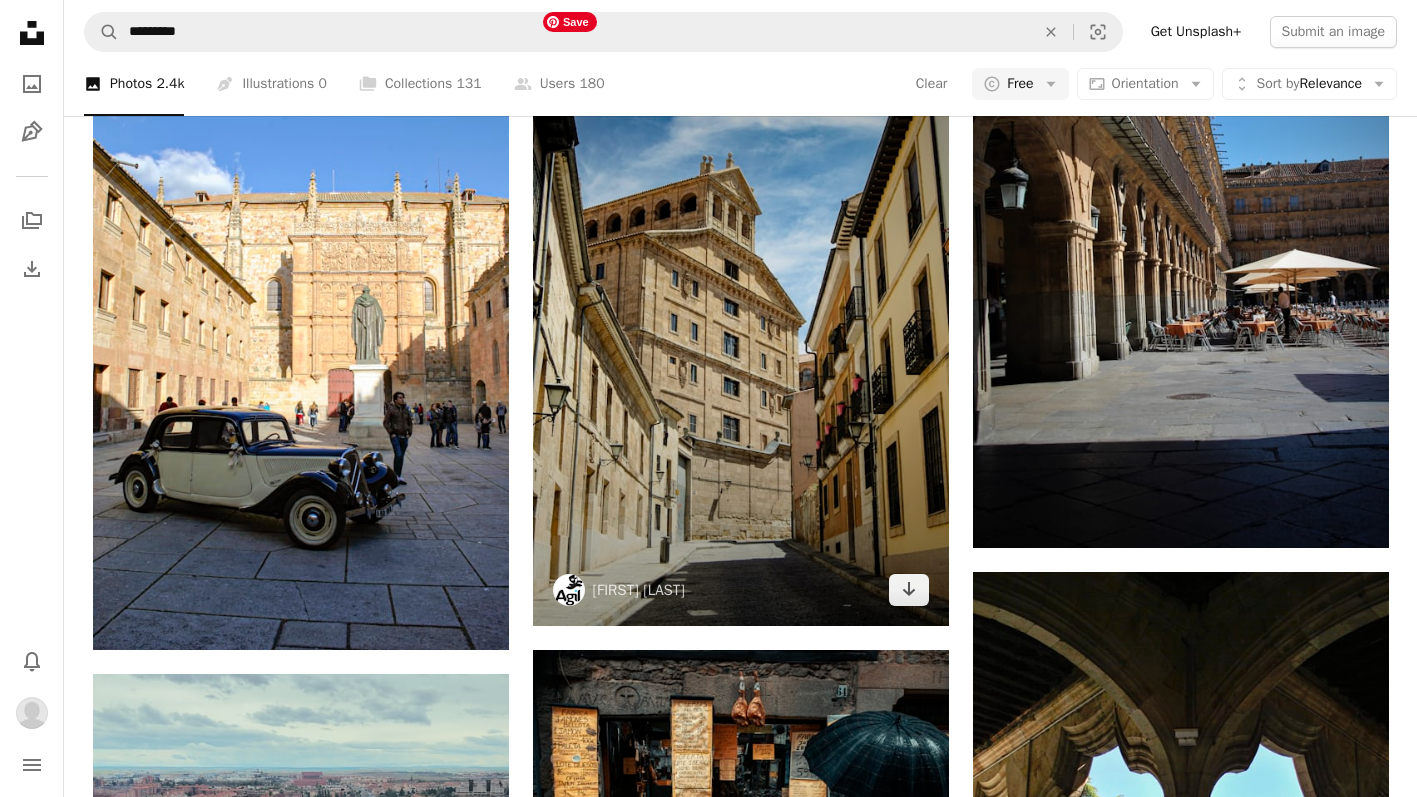 click at bounding box center [741, 314] 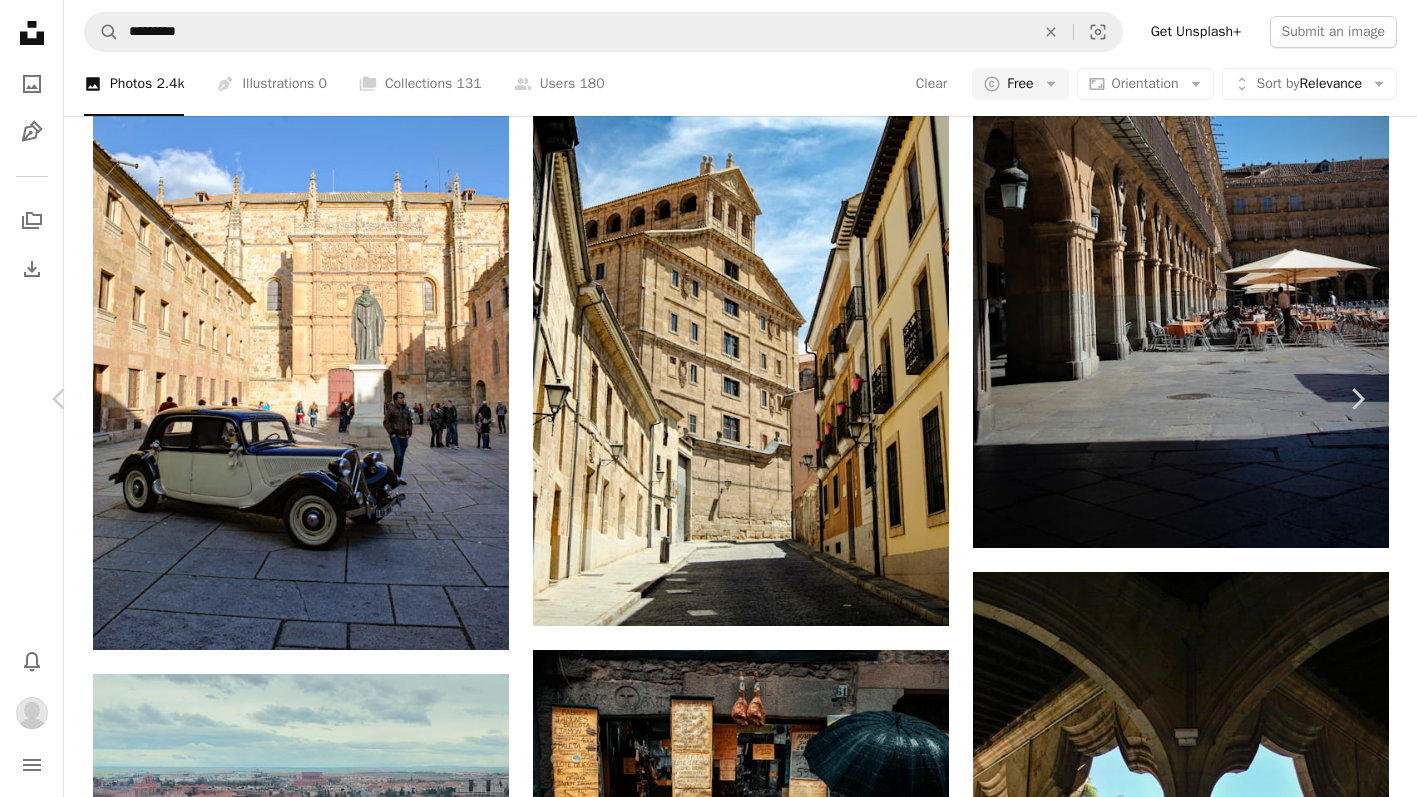 scroll, scrollTop: 0, scrollLeft: 0, axis: both 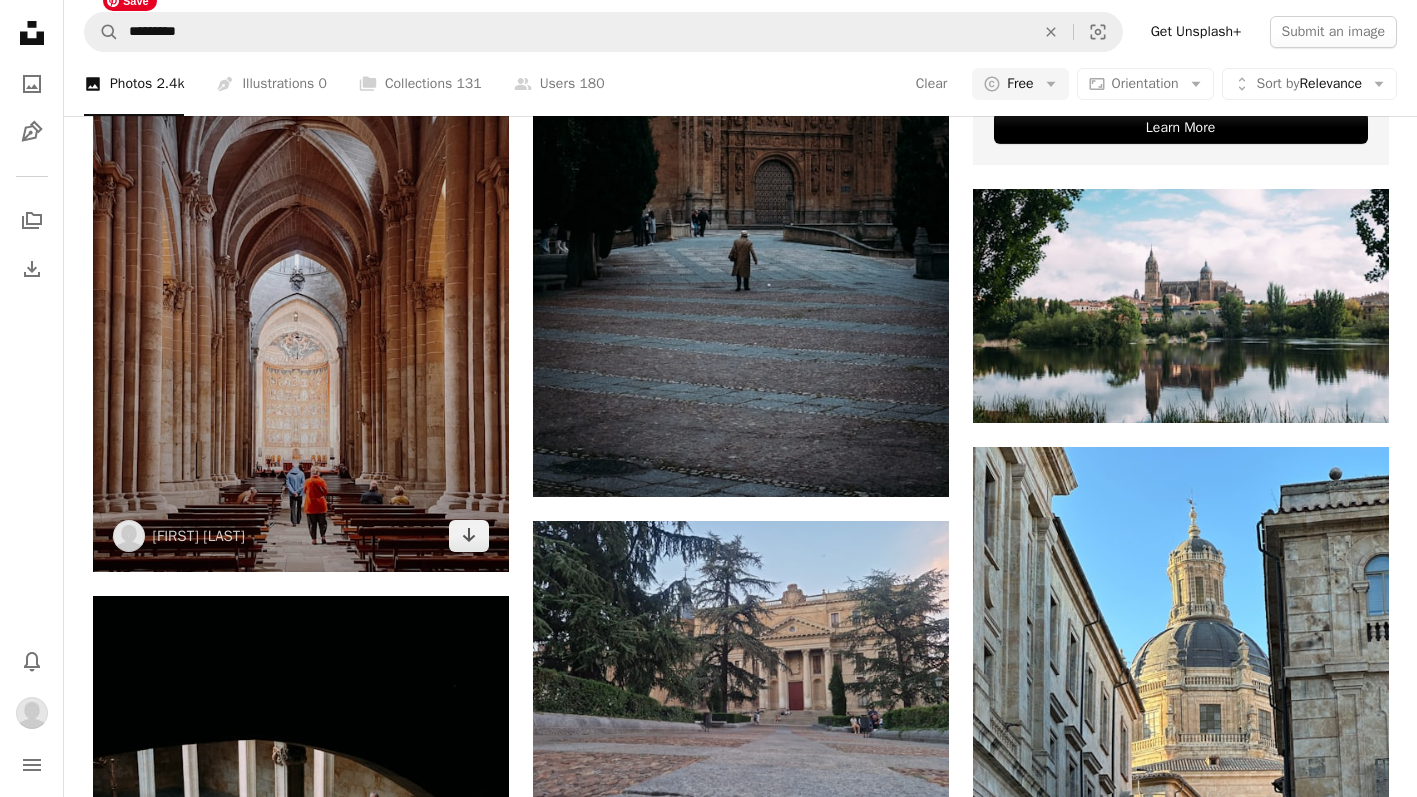 click at bounding box center (301, 276) 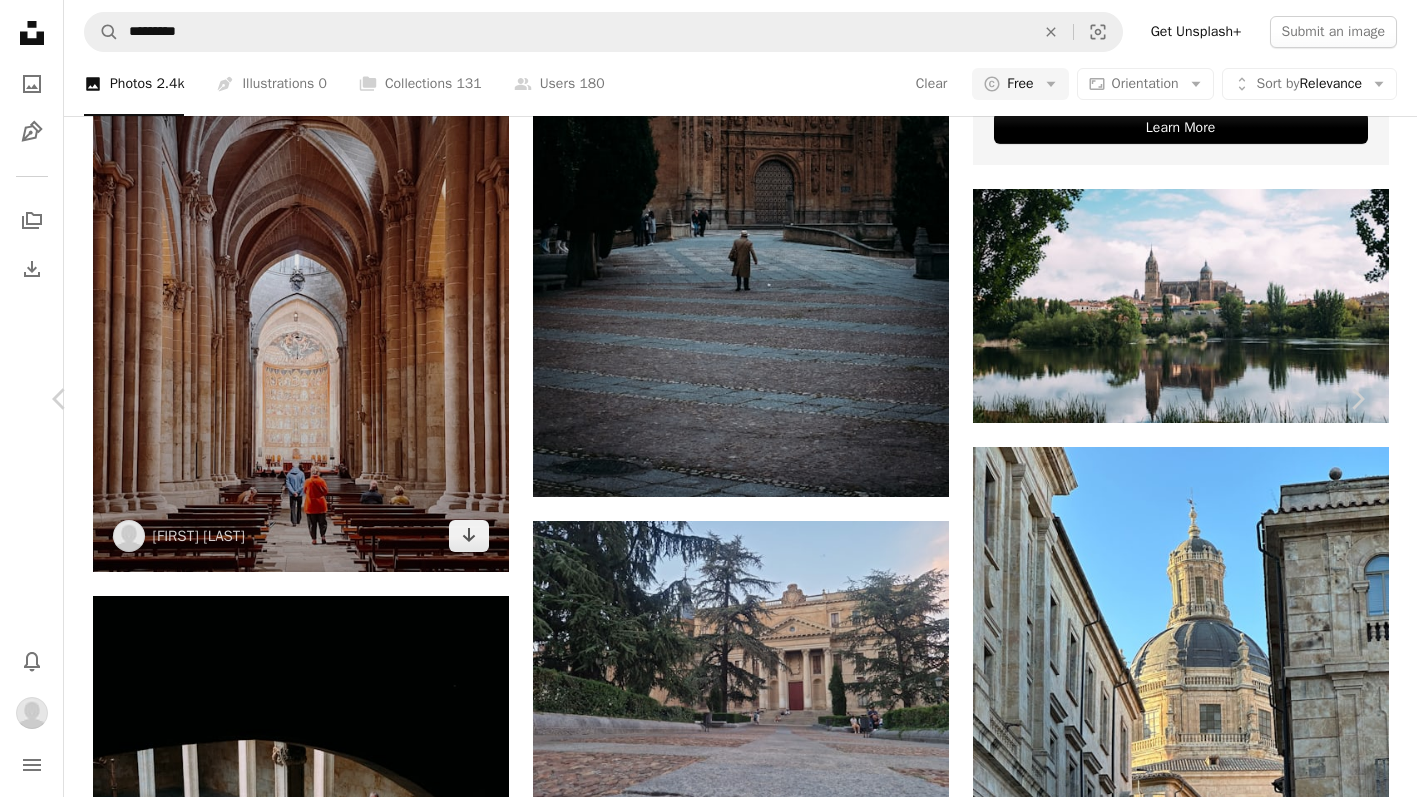 scroll, scrollTop: 75, scrollLeft: 0, axis: vertical 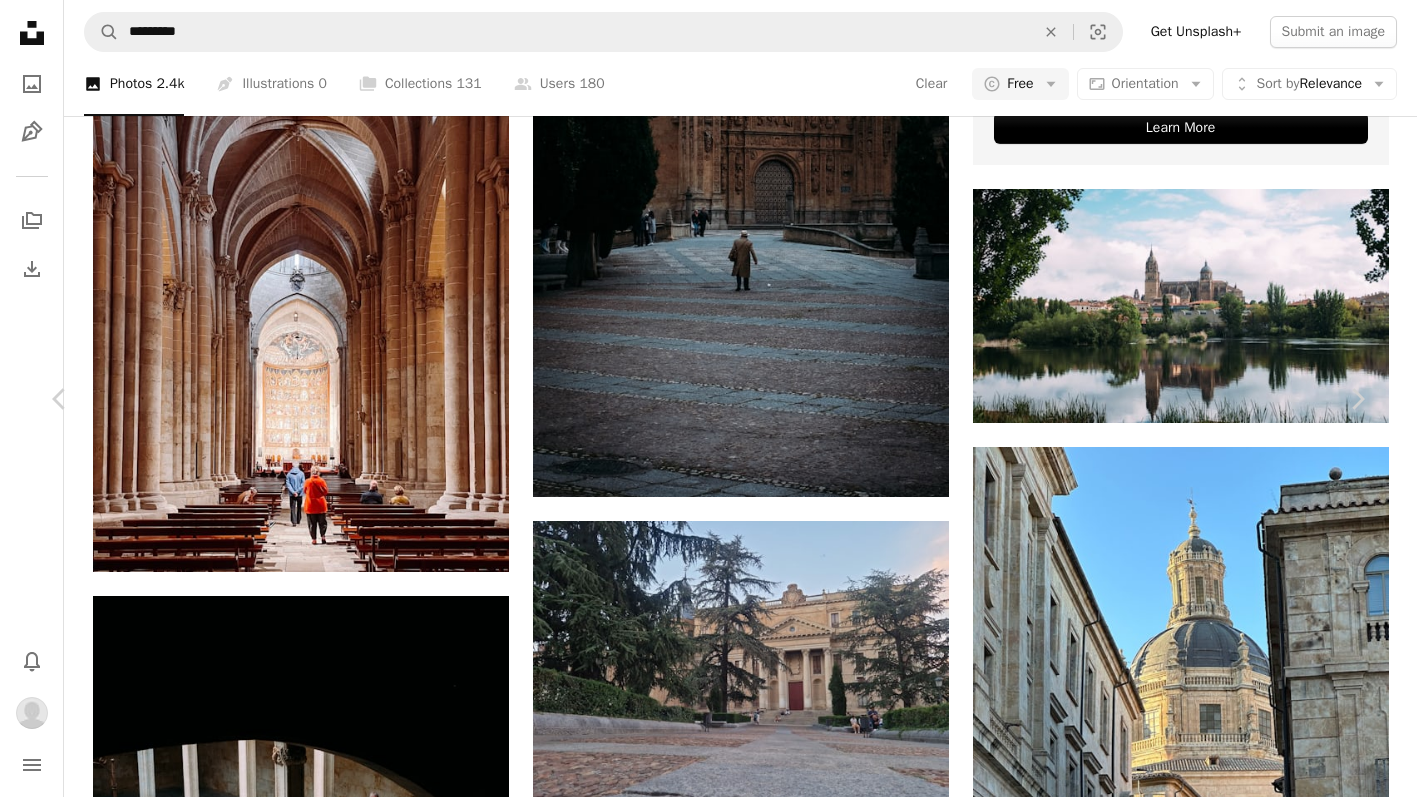 click on "An X shape" at bounding box center (20, 20) 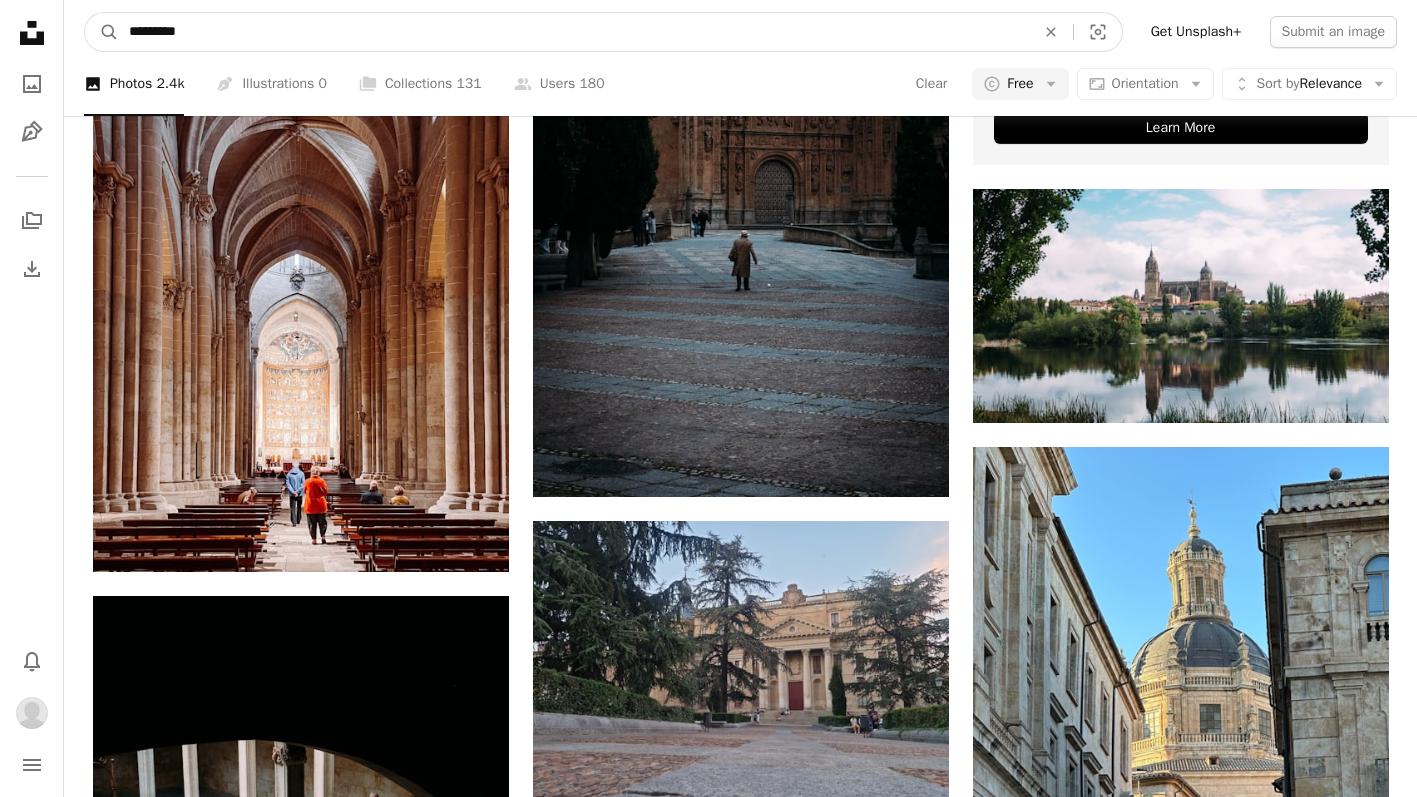 click on "*********" at bounding box center (574, 32) 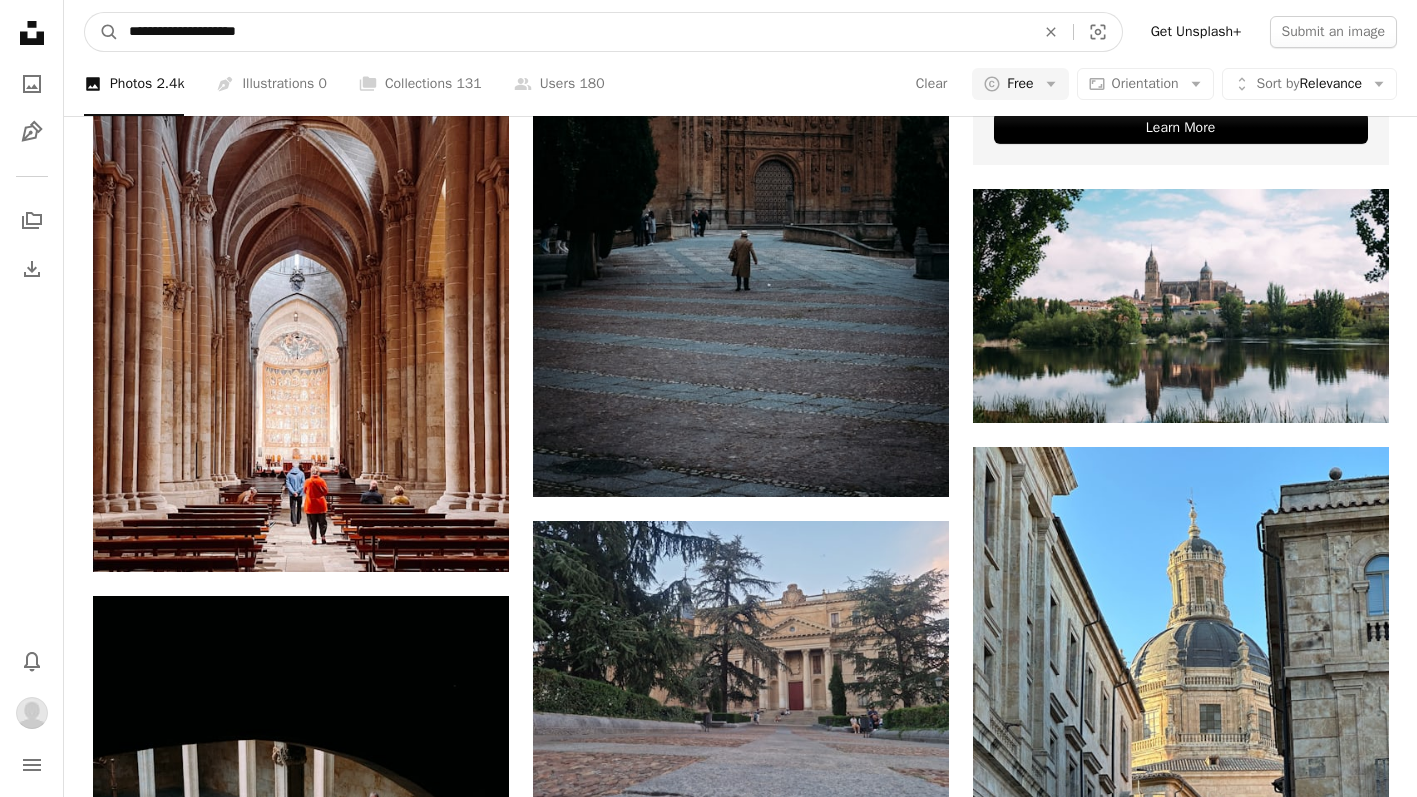 type on "**********" 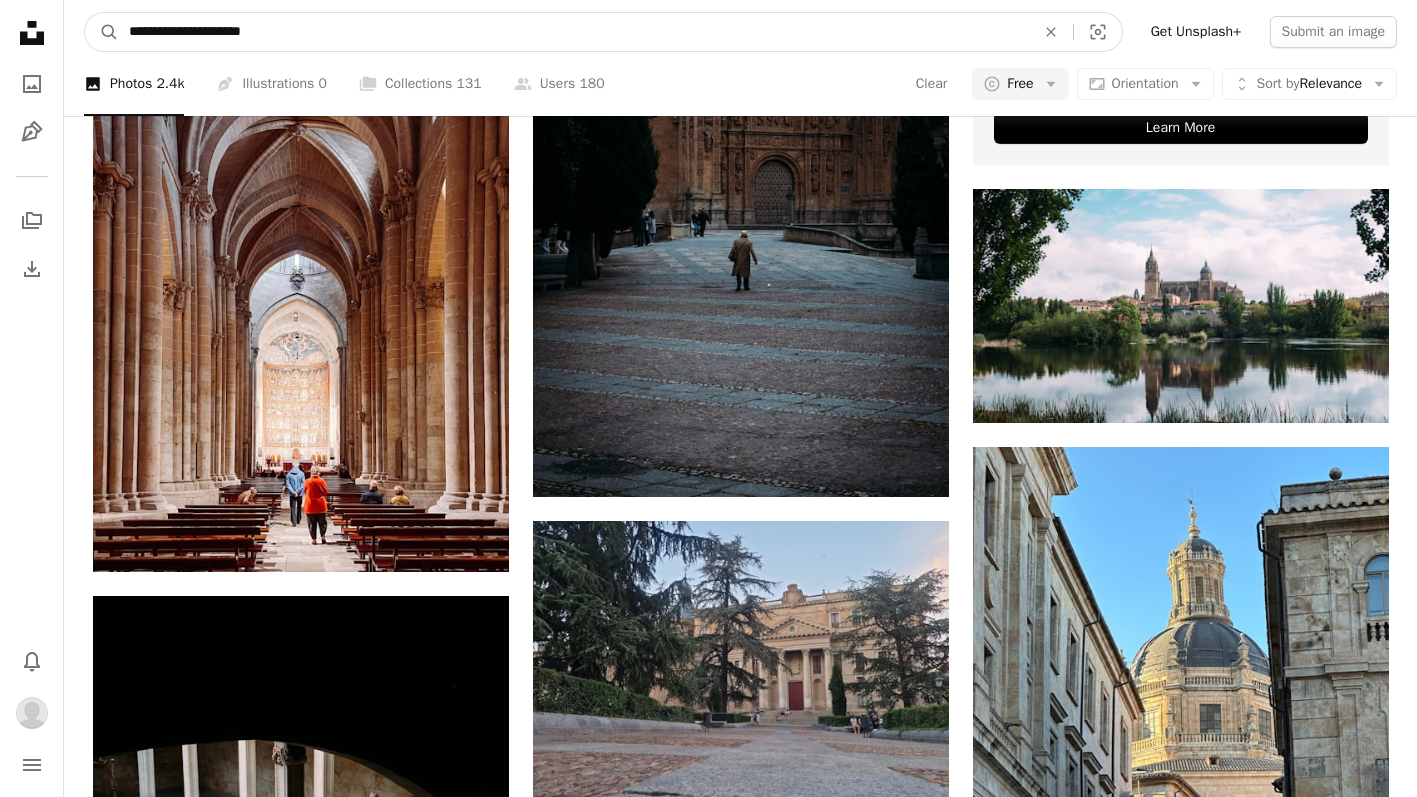 click on "A magnifying glass" at bounding box center [102, 32] 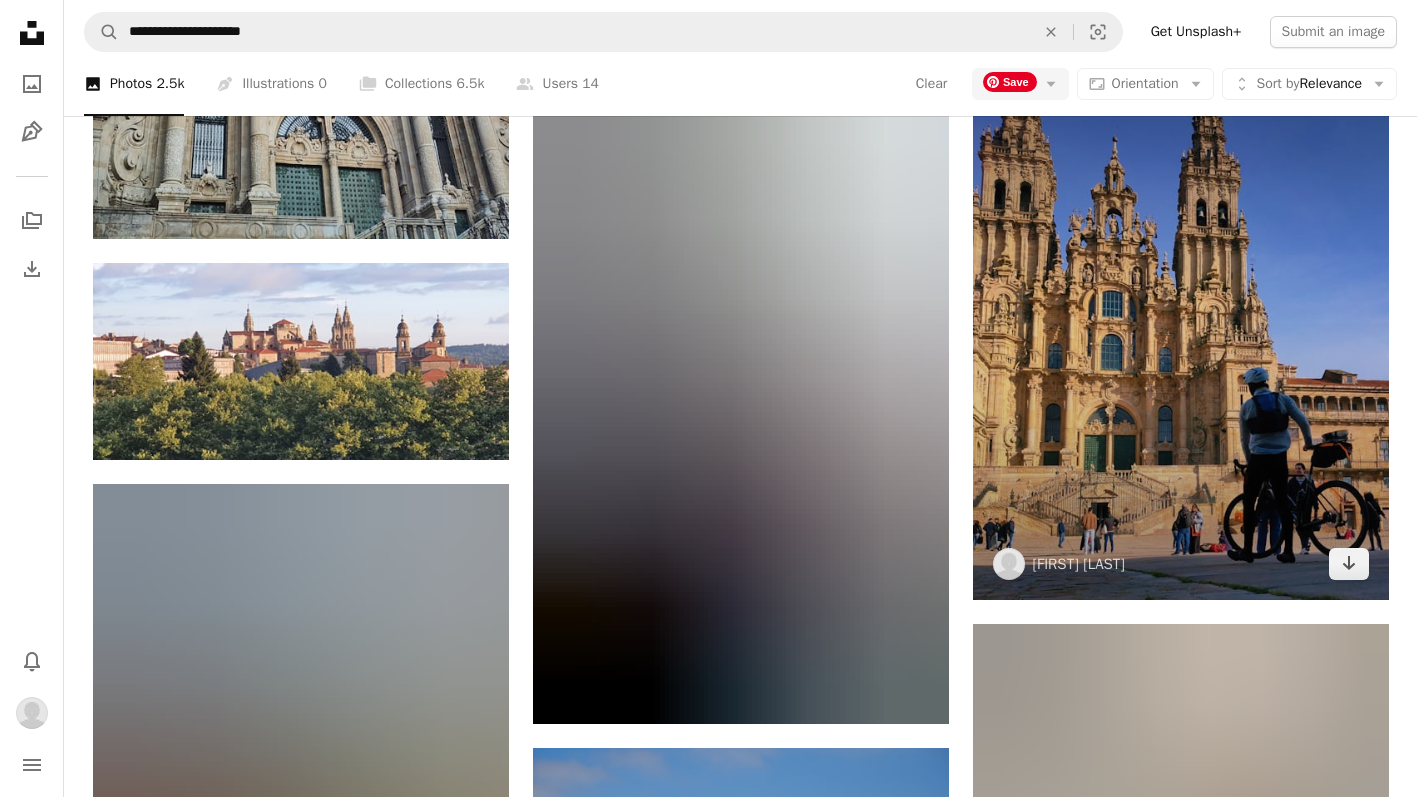 scroll, scrollTop: 885, scrollLeft: 0, axis: vertical 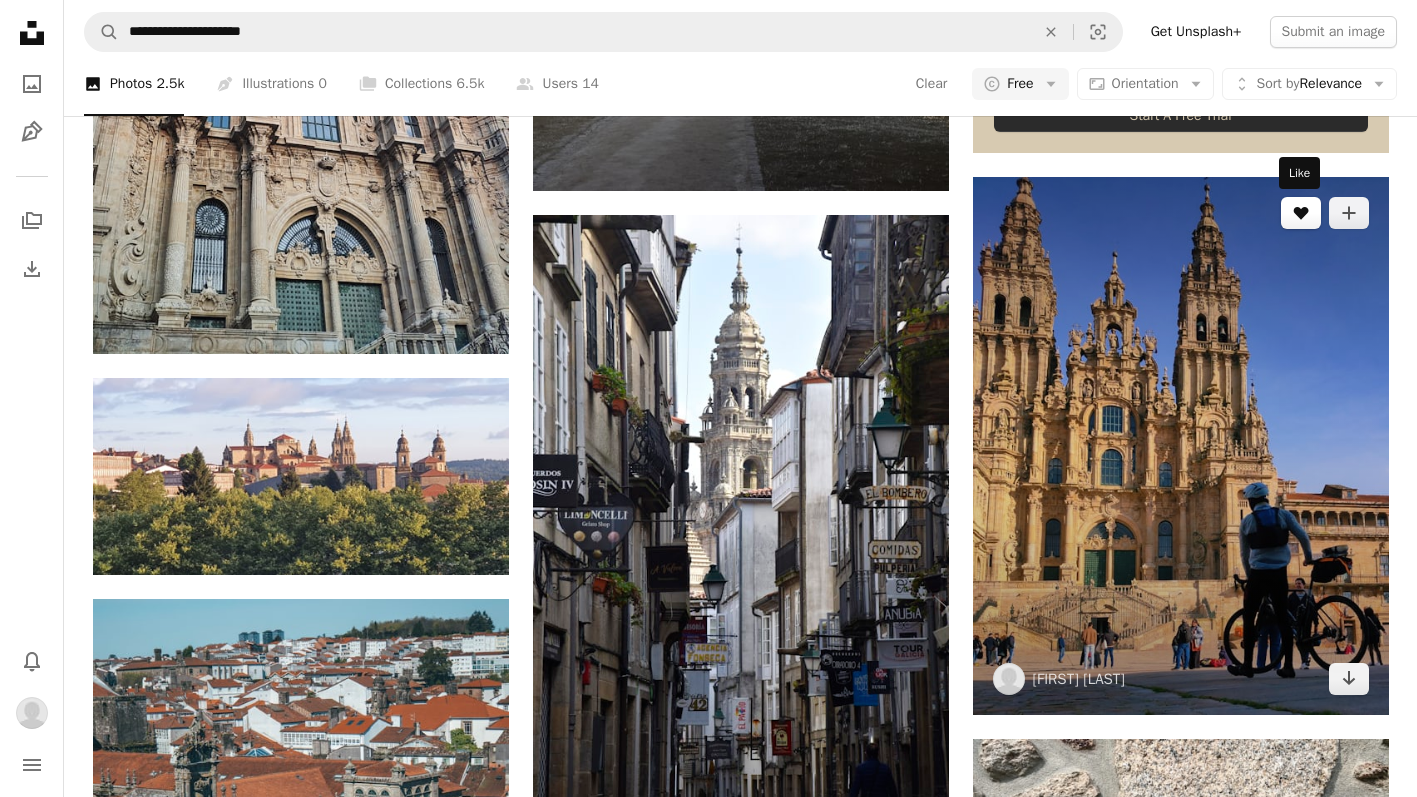 click 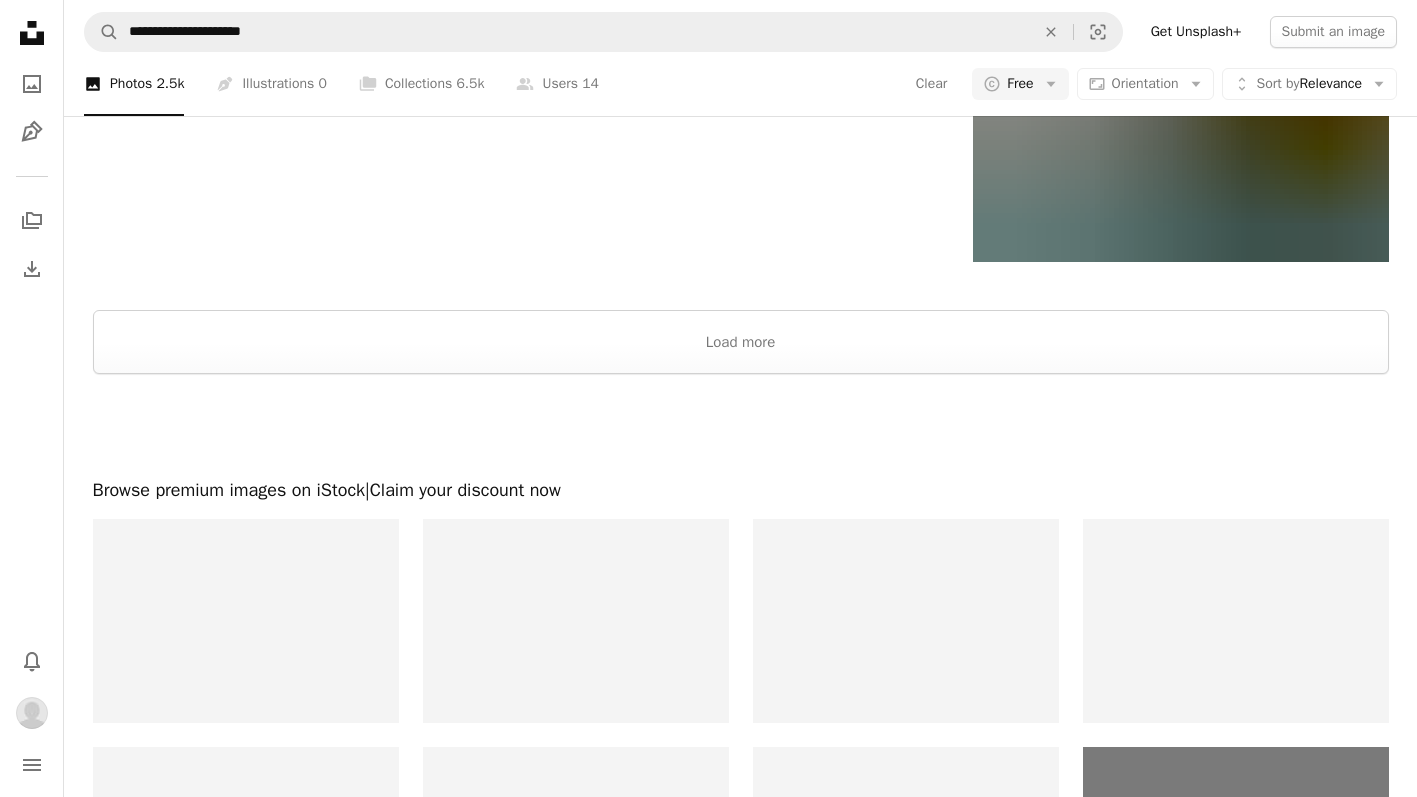 scroll, scrollTop: 4277, scrollLeft: 0, axis: vertical 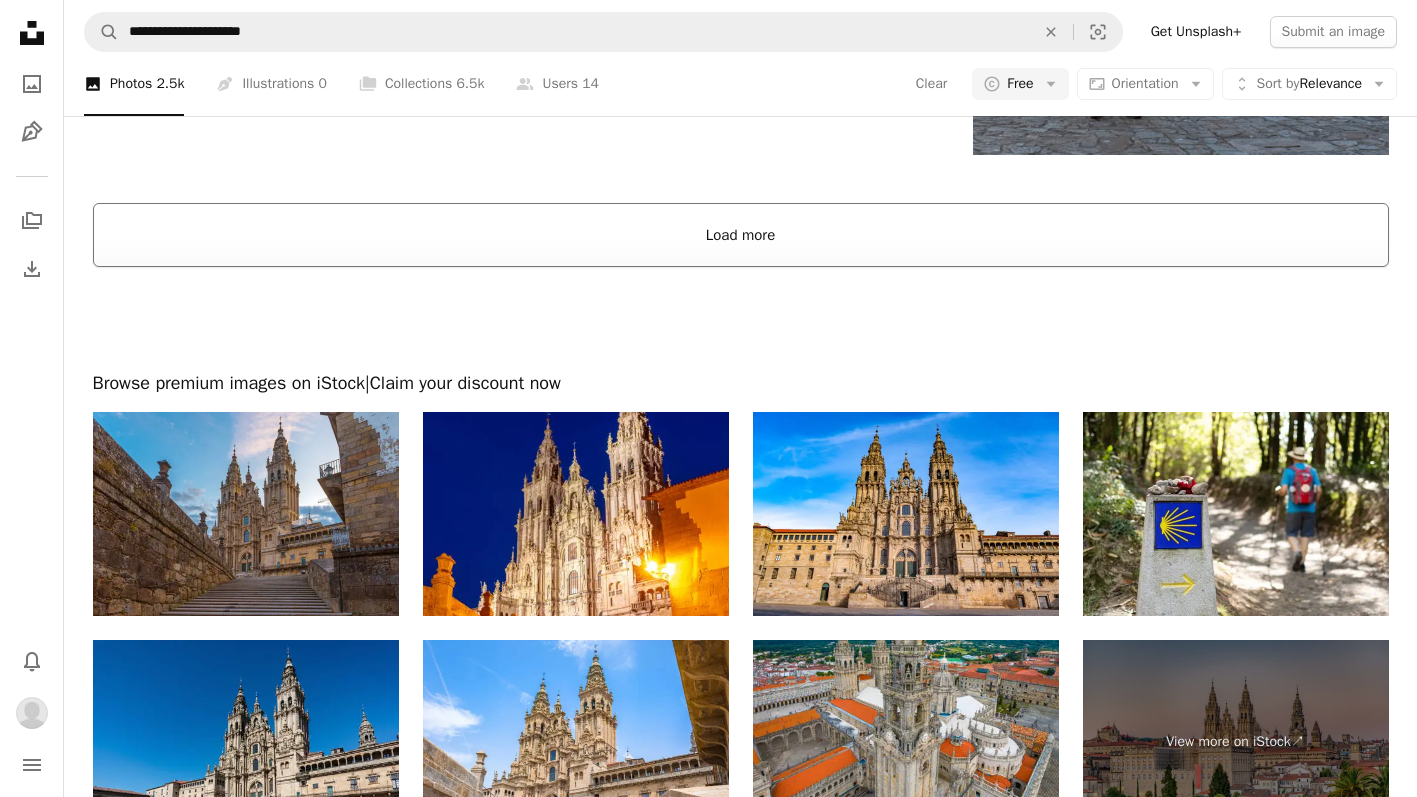 click on "Load more" at bounding box center [741, 235] 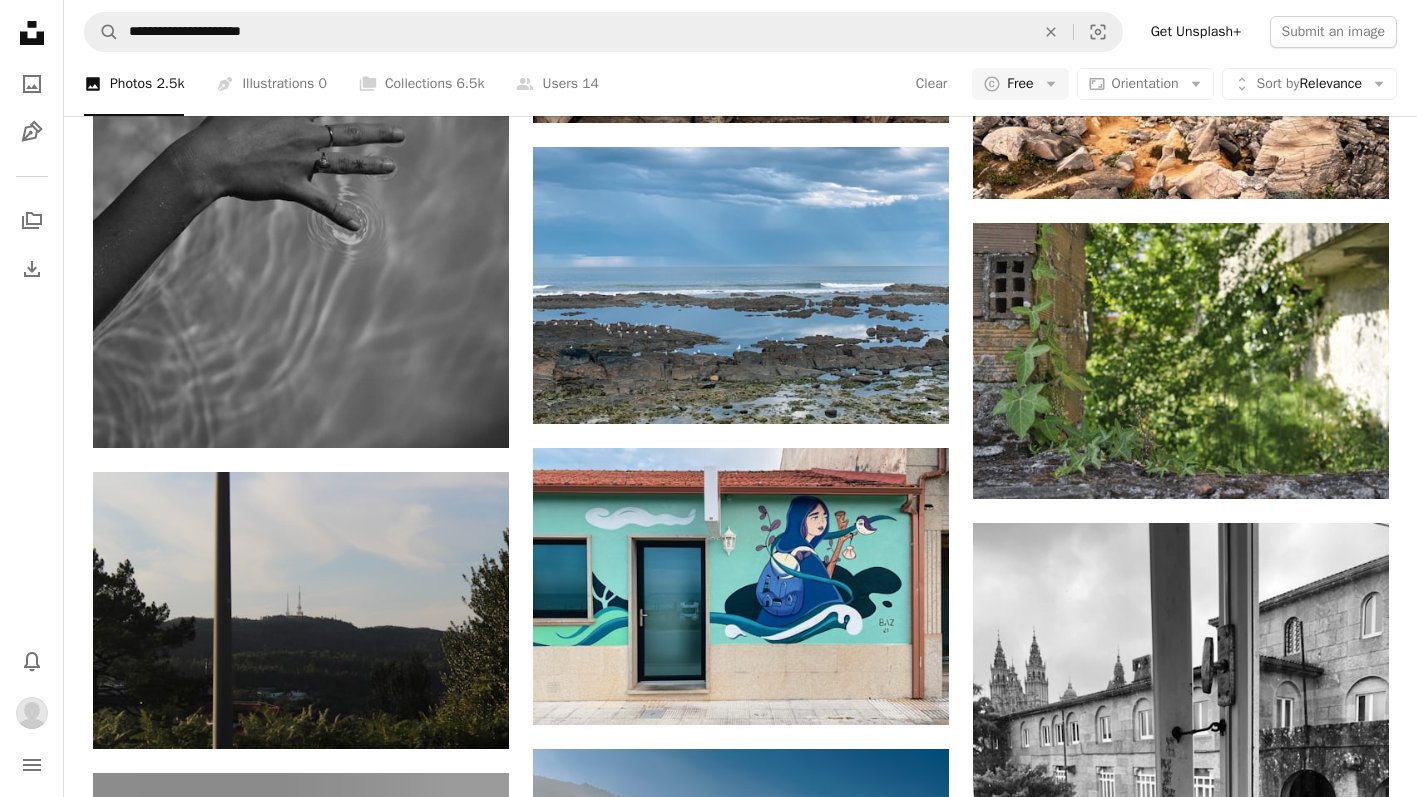 scroll, scrollTop: 15197, scrollLeft: 0, axis: vertical 